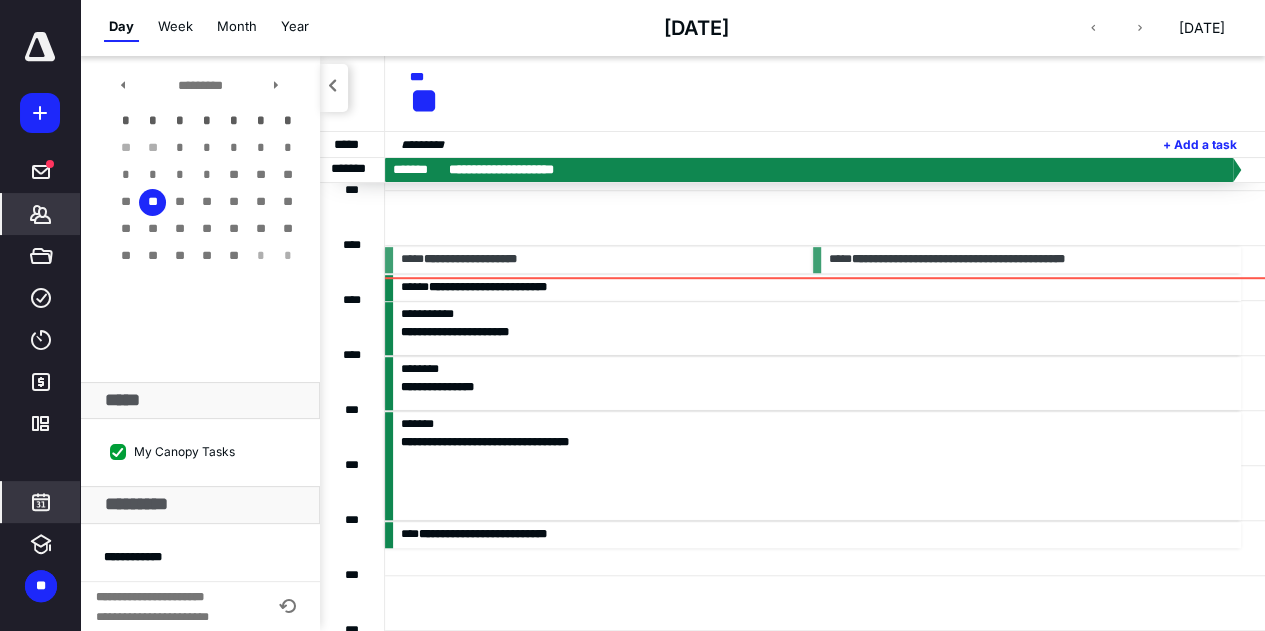 scroll, scrollTop: 488, scrollLeft: 0, axis: vertical 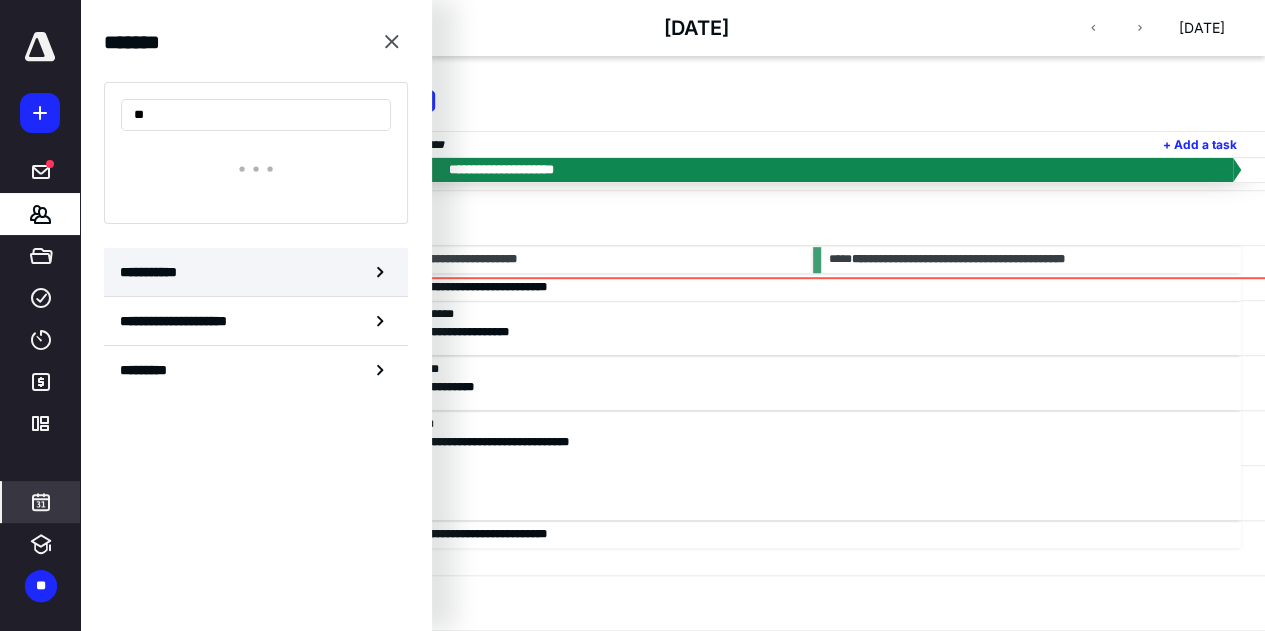 type on "*" 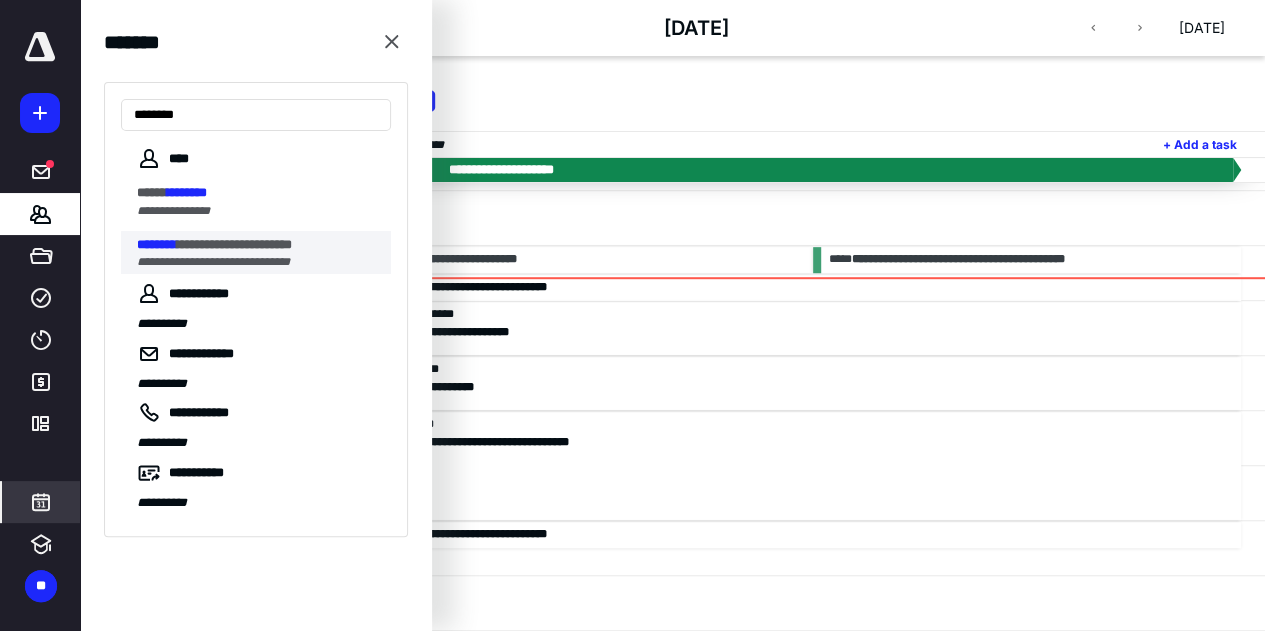 type on "********" 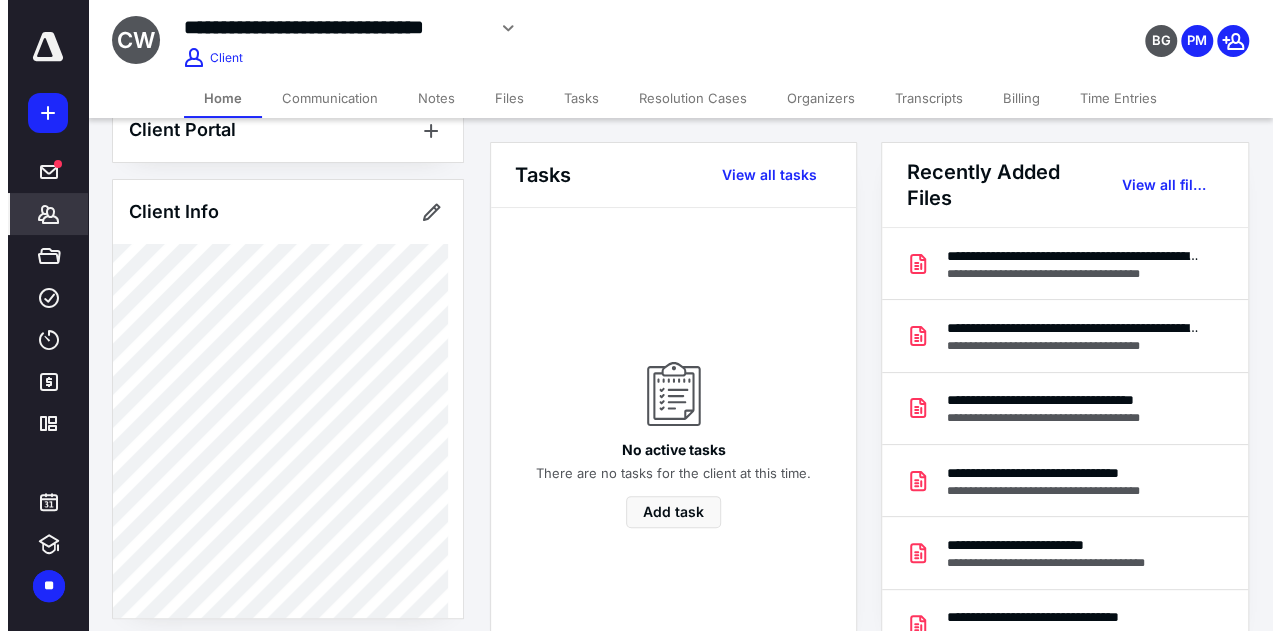 scroll, scrollTop: 38, scrollLeft: 0, axis: vertical 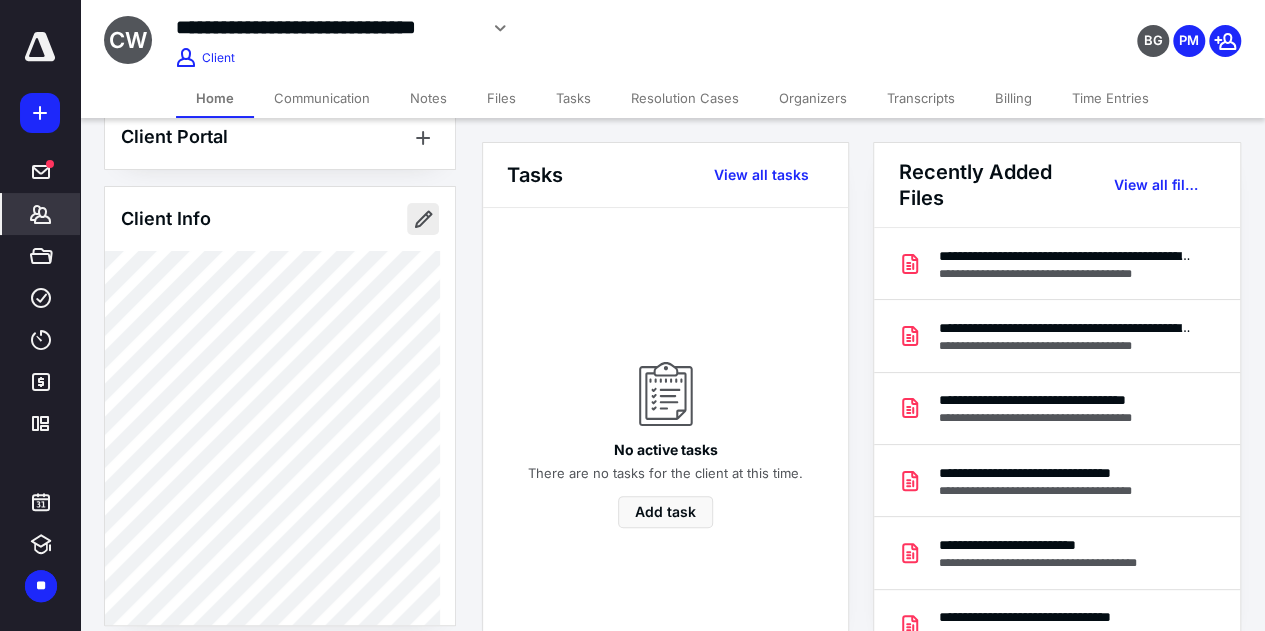 click at bounding box center [423, 219] 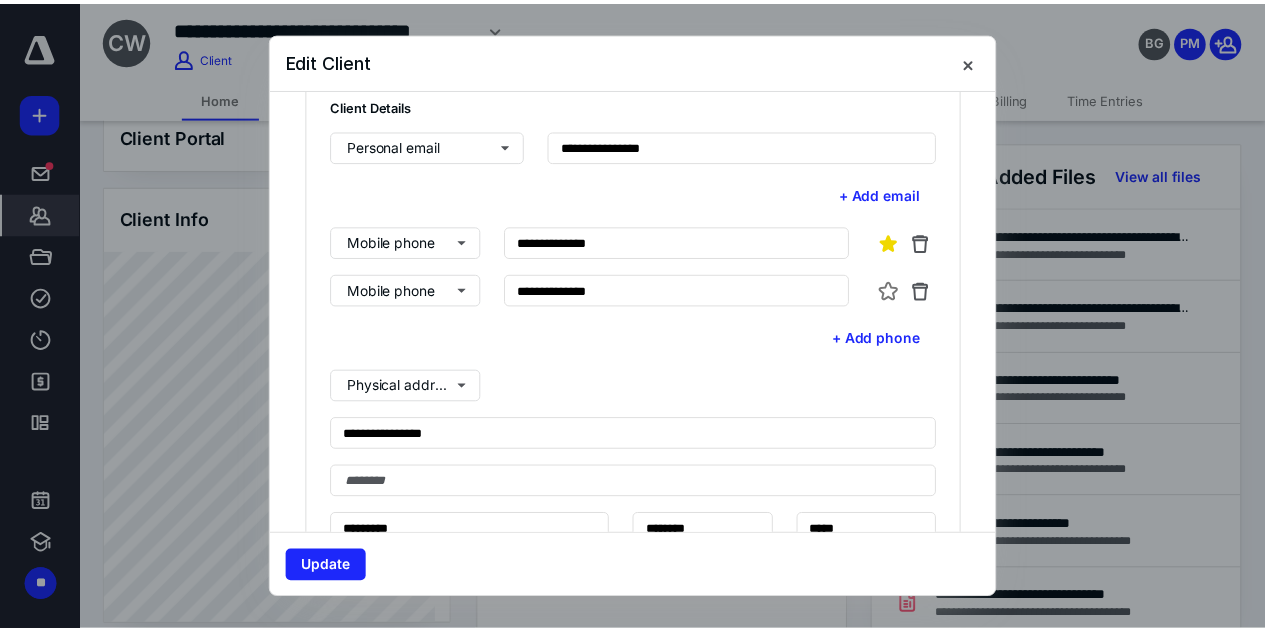 scroll, scrollTop: 509, scrollLeft: 0, axis: vertical 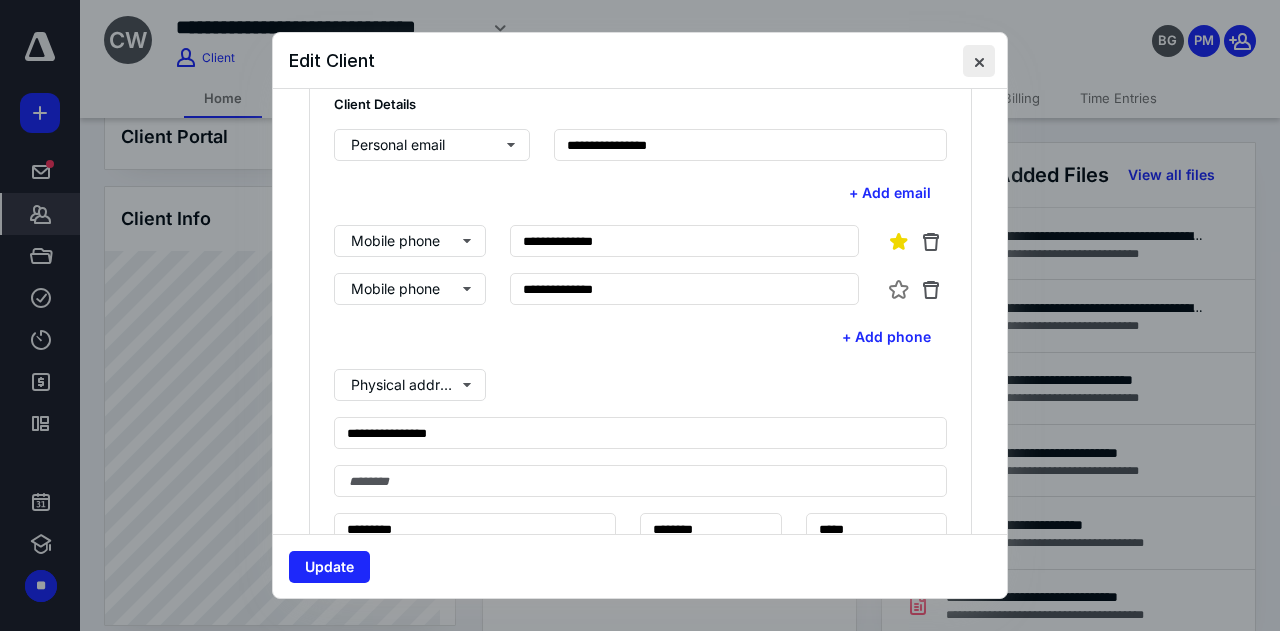 click at bounding box center (979, 61) 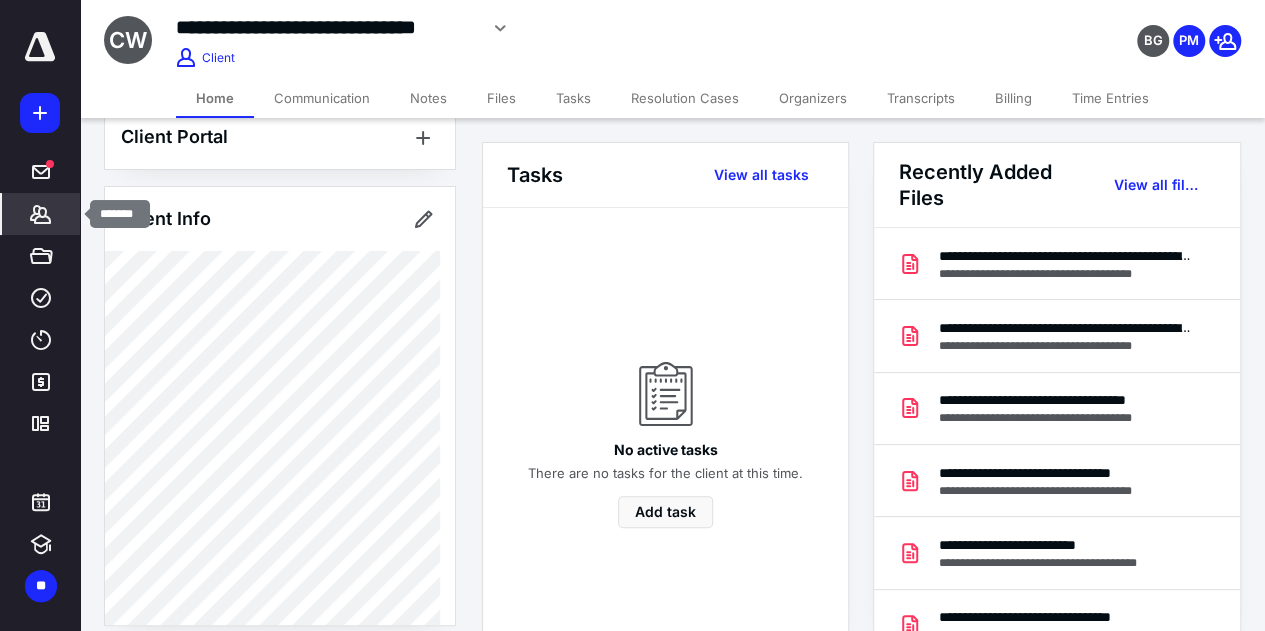click 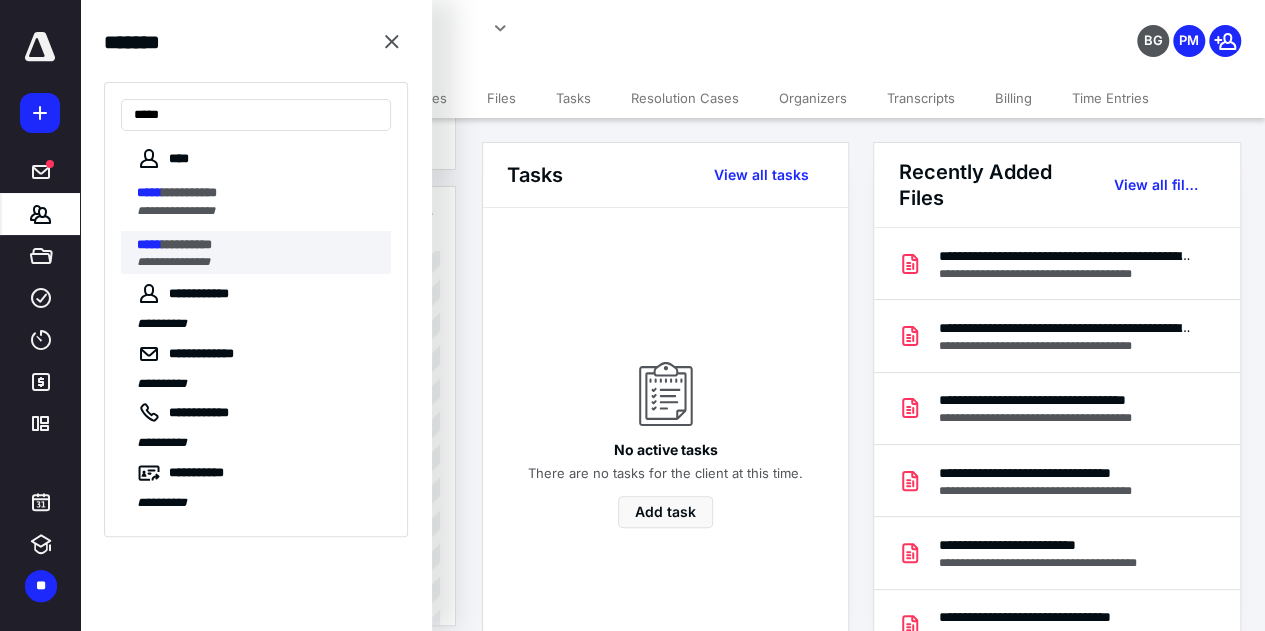 type on "*****" 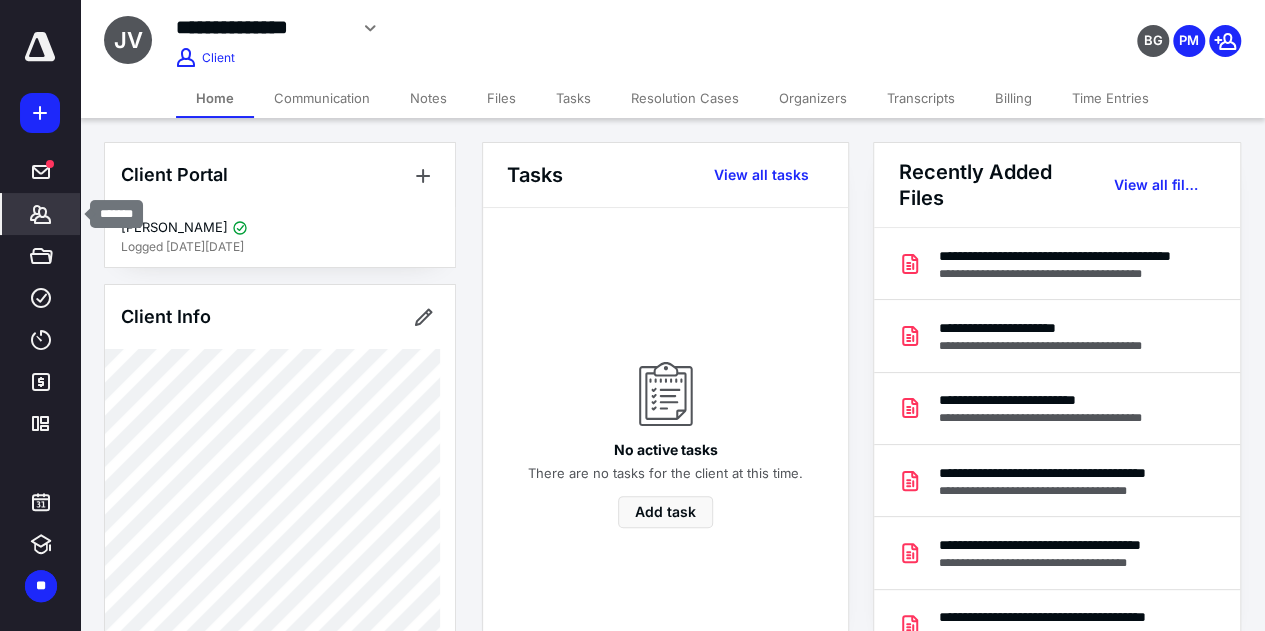 click 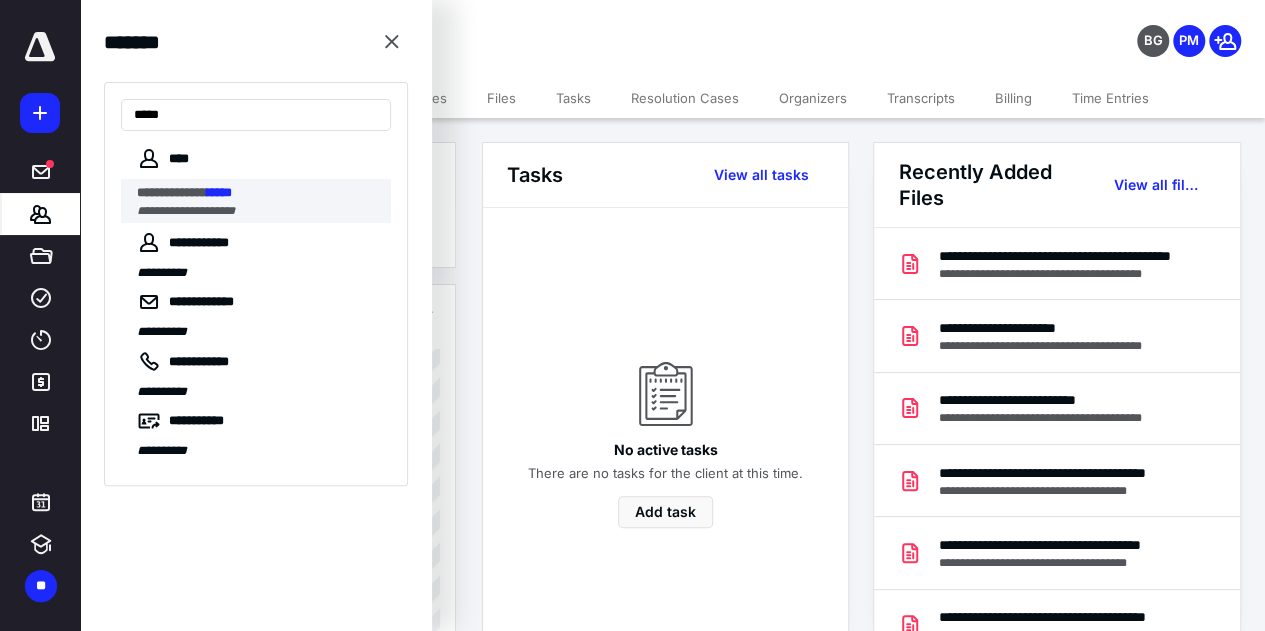 type on "*****" 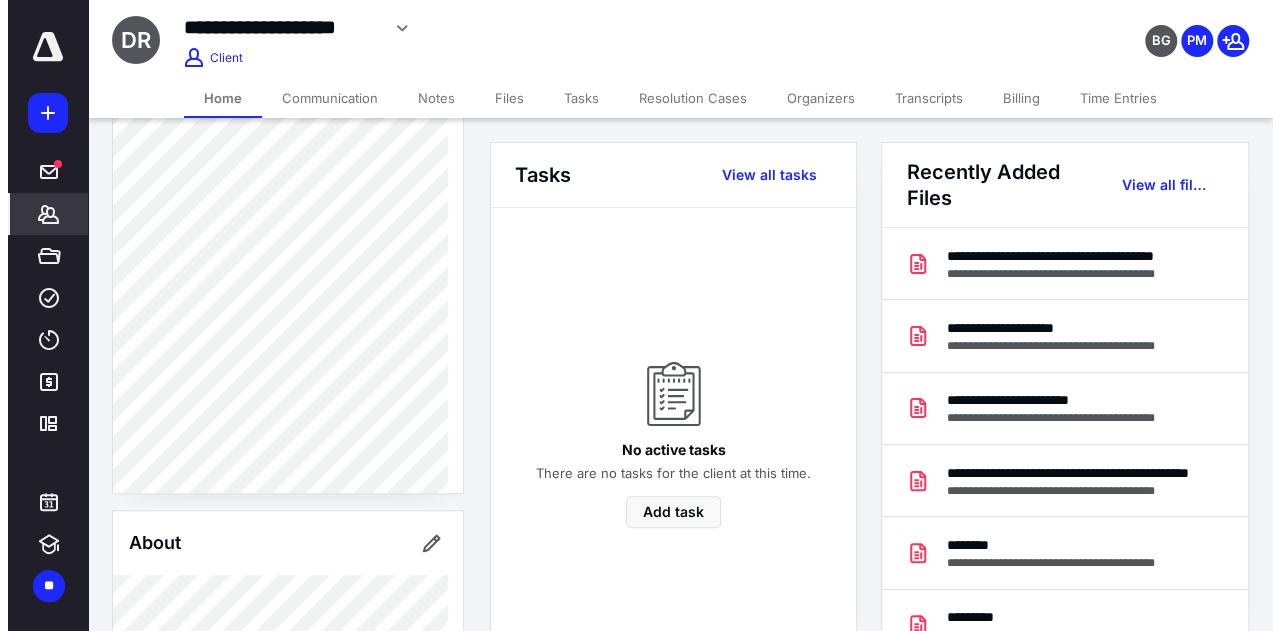 scroll, scrollTop: 304, scrollLeft: 0, axis: vertical 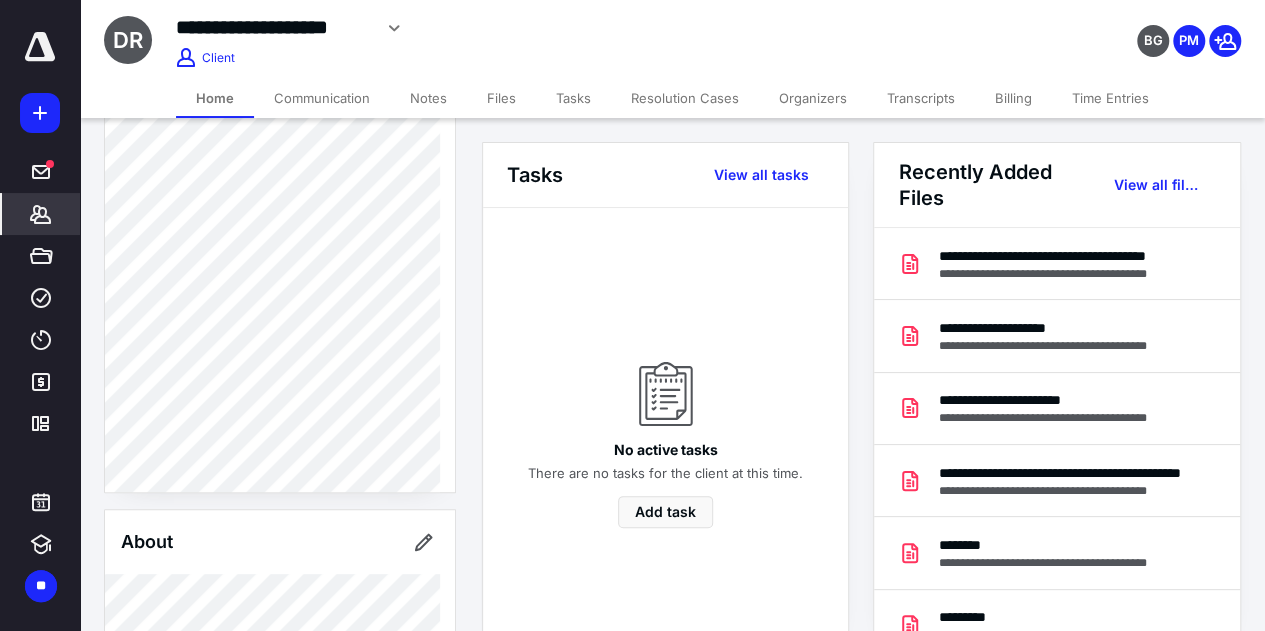 click on "**********" at bounding box center [872, 884] 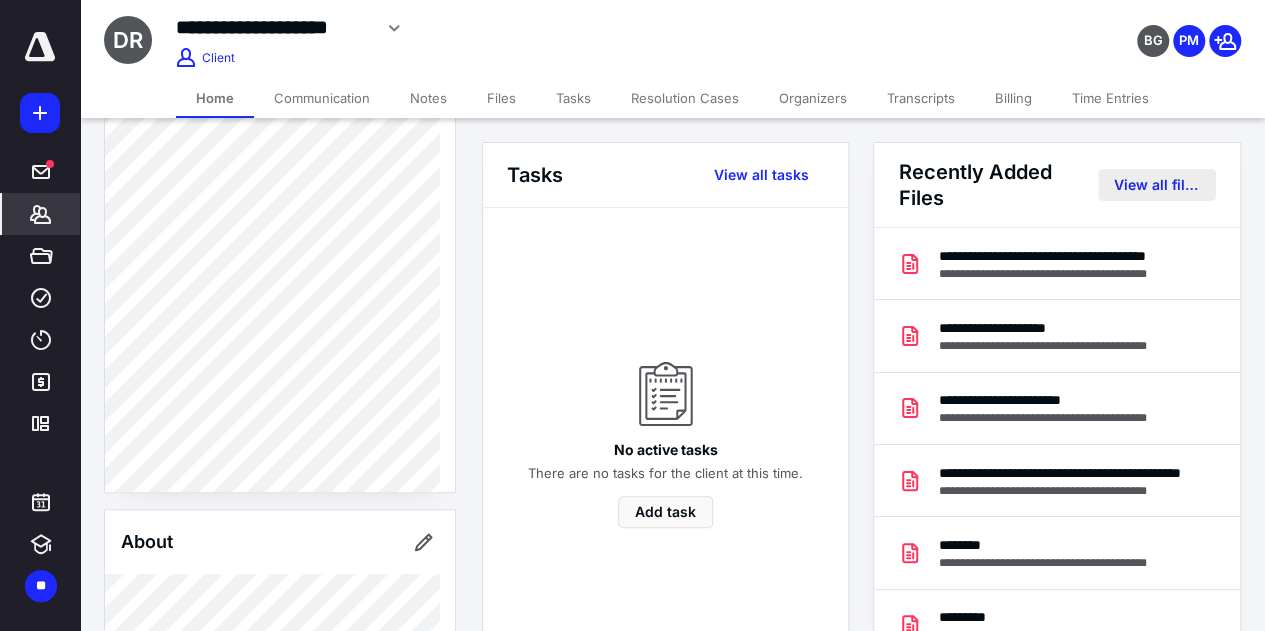 click on "View all files" at bounding box center [1157, 185] 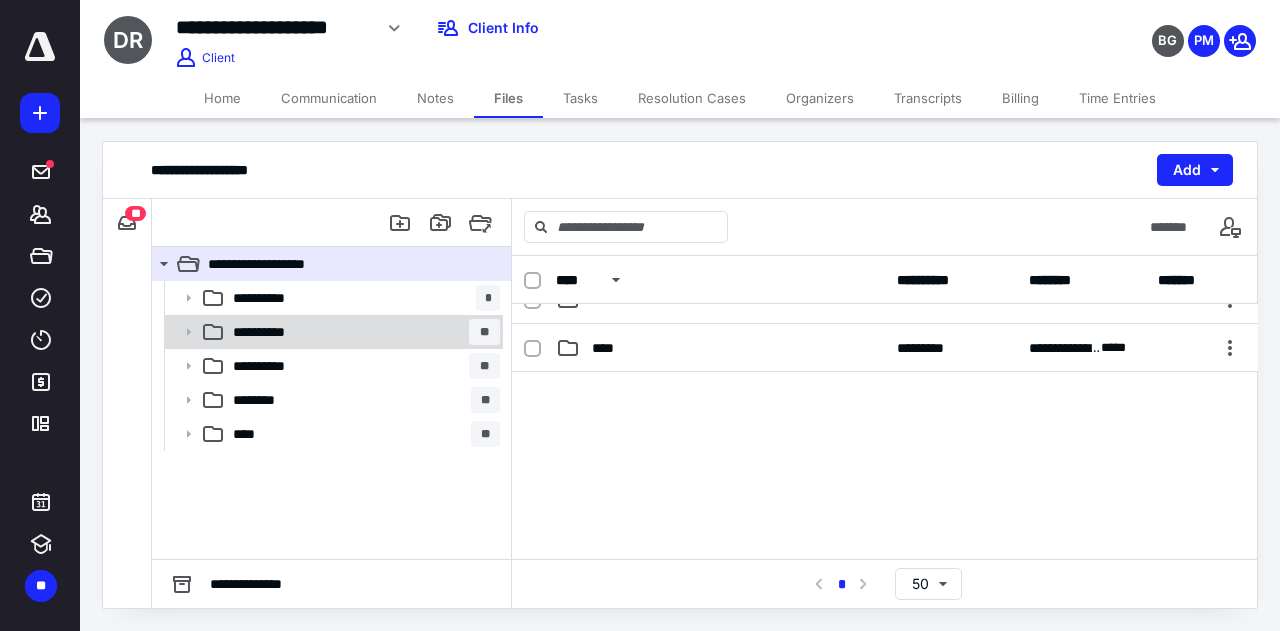 scroll, scrollTop: 174, scrollLeft: 0, axis: vertical 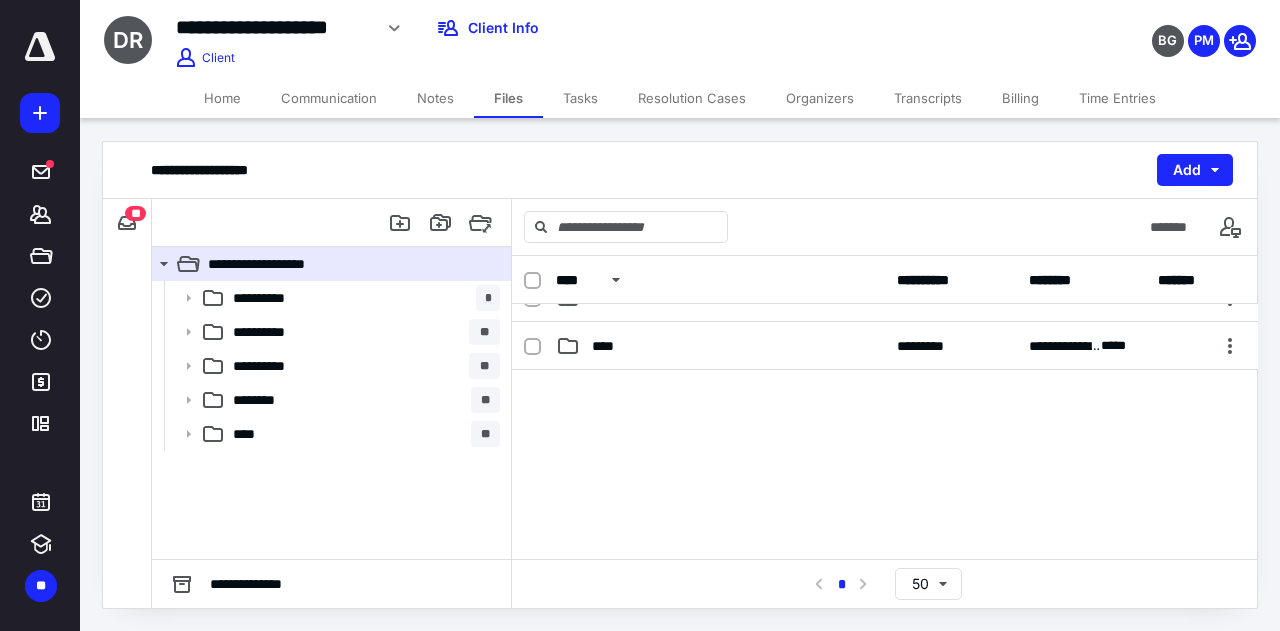 click on "**" at bounding box center (135, 213) 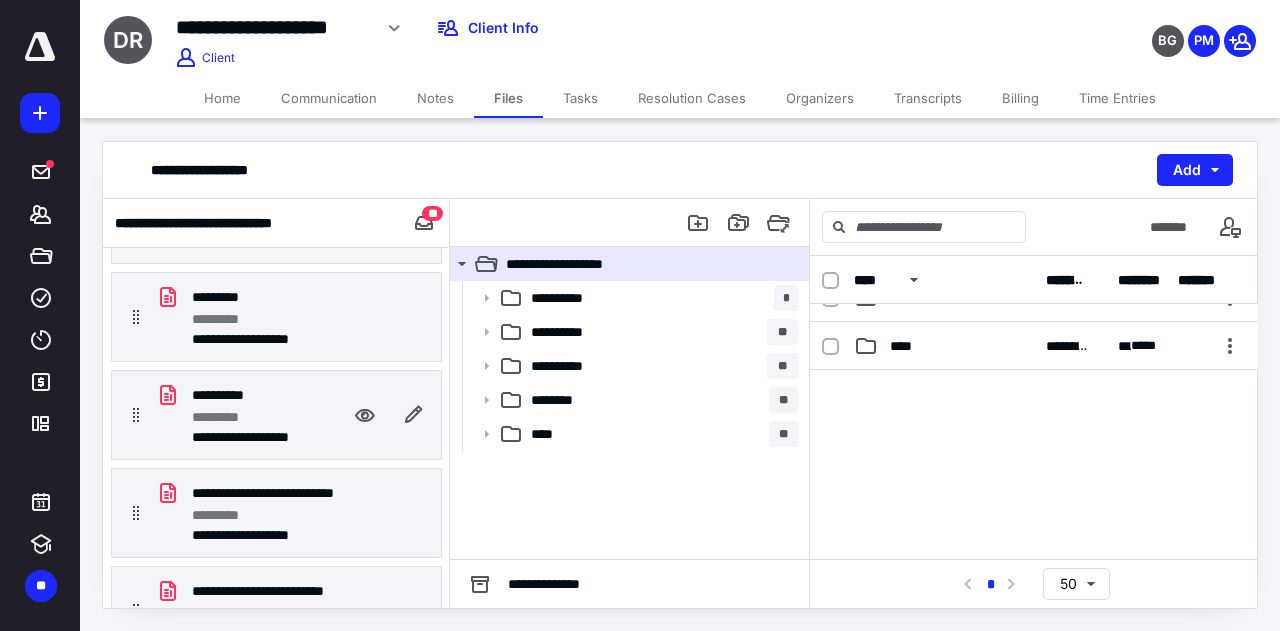 scroll, scrollTop: 539, scrollLeft: 0, axis: vertical 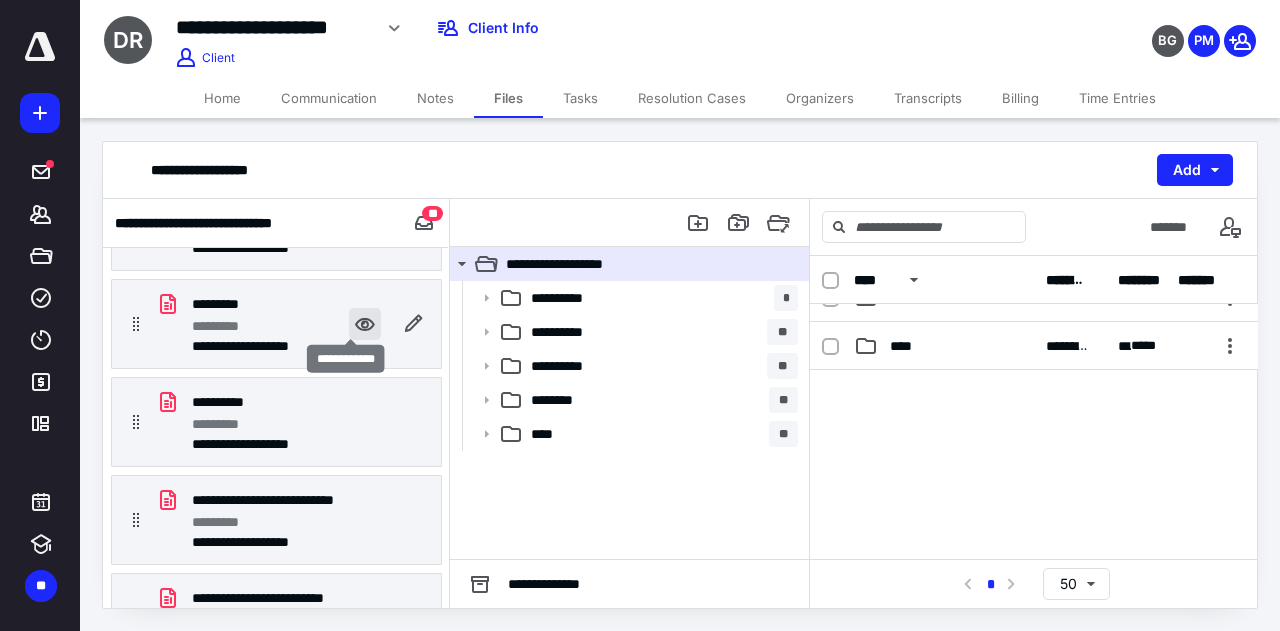 click at bounding box center (365, 324) 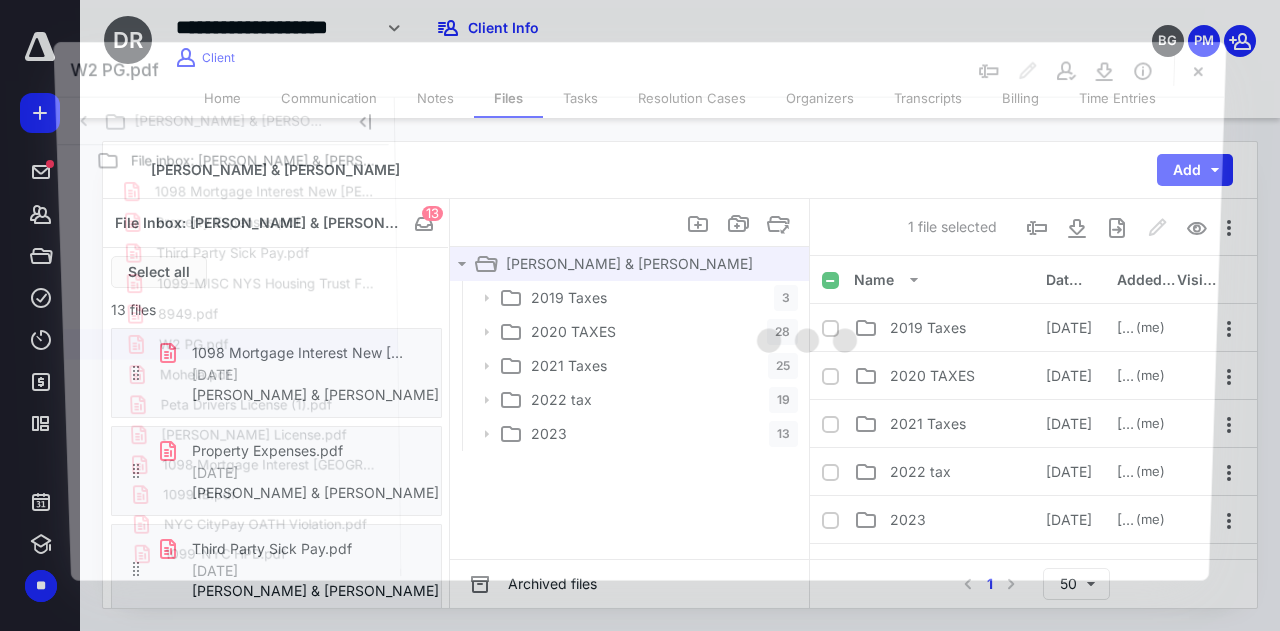 scroll, scrollTop: 539, scrollLeft: 0, axis: vertical 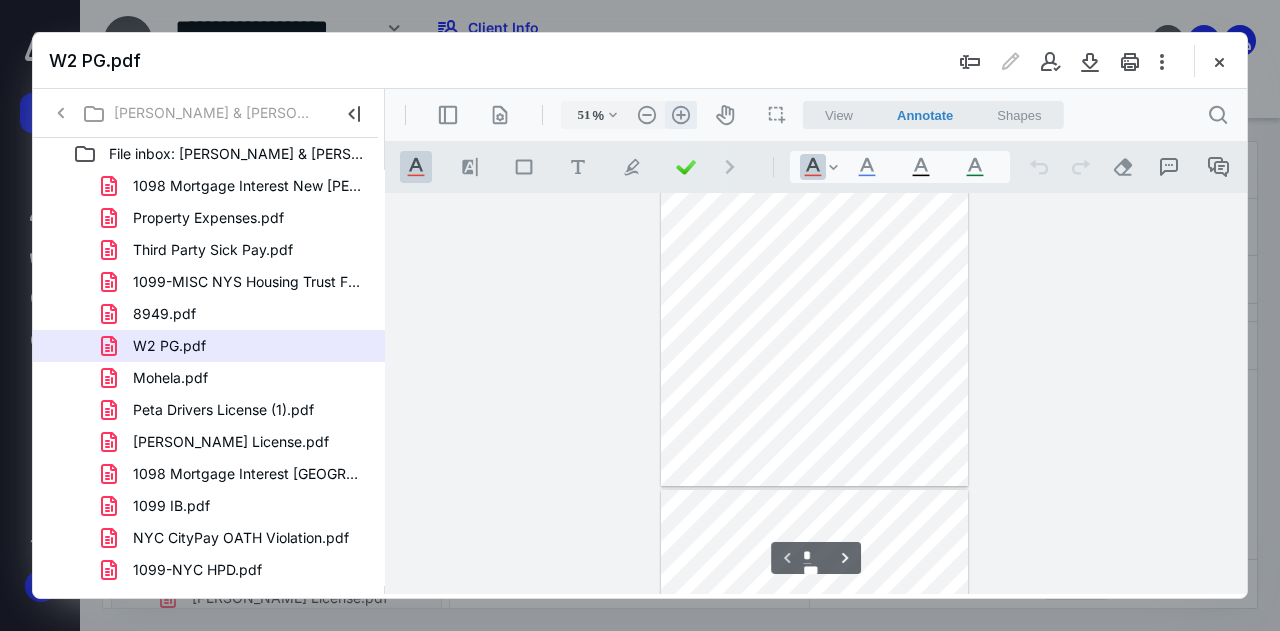 click on ".cls-1{fill:#abb0c4;} icon - header - zoom - in - line" at bounding box center [681, 115] 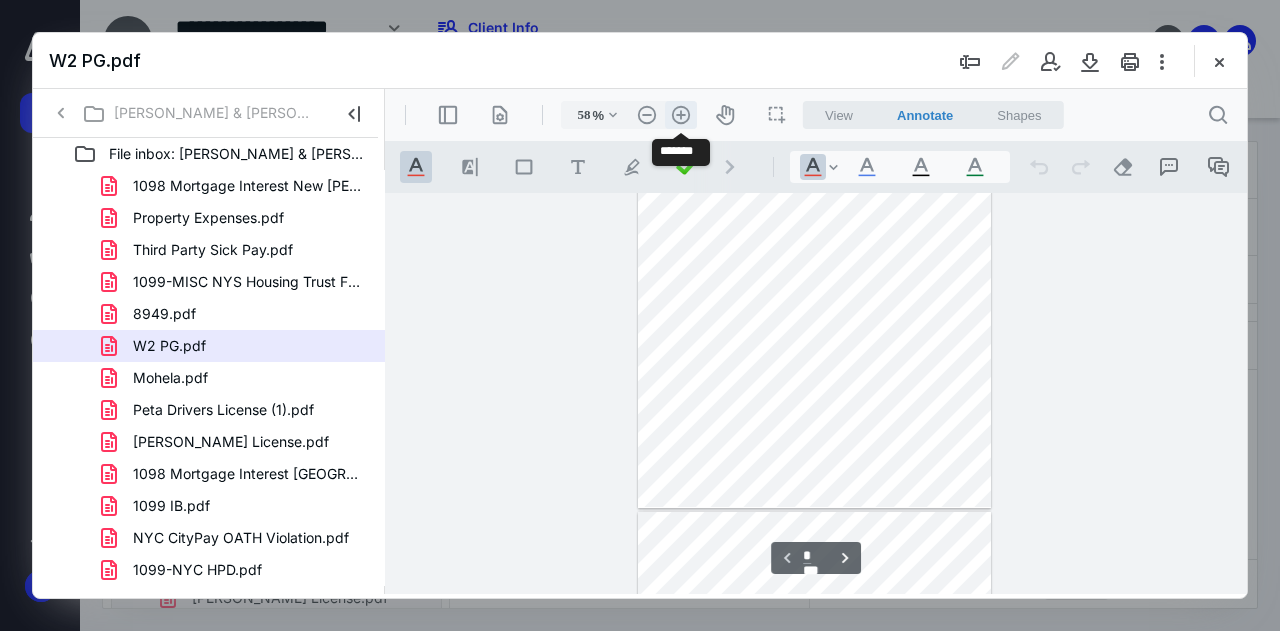 click on ".cls-1{fill:#abb0c4;} icon - header - zoom - in - line" at bounding box center [681, 115] 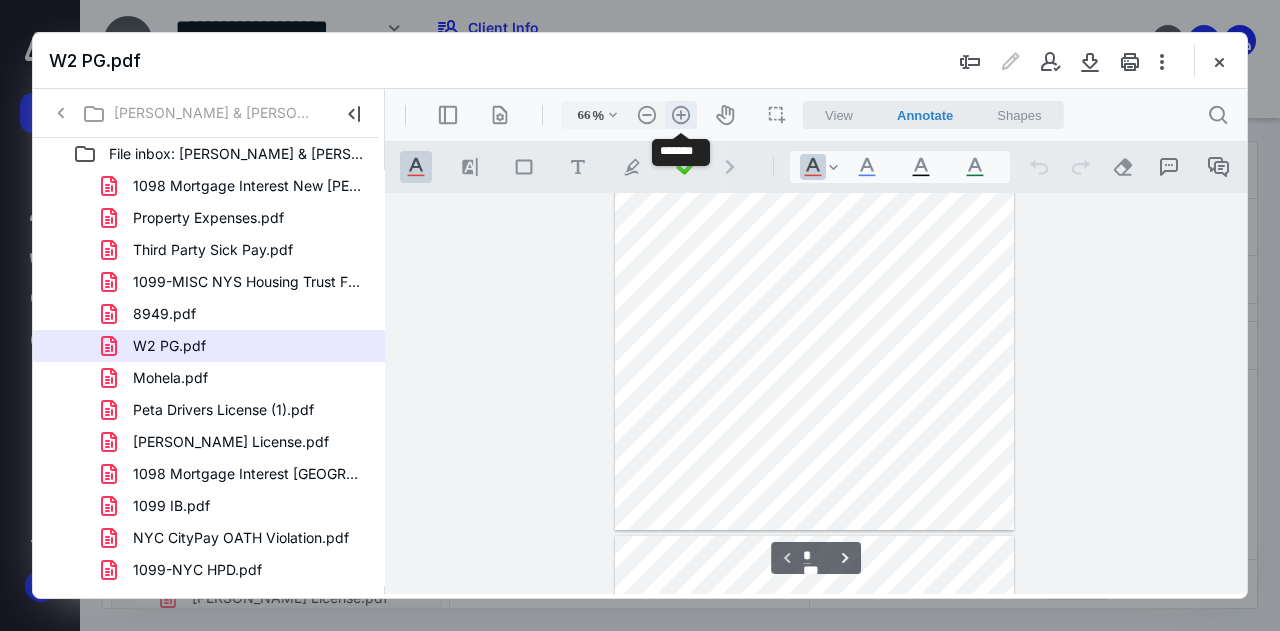 click on ".cls-1{fill:#abb0c4;} icon - header - zoom - in - line" at bounding box center (681, 115) 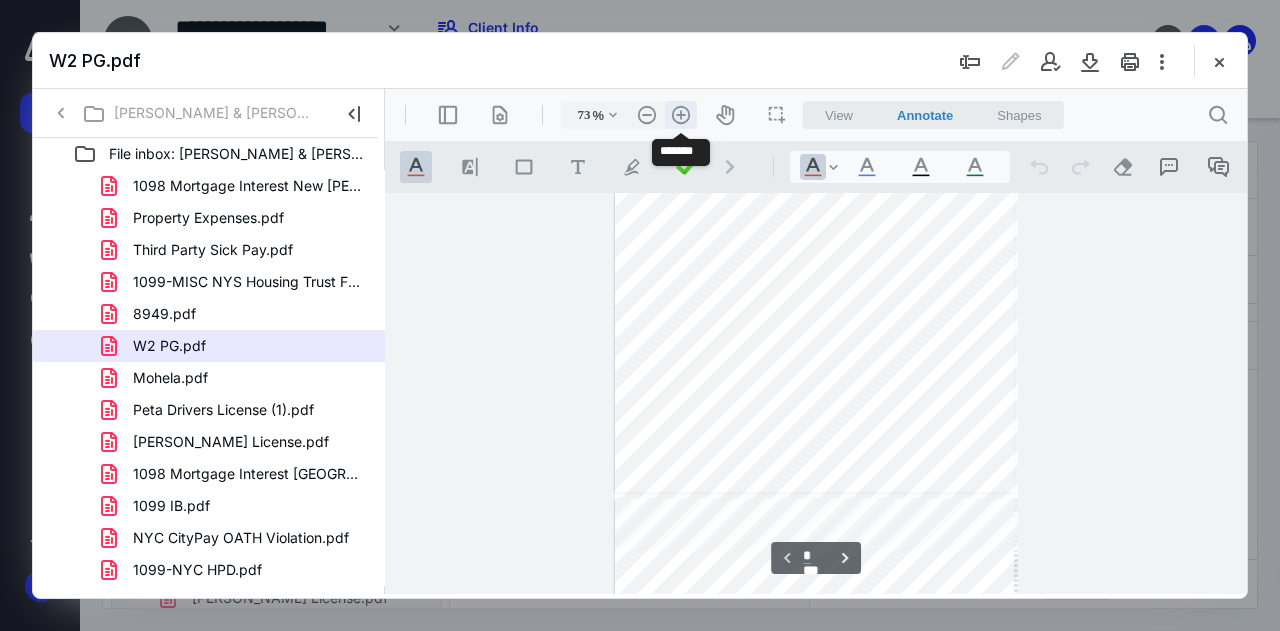 click on ".cls-1{fill:#abb0c4;} icon - header - zoom - in - line" at bounding box center [681, 115] 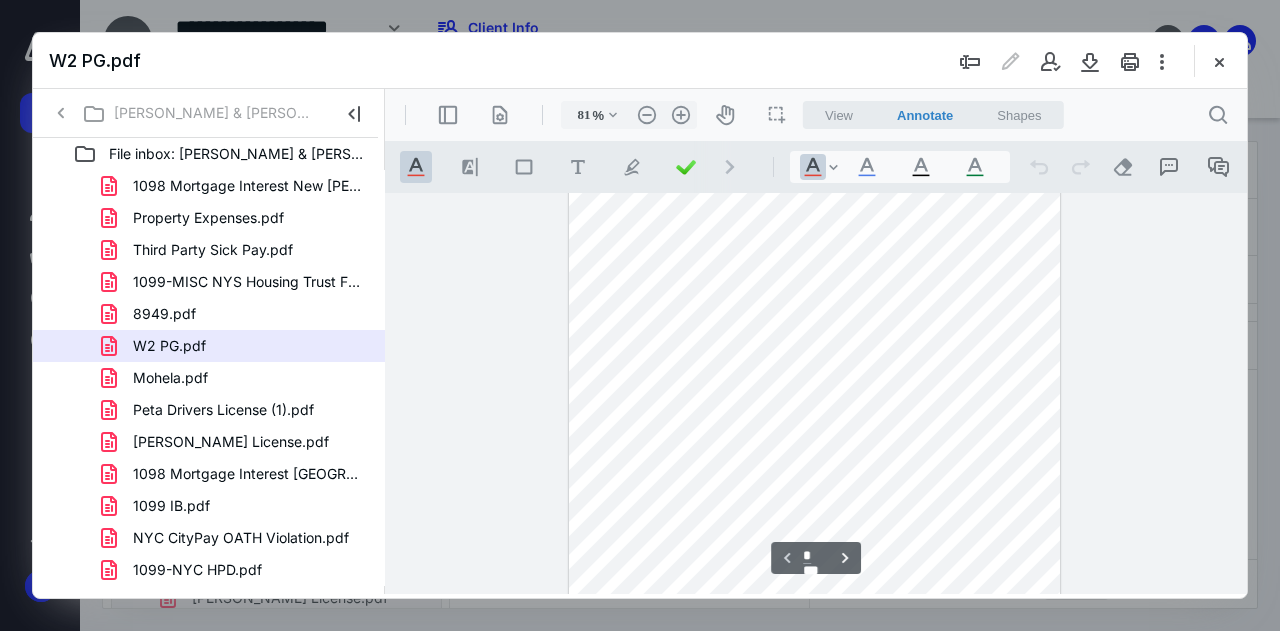 scroll, scrollTop: 0, scrollLeft: 0, axis: both 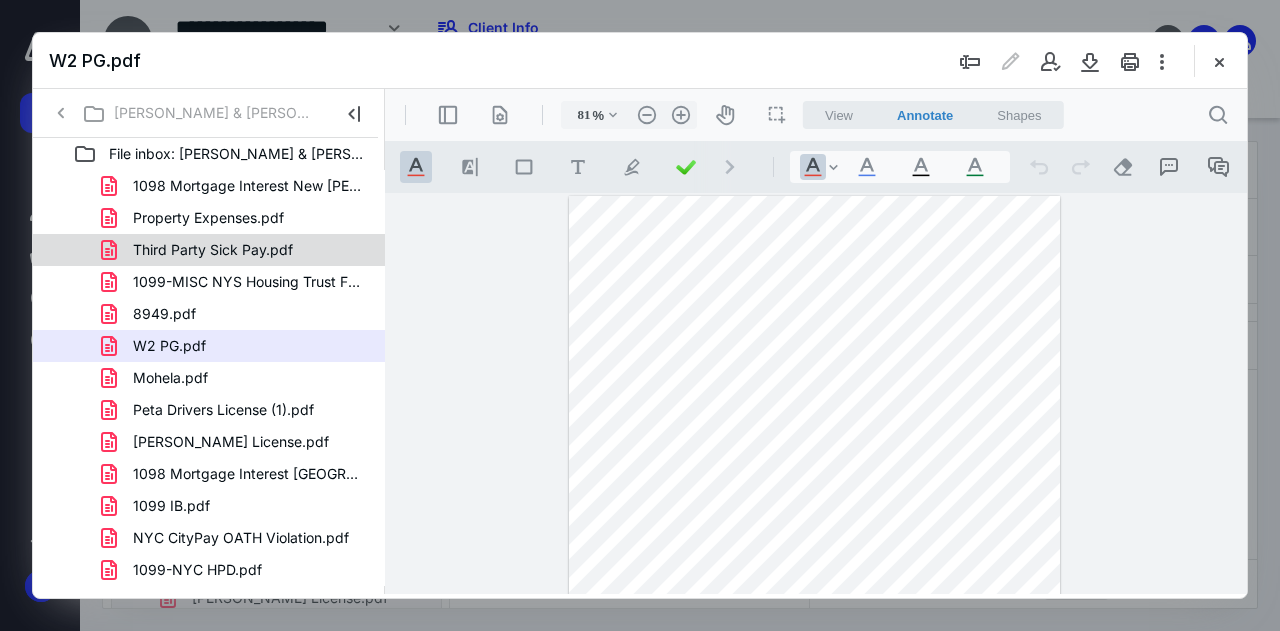 click on "Third Party Sick Pay.pdf" at bounding box center [213, 250] 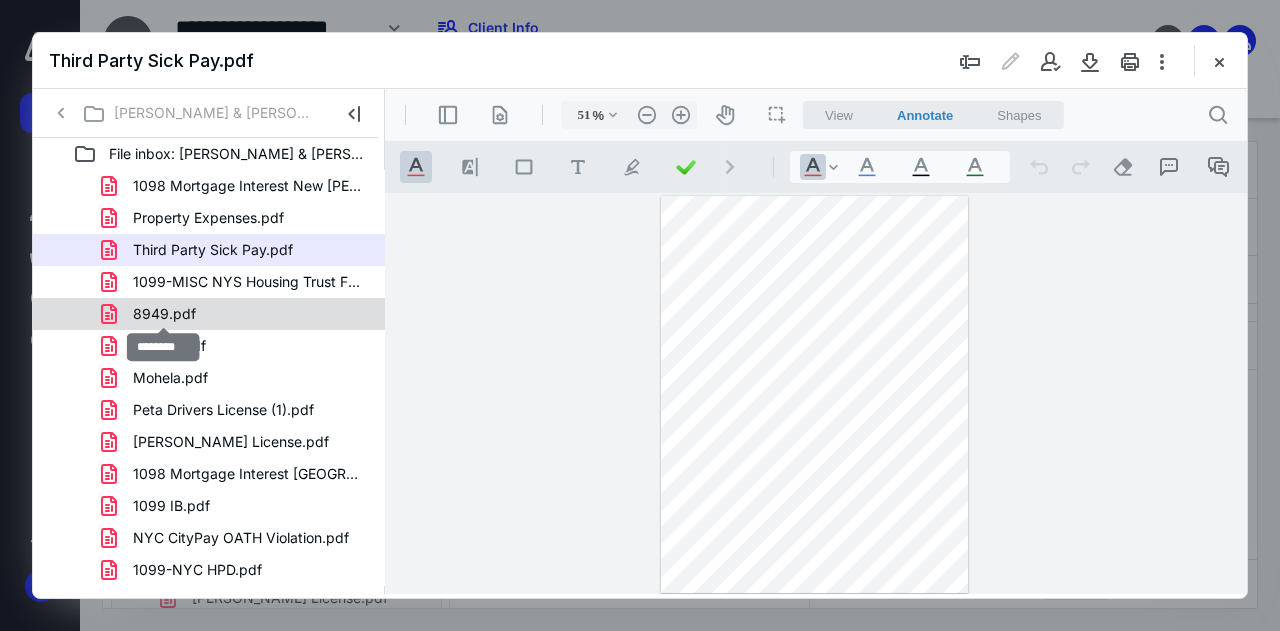 click on "8949.pdf" at bounding box center [164, 314] 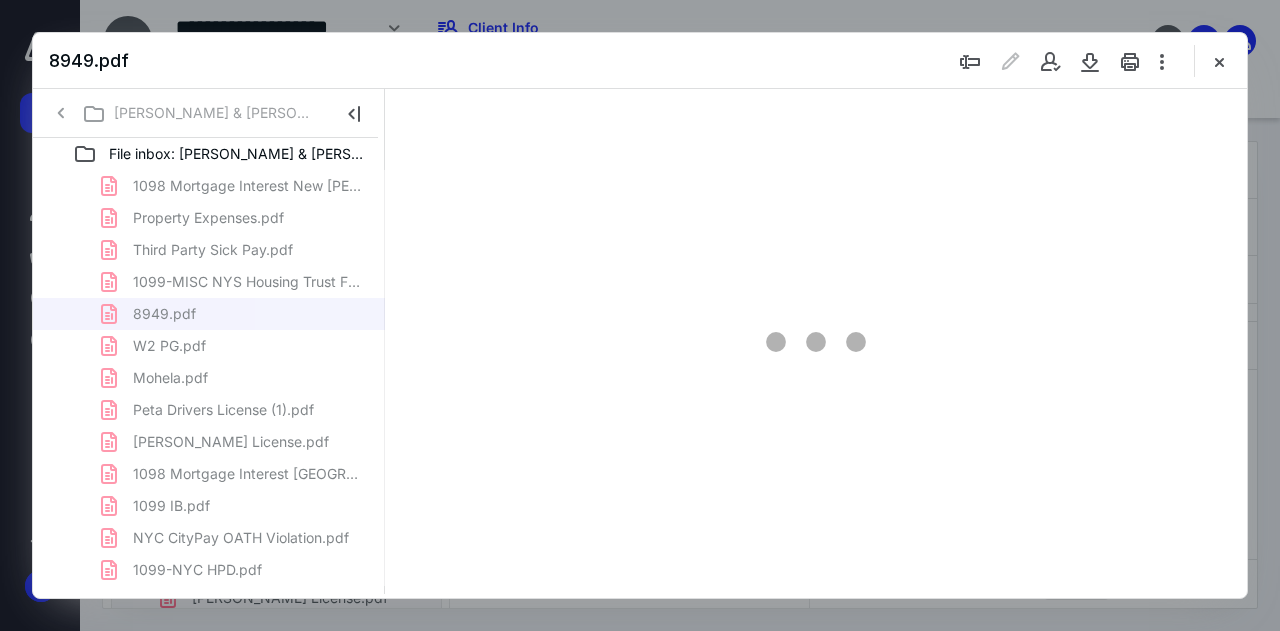 scroll, scrollTop: 106, scrollLeft: 0, axis: vertical 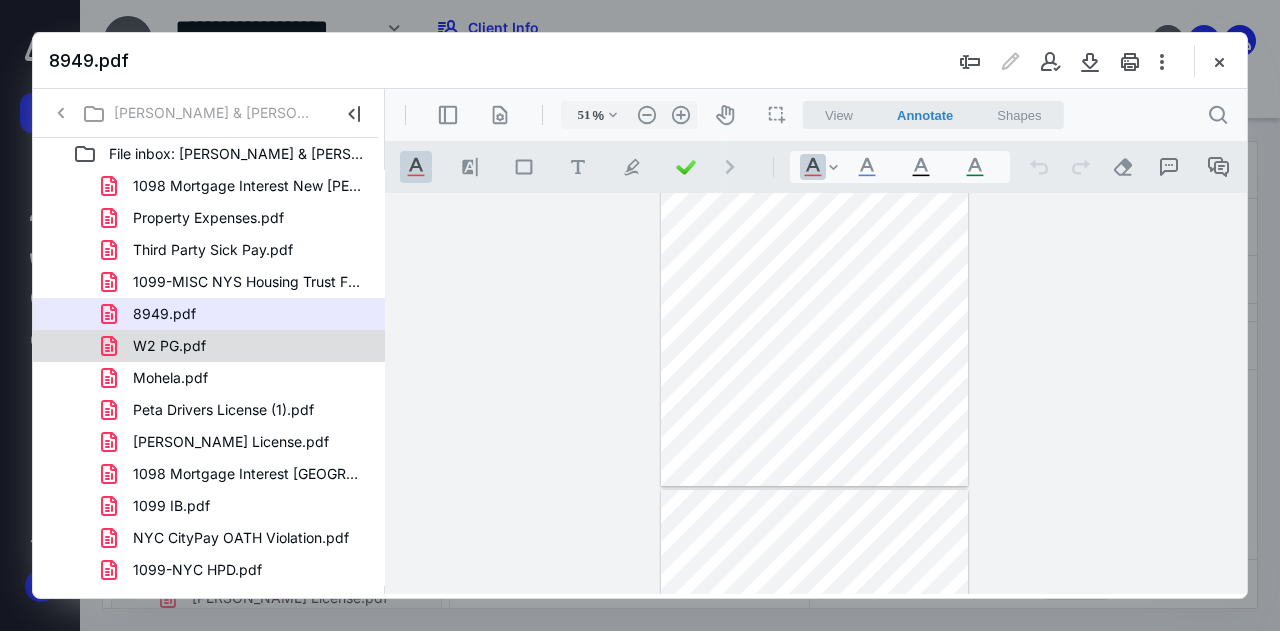 click on "W2 PG.pdf" at bounding box center (157, 346) 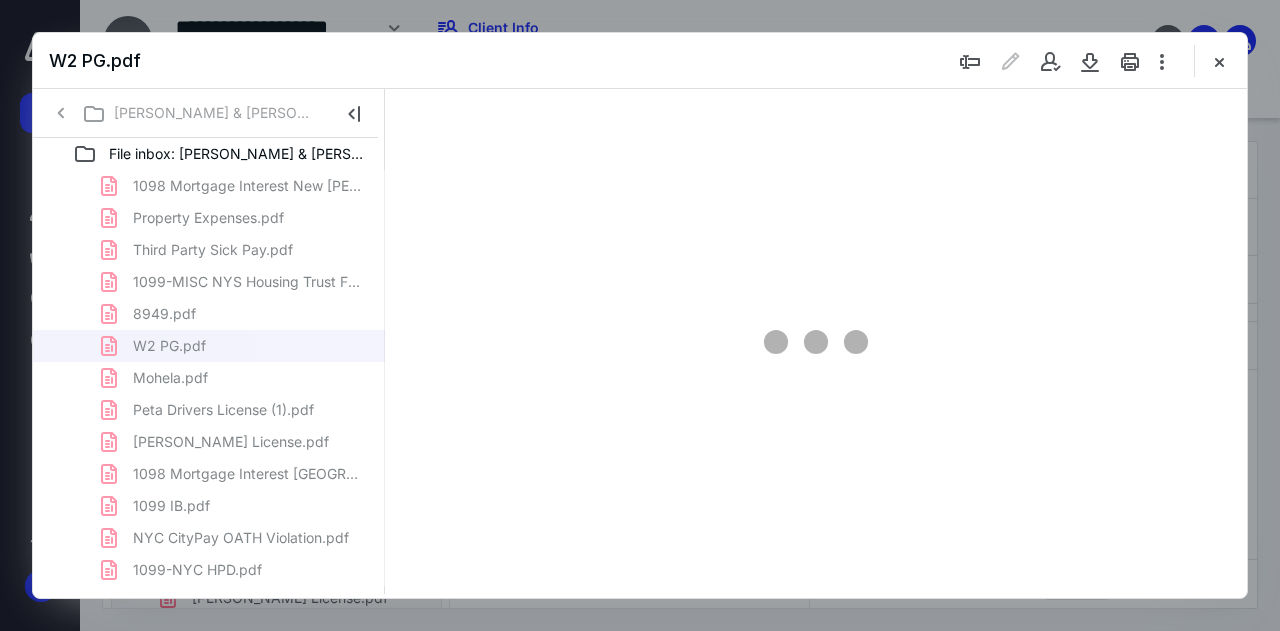 scroll, scrollTop: 106, scrollLeft: 0, axis: vertical 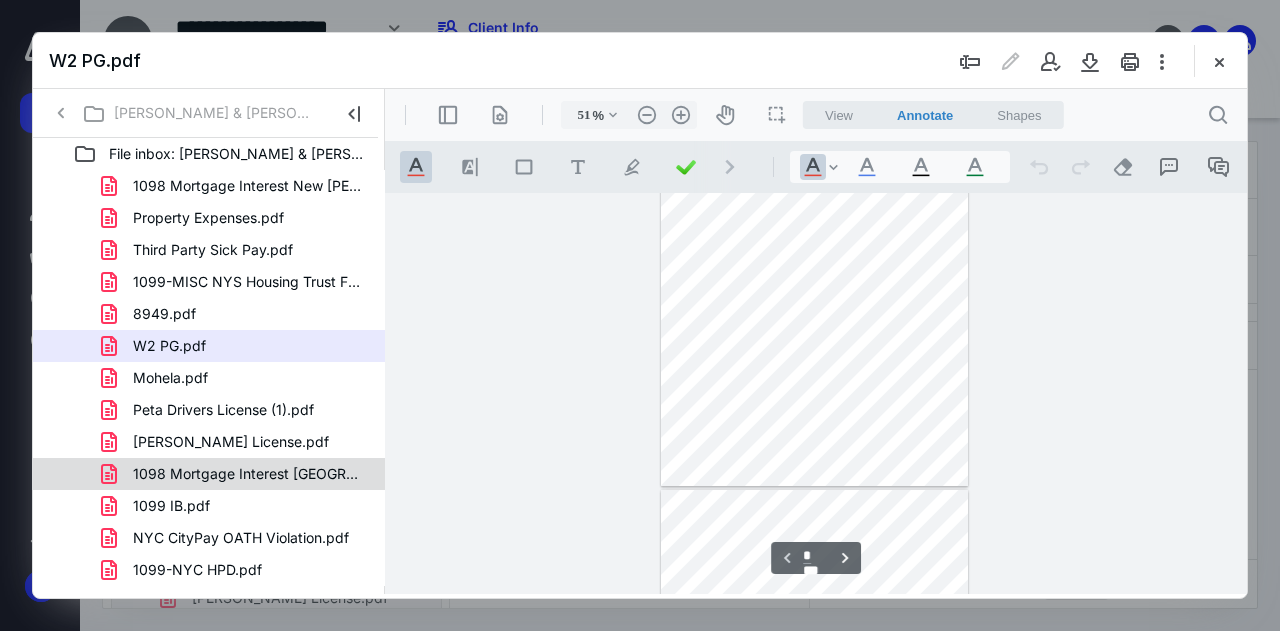 click on "1098 Mortgage Interest [GEOGRAPHIC_DATA]pdf" at bounding box center (249, 474) 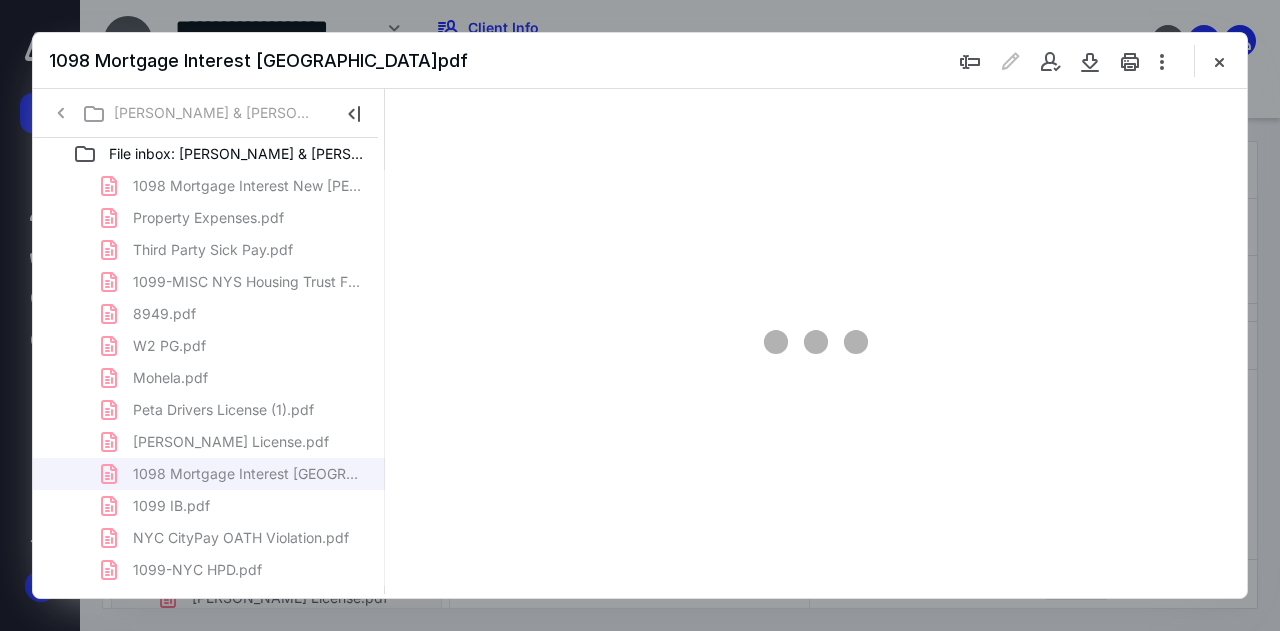 scroll, scrollTop: 106, scrollLeft: 0, axis: vertical 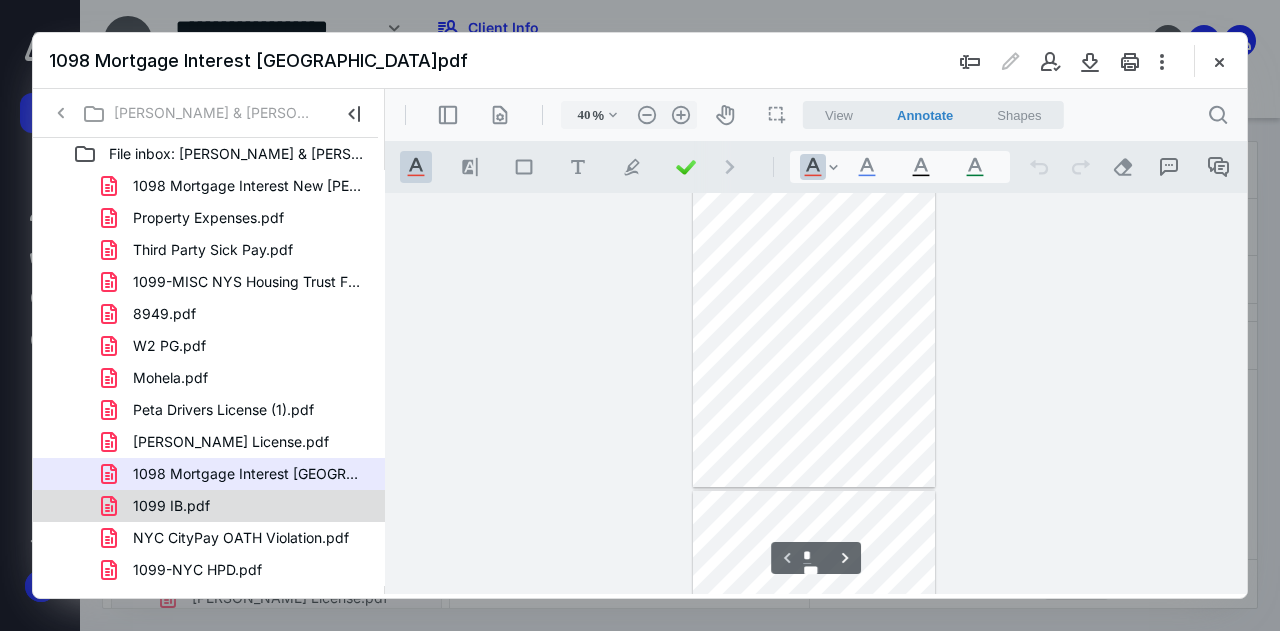 click on "1099 IB.pdf" at bounding box center [209, 506] 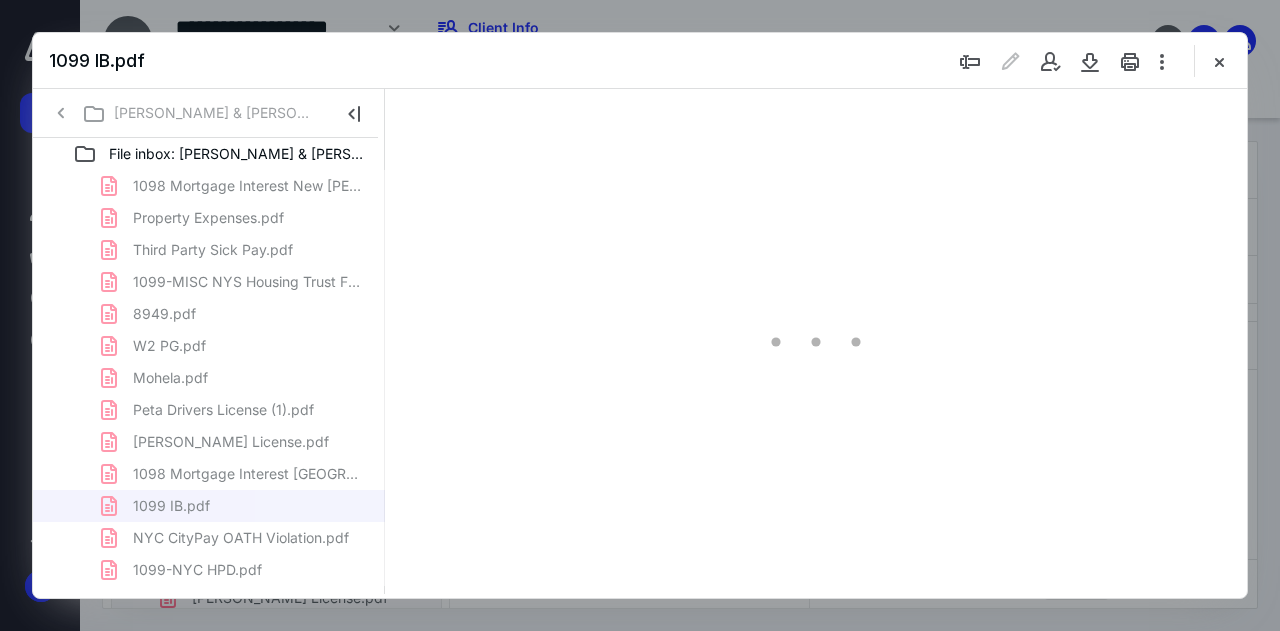 scroll, scrollTop: 107, scrollLeft: 0, axis: vertical 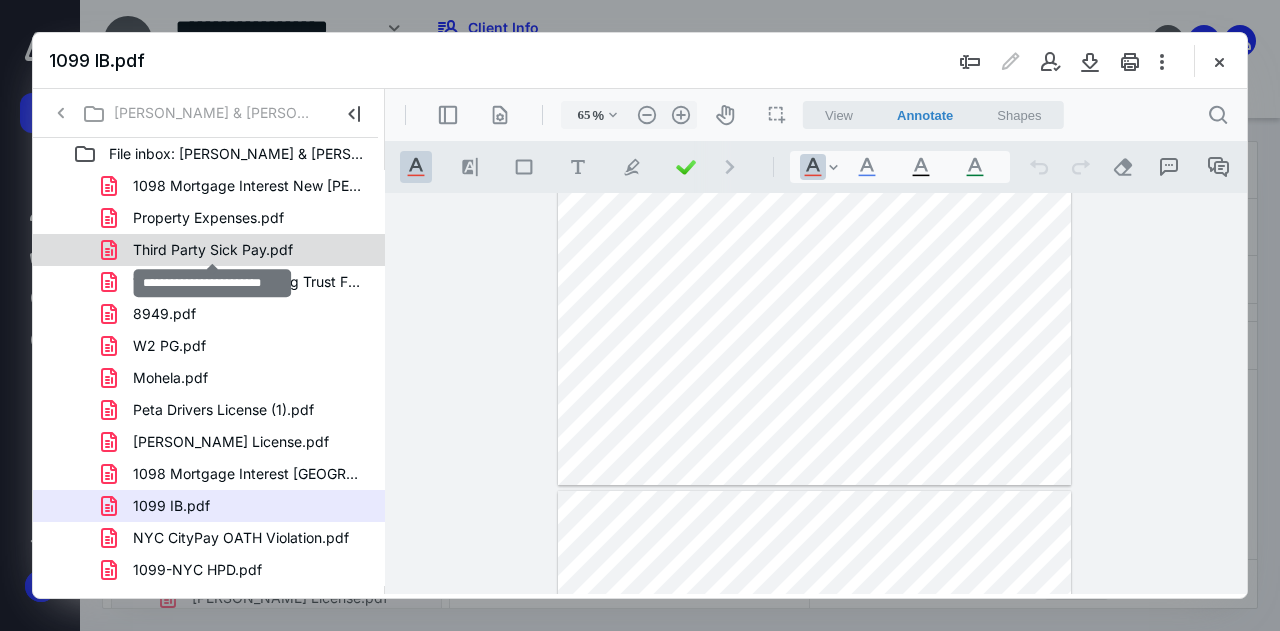 click on "Third Party Sick Pay.pdf" at bounding box center [213, 250] 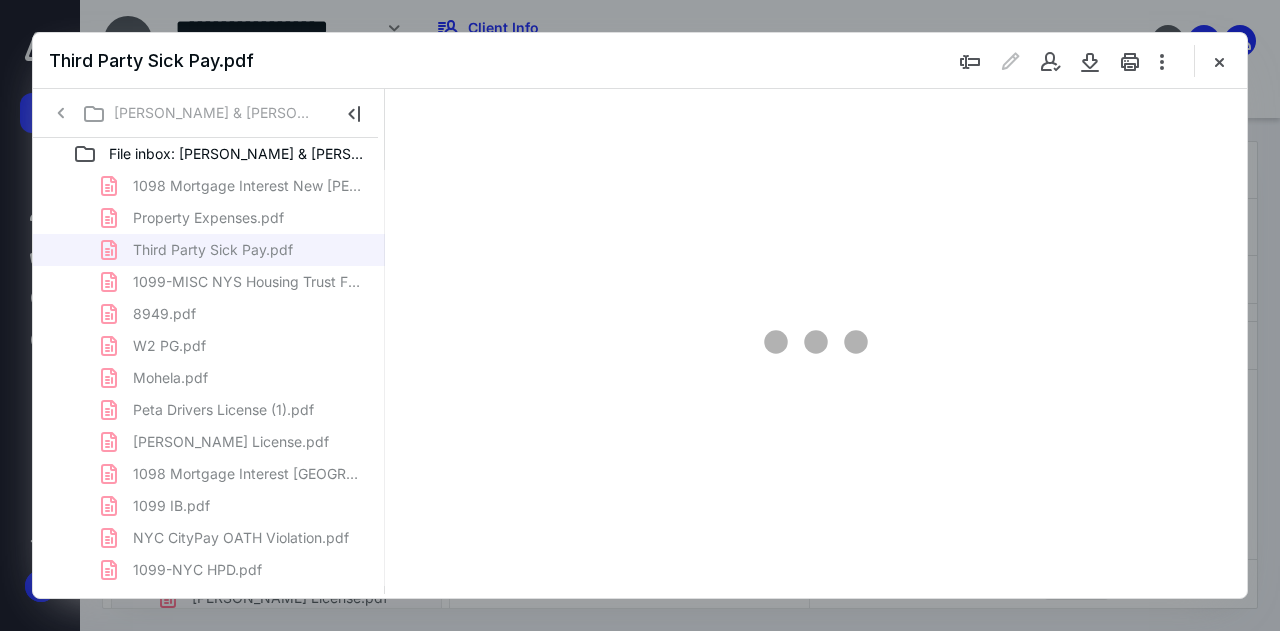scroll, scrollTop: 0, scrollLeft: 0, axis: both 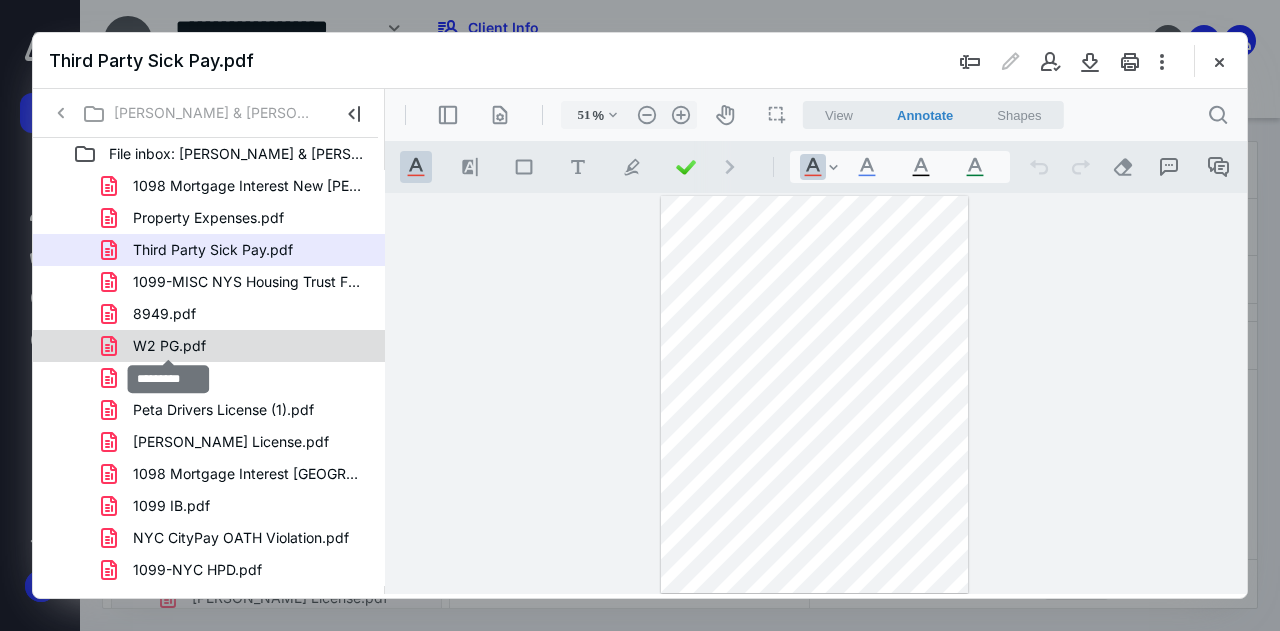 click on "W2 PG.pdf" at bounding box center (169, 346) 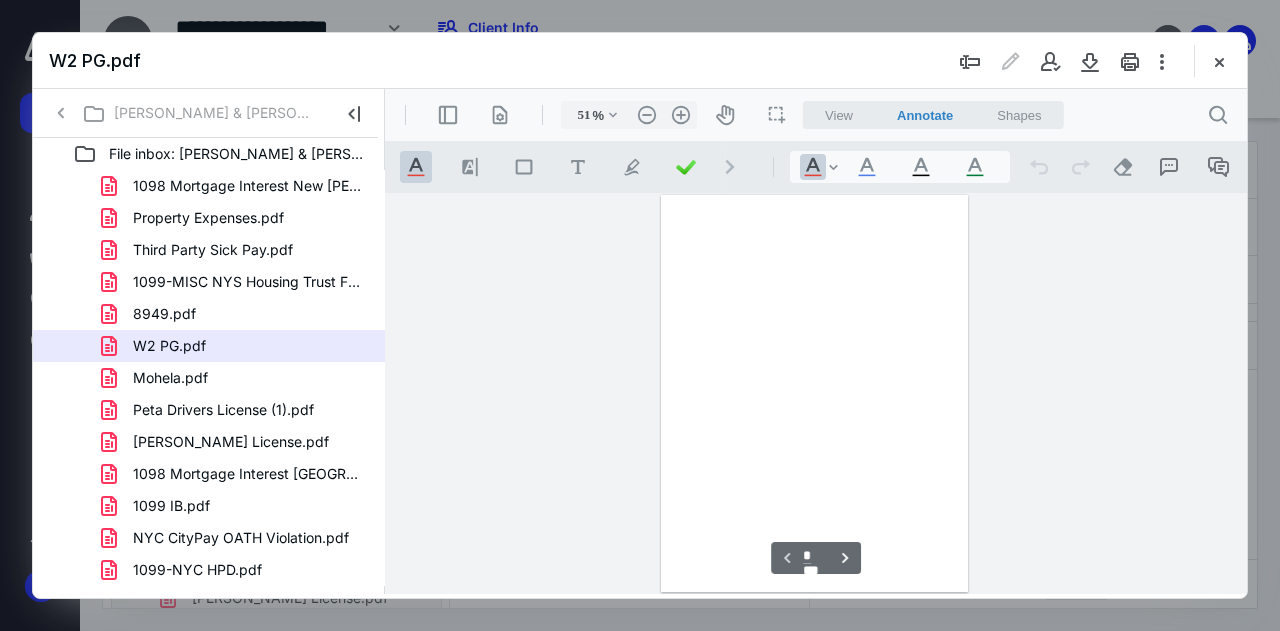 scroll, scrollTop: 106, scrollLeft: 0, axis: vertical 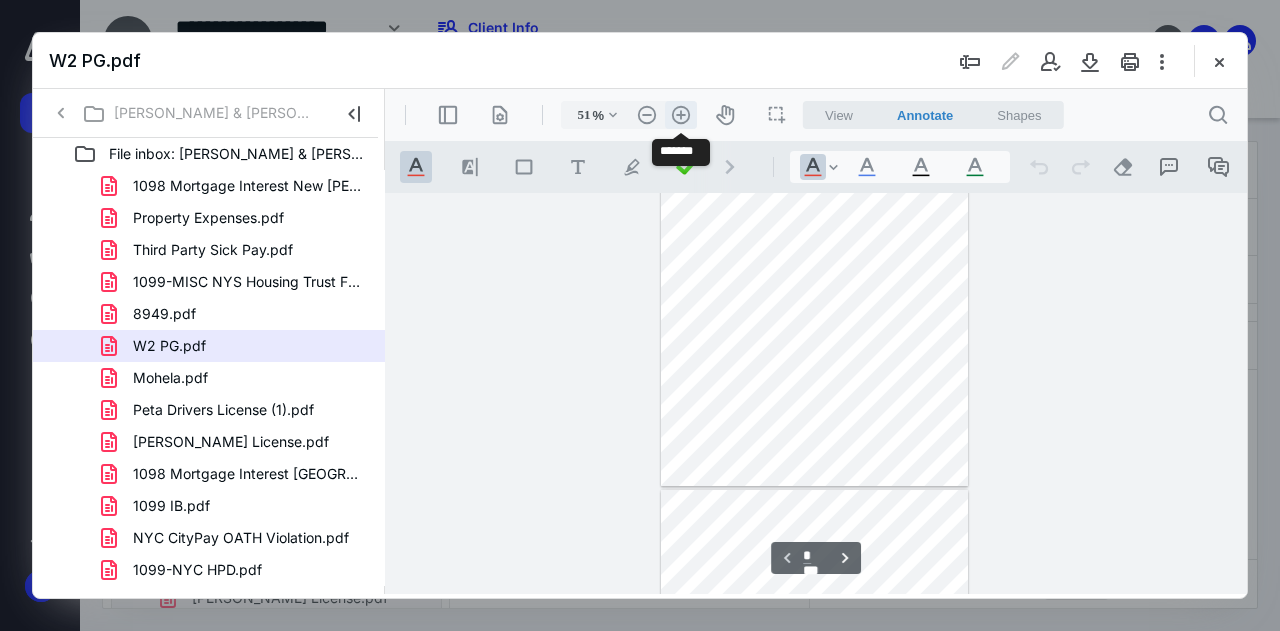 click on ".cls-1{fill:#abb0c4;} icon - header - zoom - in - line" at bounding box center (681, 115) 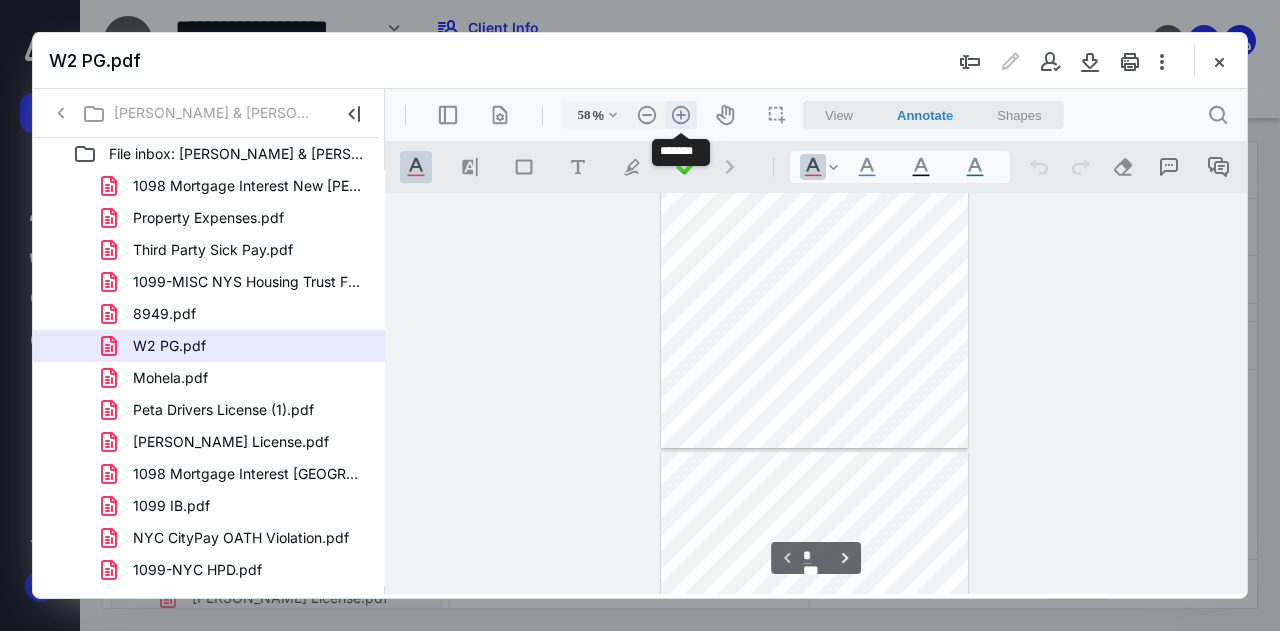 click on ".cls-1{fill:#abb0c4;} icon - header - zoom - in - line" at bounding box center (681, 115) 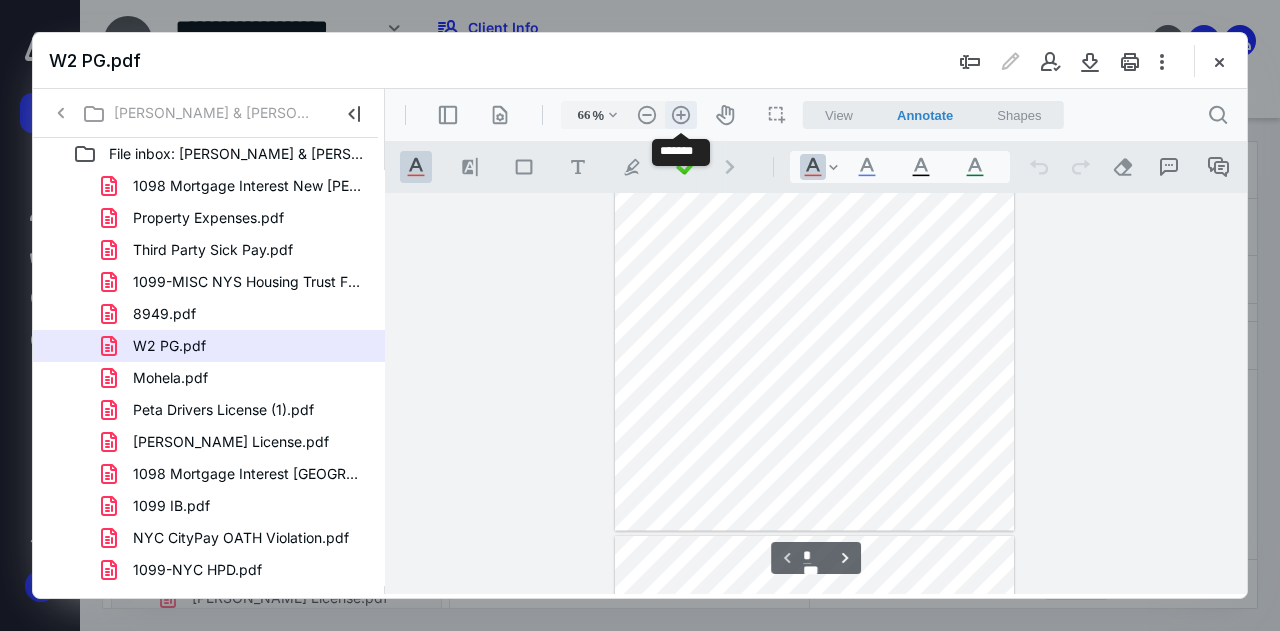 click on ".cls-1{fill:#abb0c4;} icon - header - zoom - in - line" at bounding box center (681, 115) 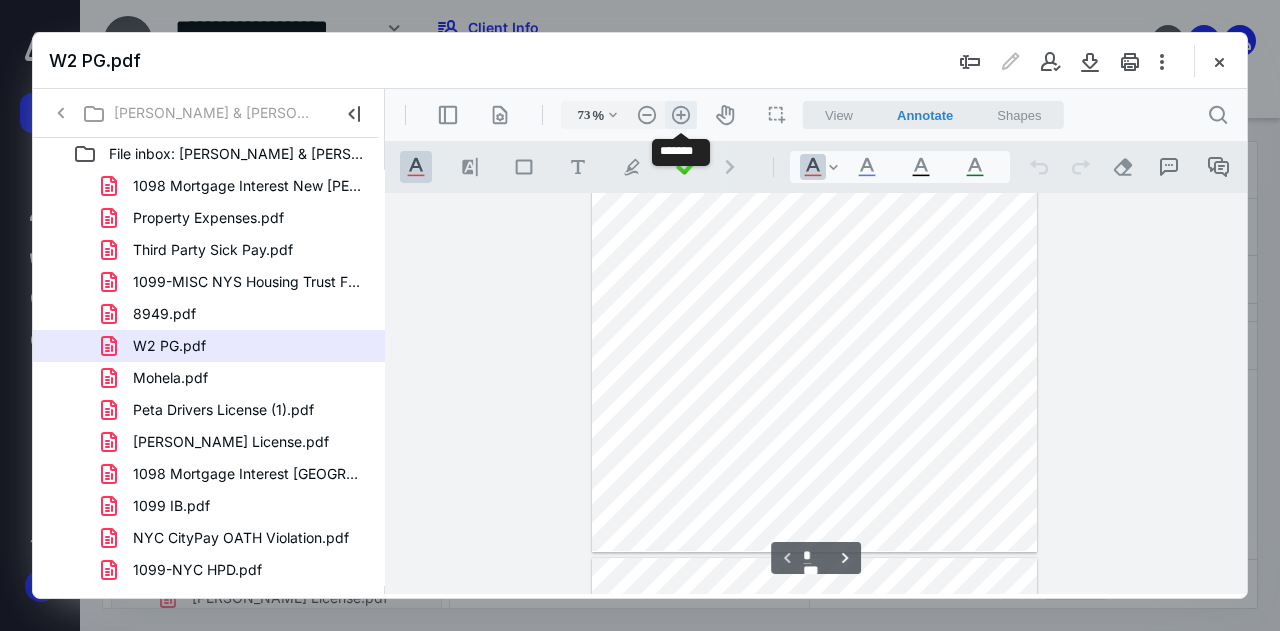 click on ".cls-1{fill:#abb0c4;} icon - header - zoom - in - line" at bounding box center [681, 115] 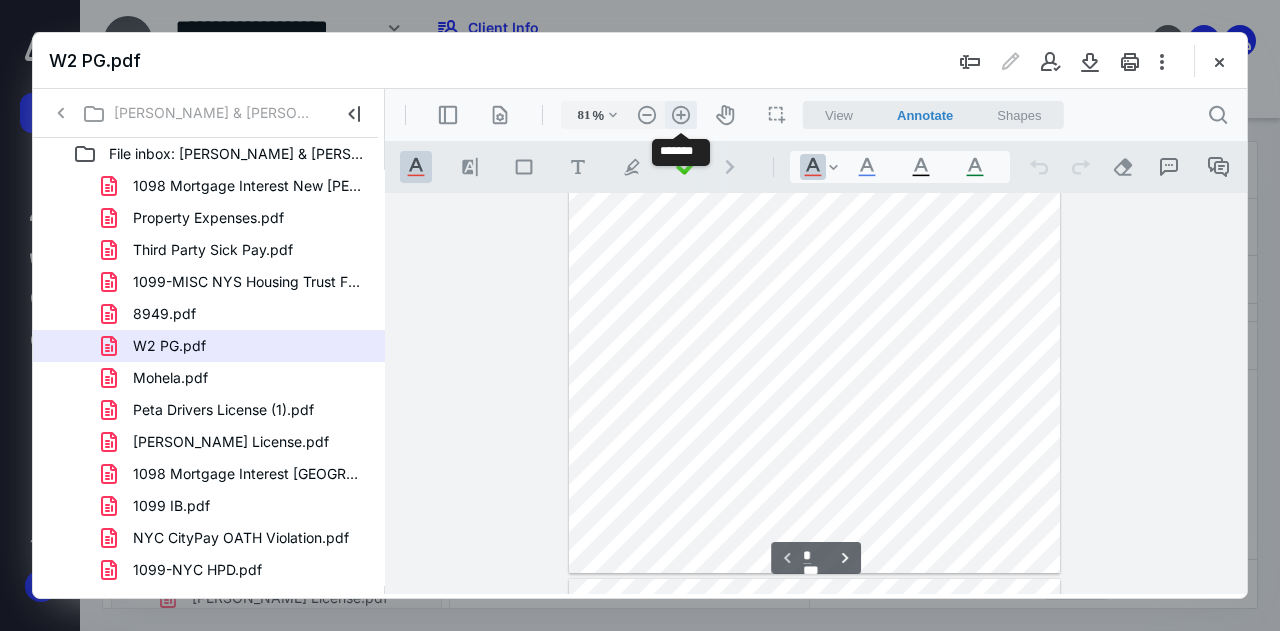 click on ".cls-1{fill:#abb0c4;} icon - header - zoom - in - line" at bounding box center [681, 115] 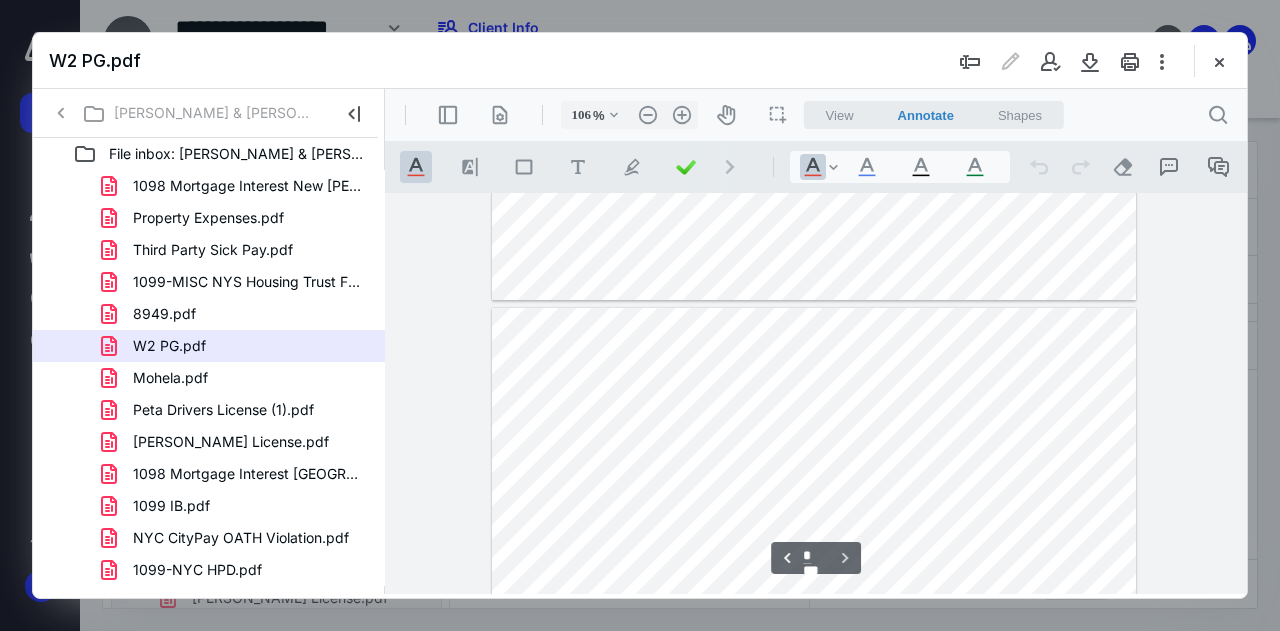 scroll, scrollTop: 1280, scrollLeft: 0, axis: vertical 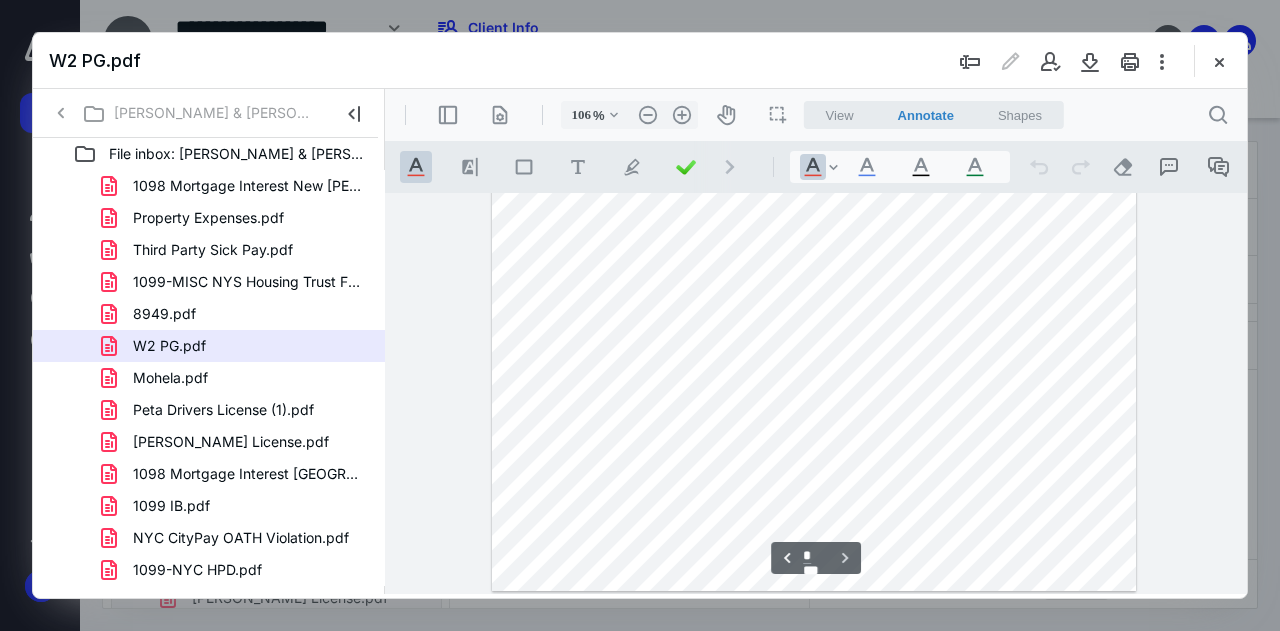 type on "*" 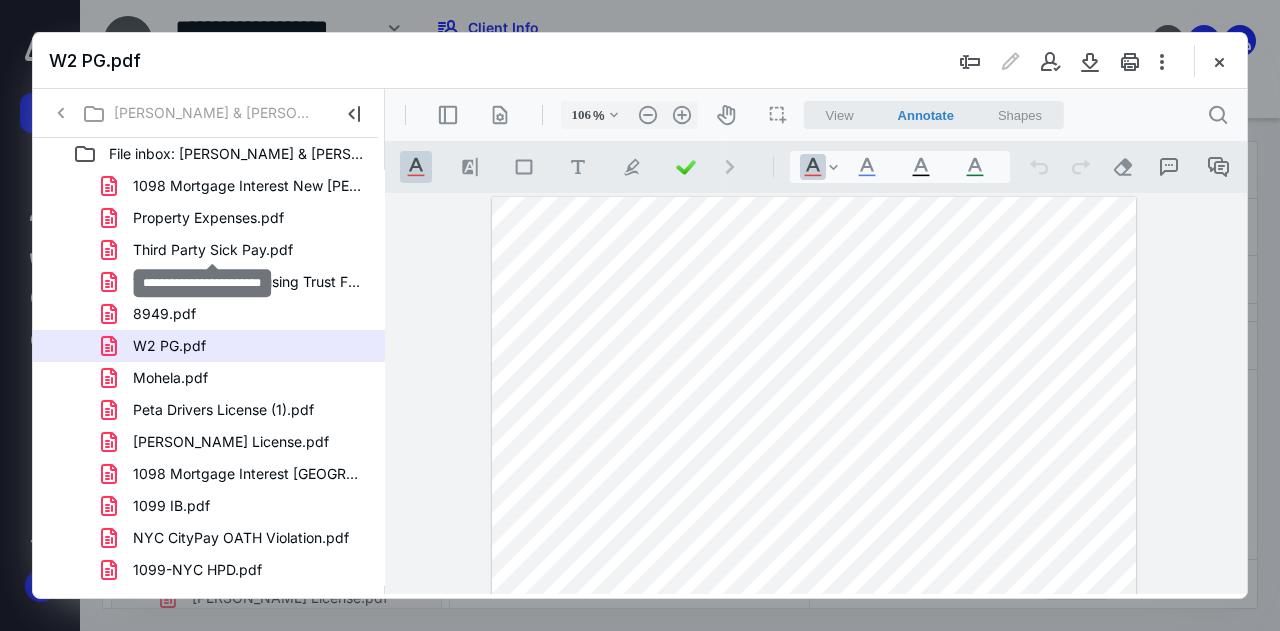 click on "Third Party Sick Pay.pdf" at bounding box center [213, 250] 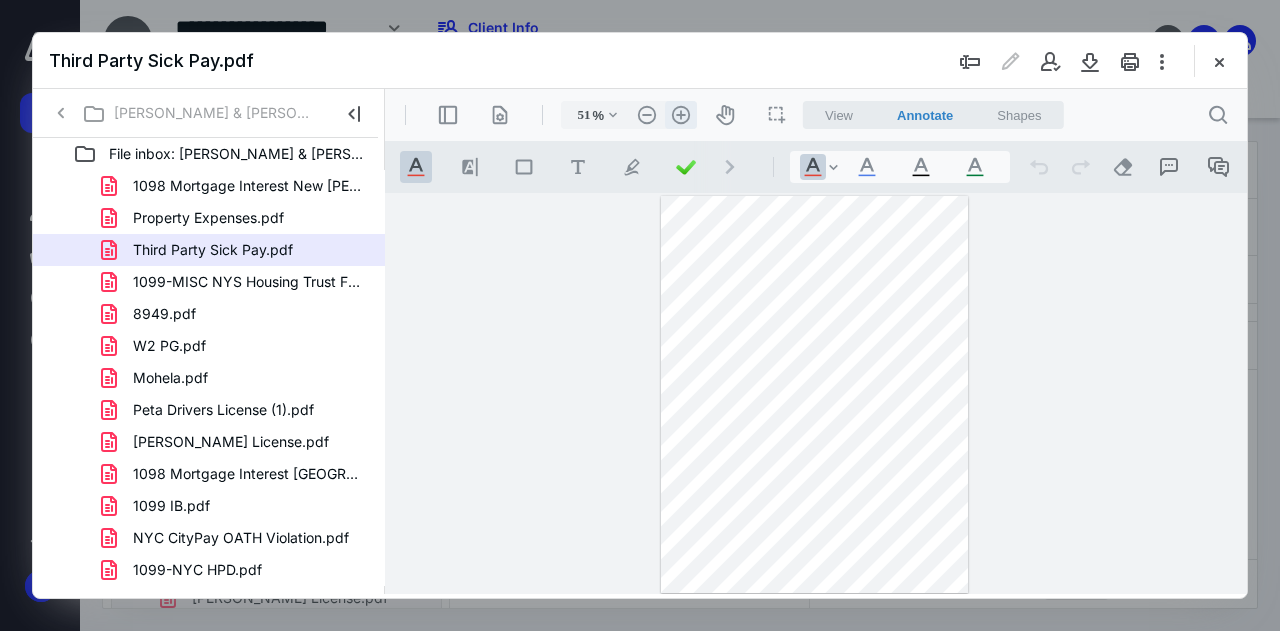 click on ".cls-1{fill:#abb0c4;} icon - header - zoom - in - line" at bounding box center (681, 115) 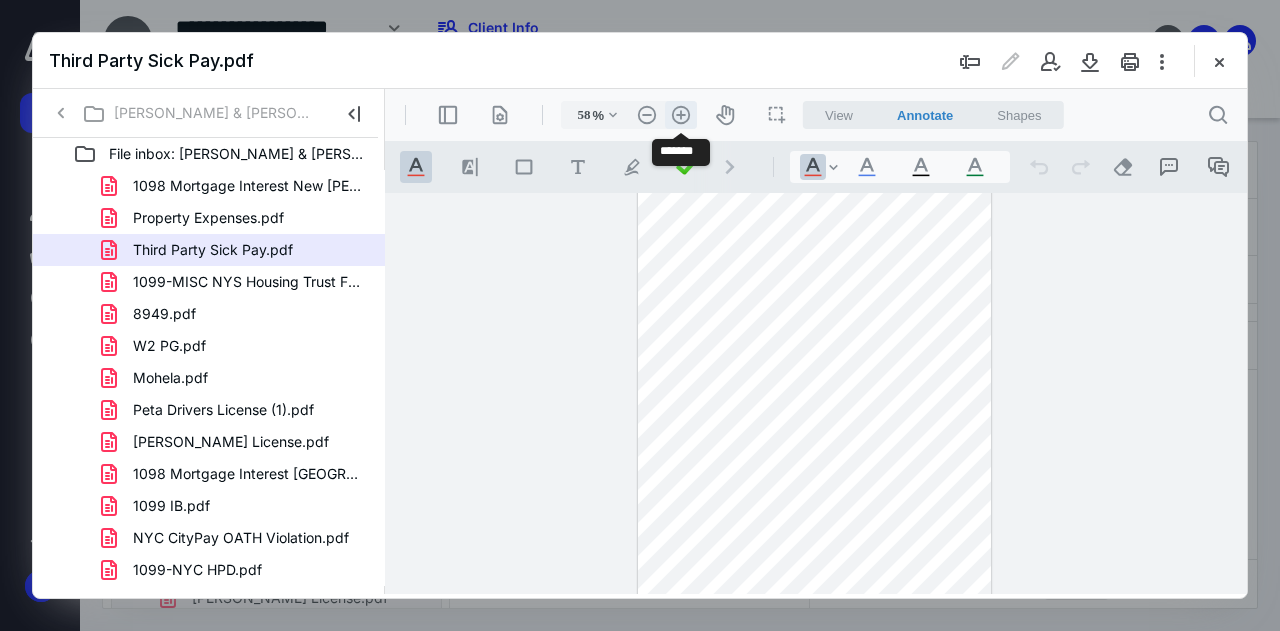 click on ".cls-1{fill:#abb0c4;} icon - header - zoom - in - line" at bounding box center (681, 115) 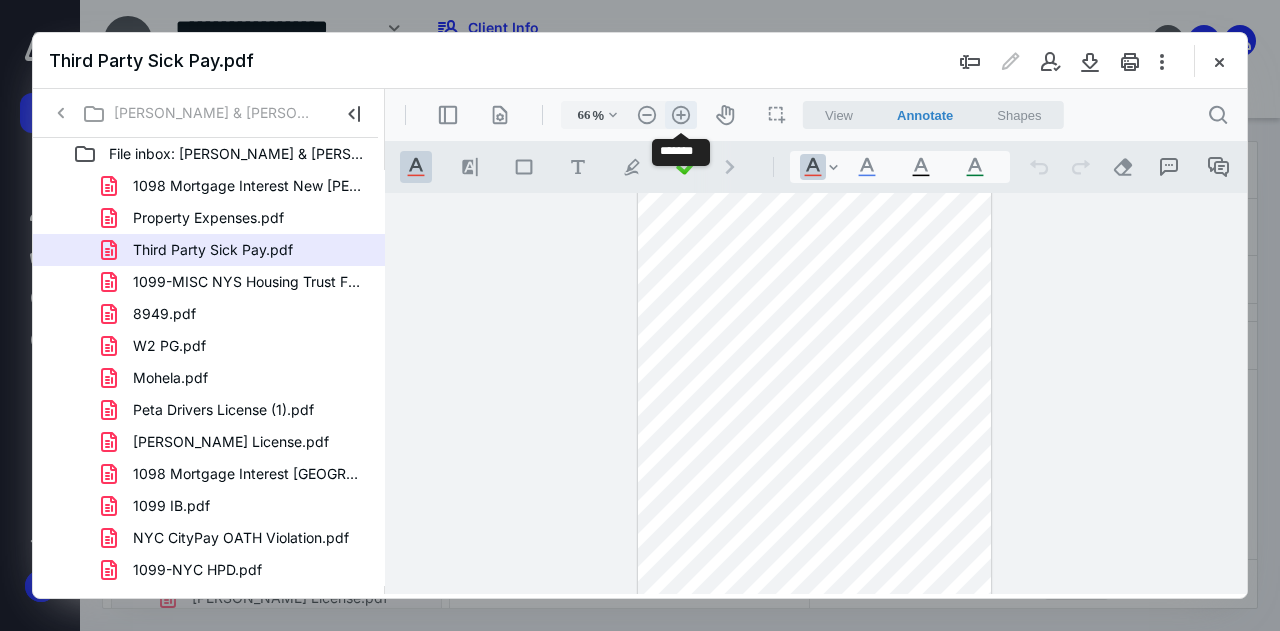 click on ".cls-1{fill:#abb0c4;} icon - header - zoom - in - line" at bounding box center (681, 115) 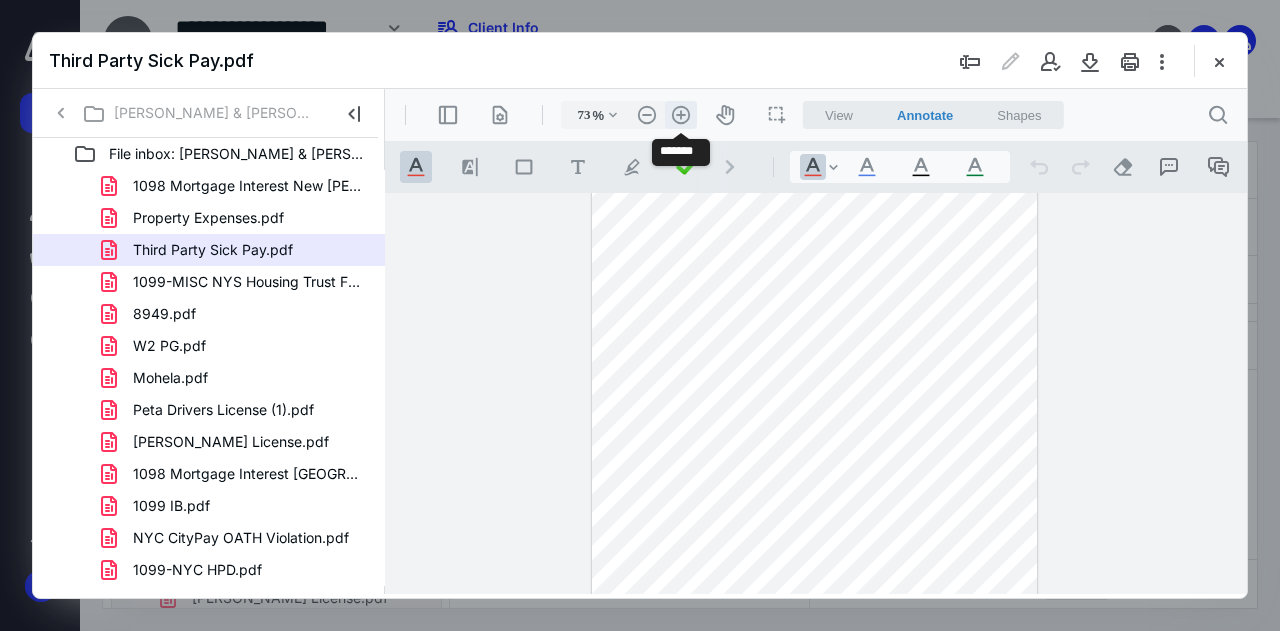 click on ".cls-1{fill:#abb0c4;} icon - header - zoom - in - line" at bounding box center [681, 115] 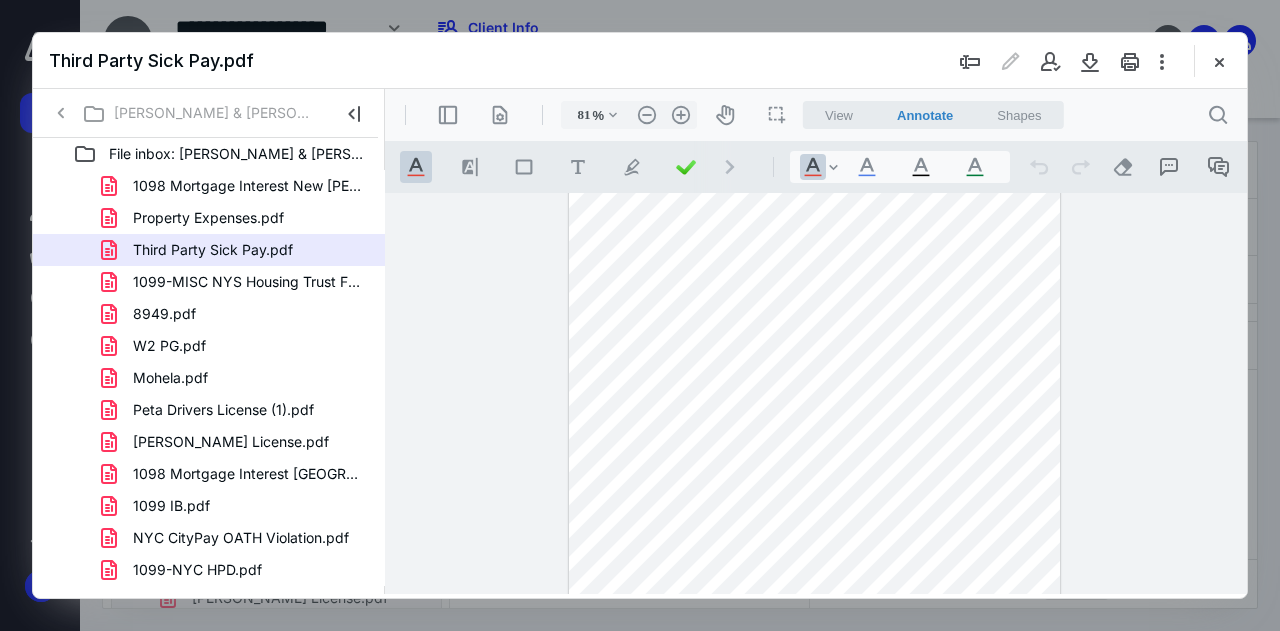 scroll, scrollTop: 0, scrollLeft: 0, axis: both 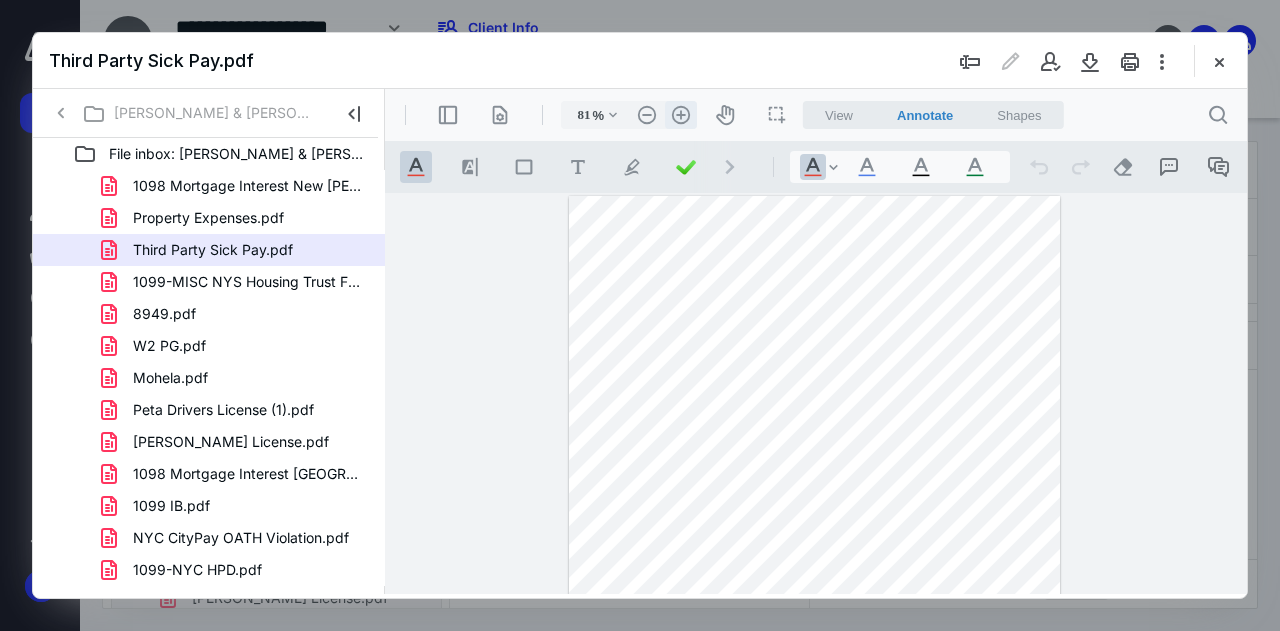 click on ".cls-1{fill:#abb0c4;} icon - header - zoom - in - line" at bounding box center [681, 115] 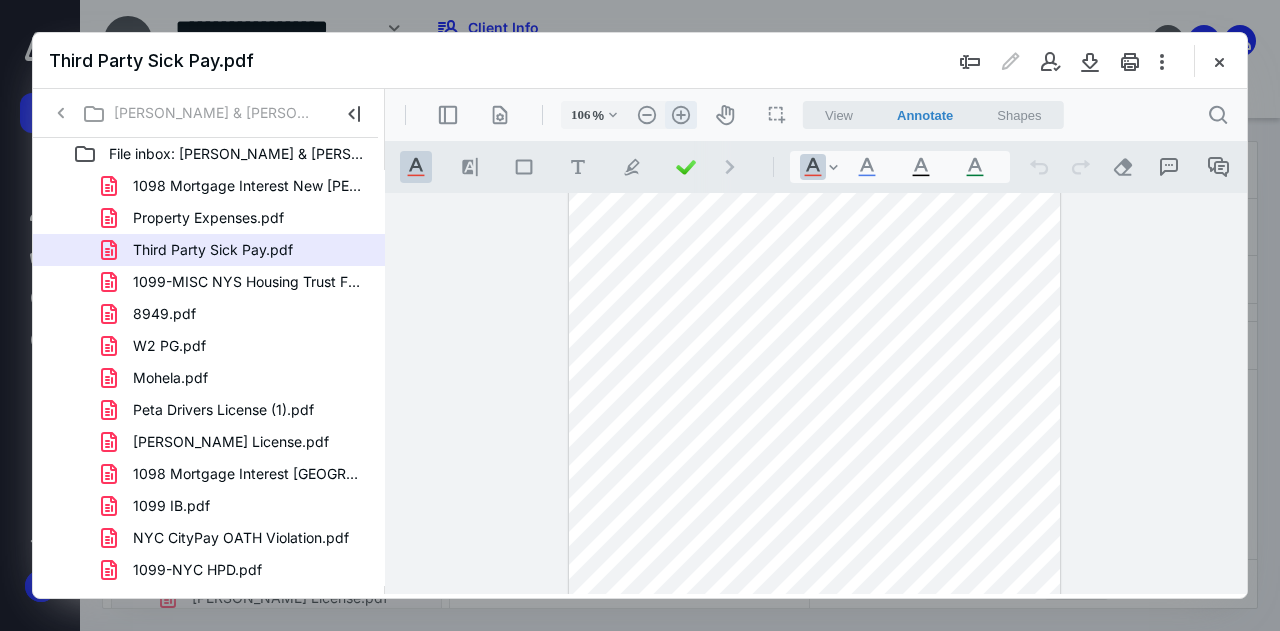 click on ".cls-1{fill:#abb0c4;} icon - header - zoom - in - line" at bounding box center [681, 115] 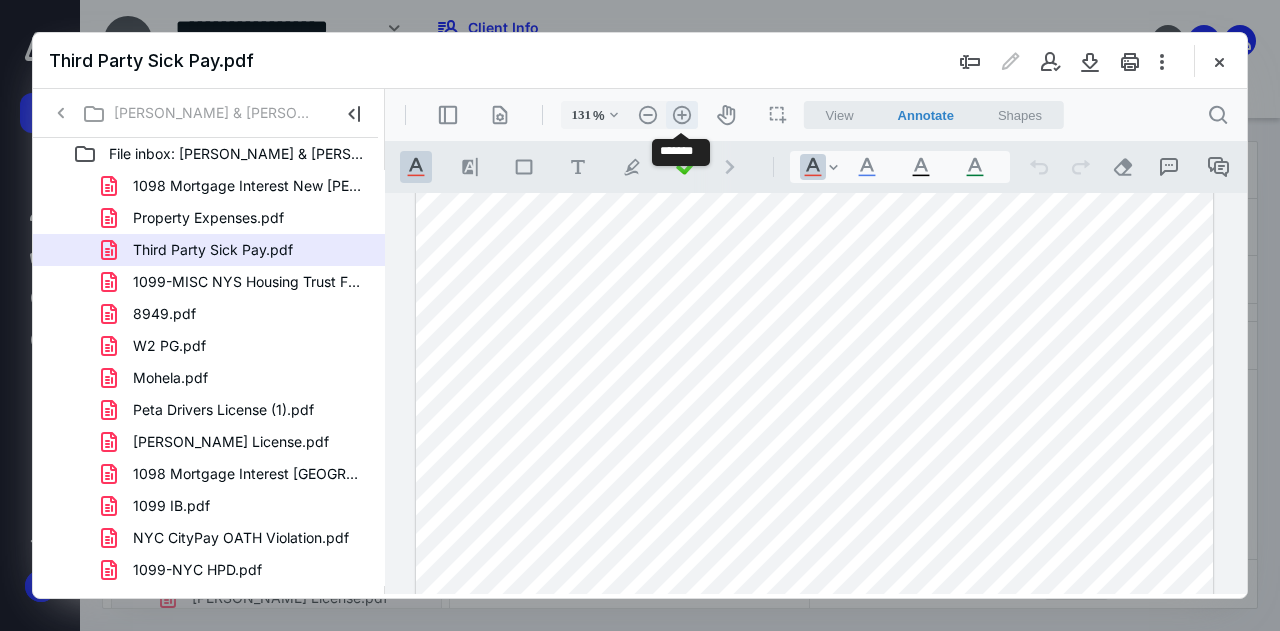 scroll, scrollTop: 93, scrollLeft: 0, axis: vertical 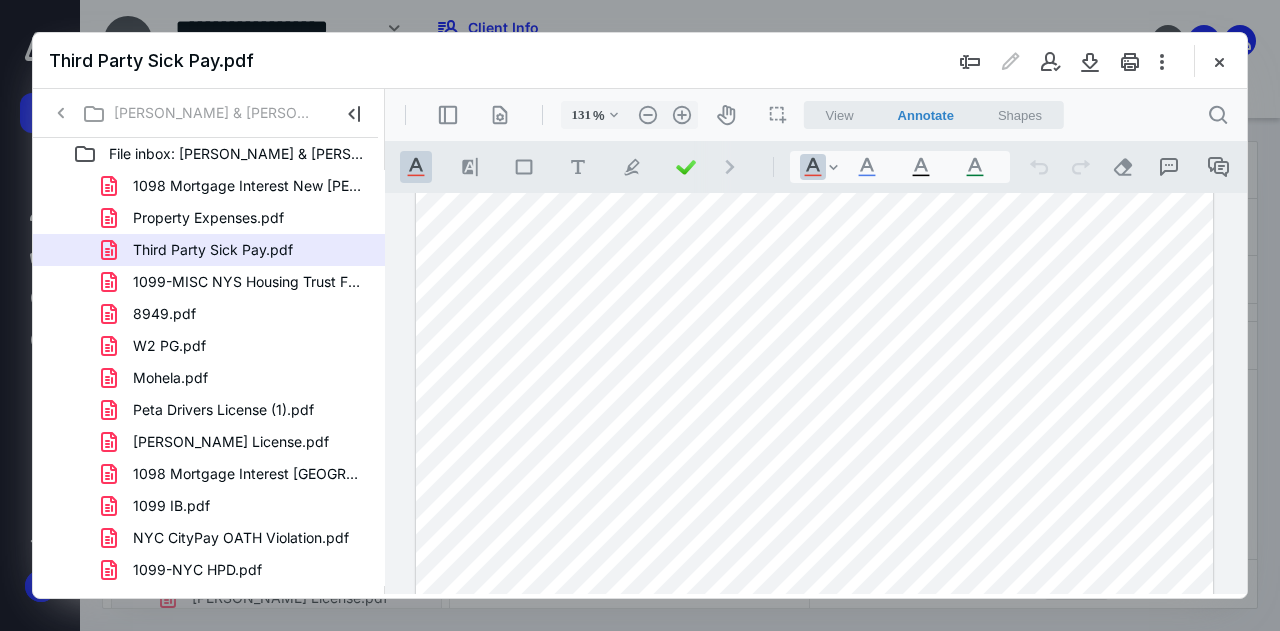click at bounding box center [814, 621] 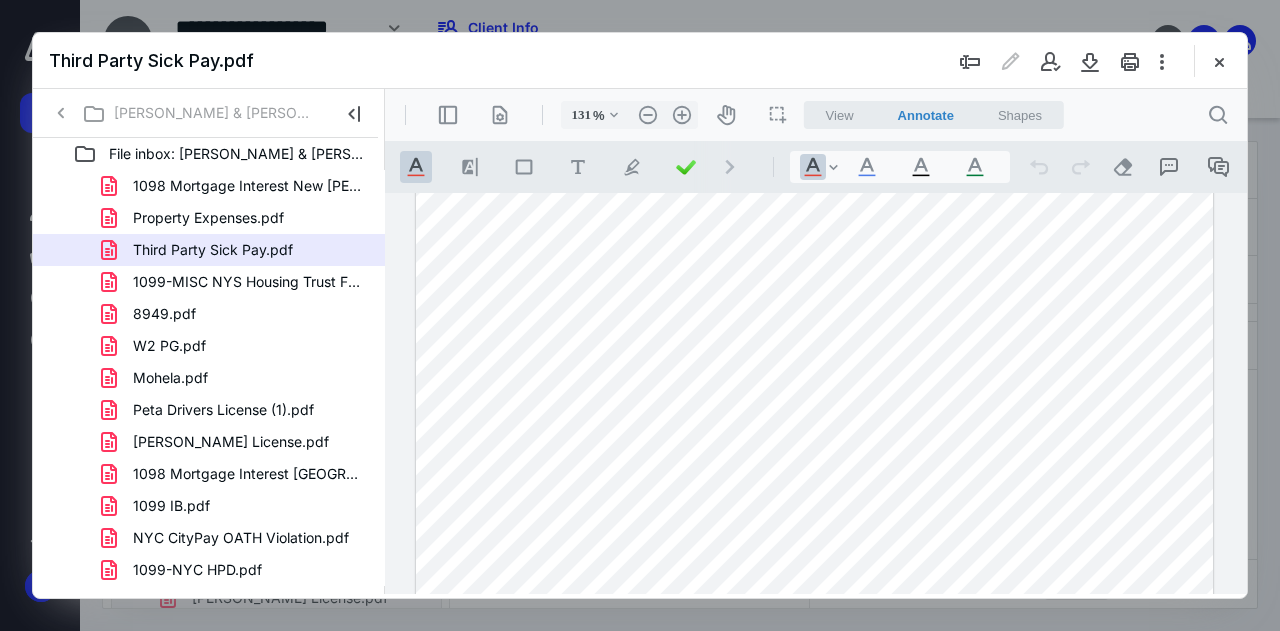 scroll, scrollTop: 57, scrollLeft: 0, axis: vertical 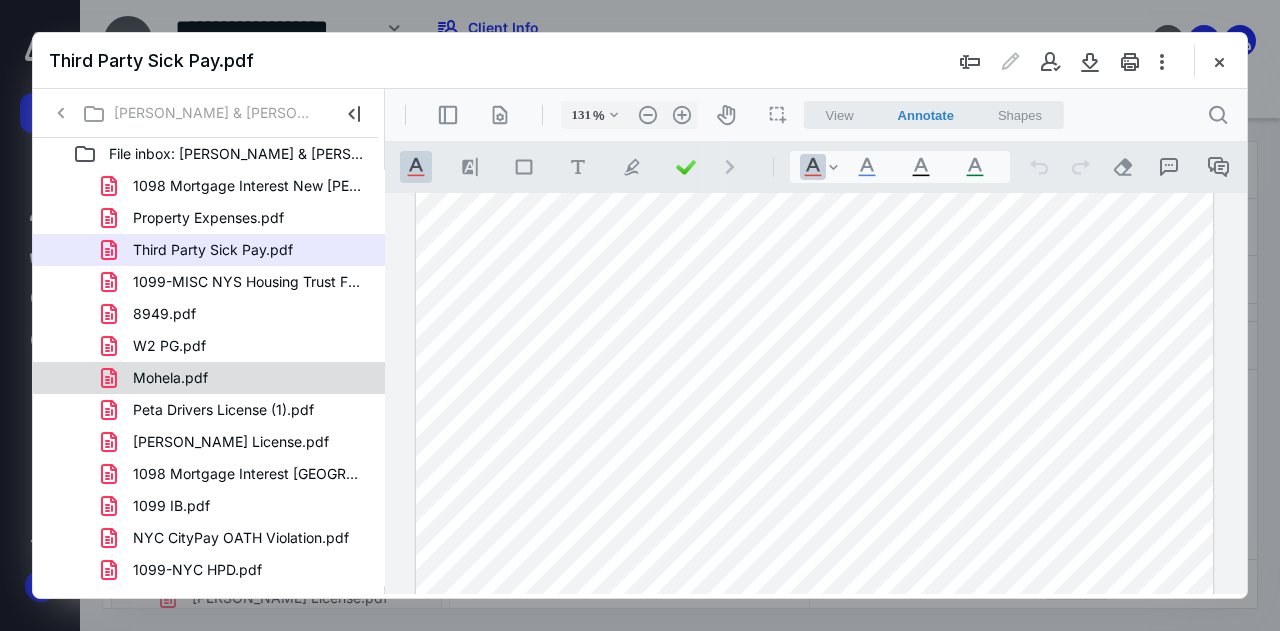 click on "Mohela.pdf" at bounding box center (209, 378) 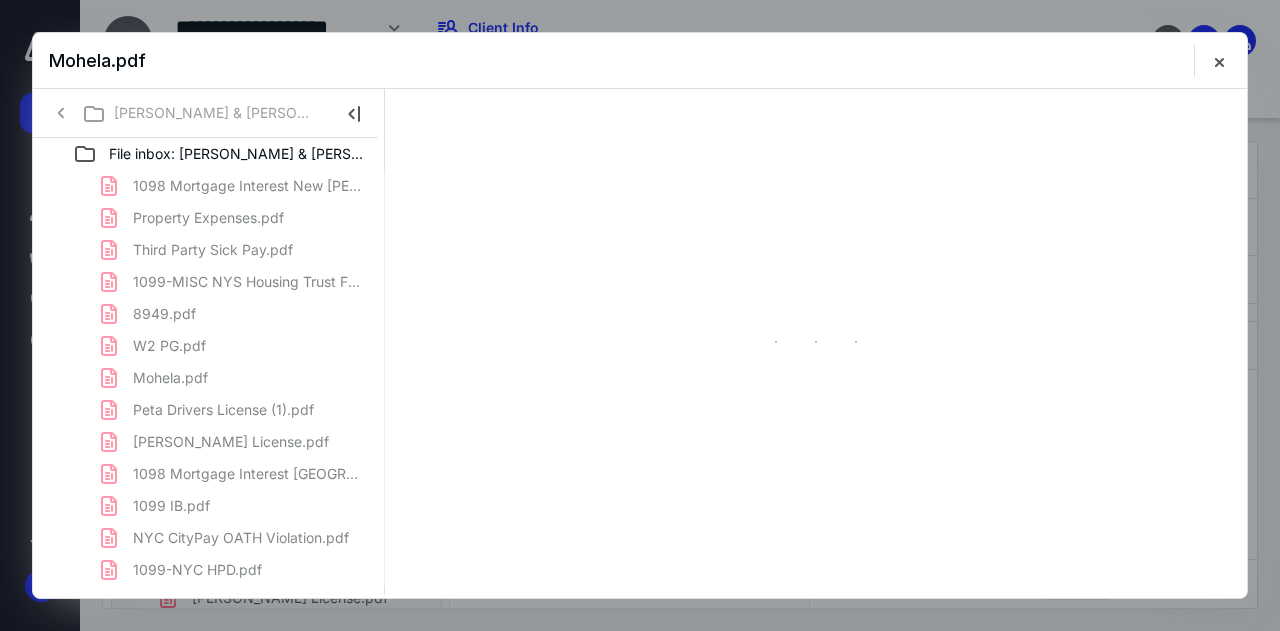 click on "1098 Mortgage Interest New [PERSON_NAME].pdf Property Expenses.pdf Third Party Sick Pay.pdf 1099-MISC NYS Housing Trust Fund Corporation.pdf 8949.pdf W2 PG.pdf Mohela.pdf Peta Drivers License (1).pdf [PERSON_NAME] License.pdf 1098 Mortgage Interest [GEOGRAPHIC_DATA]pdf 1099 IB.pdf NYC CityPay OATH Violation.pdf 1099-[GEOGRAPHIC_DATA] HPD.pdf" at bounding box center (209, 378) 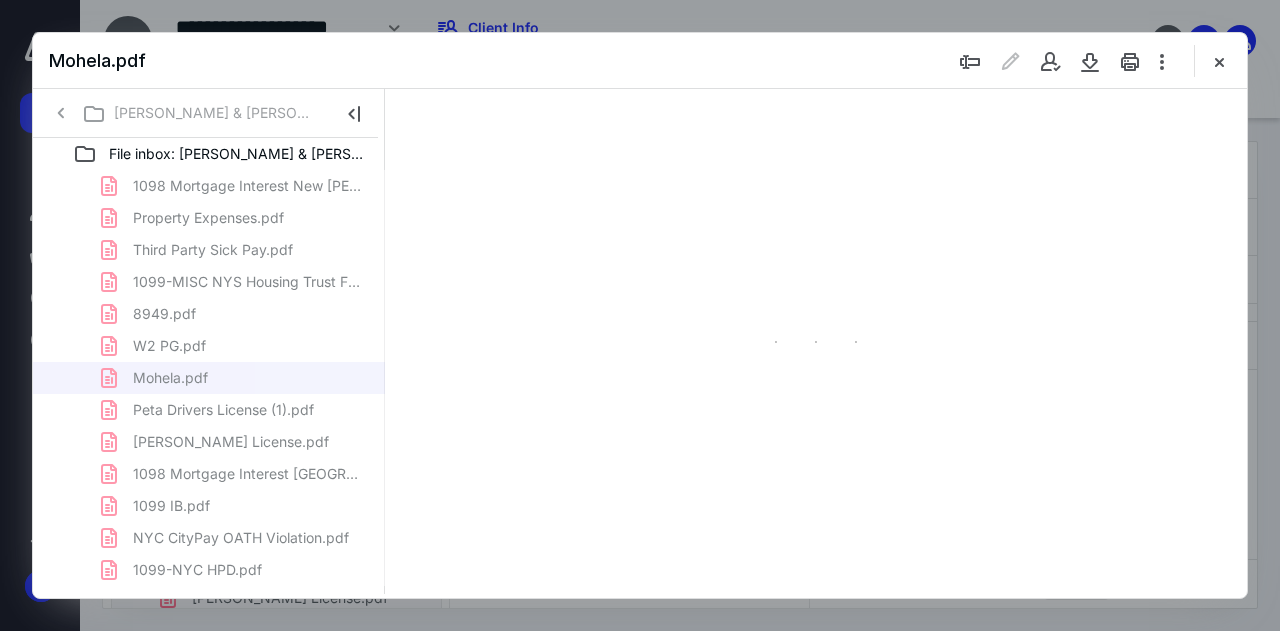 click on "1098 Mortgage Interest New [PERSON_NAME].pdf Property Expenses.pdf Third Party Sick Pay.pdf 1099-MISC NYS Housing Trust Fund Corporation.pdf 8949.pdf W2 PG.pdf Mohela.pdf Peta Drivers License (1).pdf [PERSON_NAME] License.pdf 1098 Mortgage Interest [GEOGRAPHIC_DATA]pdf 1099 IB.pdf NYC CityPay OATH Violation.pdf 1099-[GEOGRAPHIC_DATA] HPD.pdf" at bounding box center (209, 378) 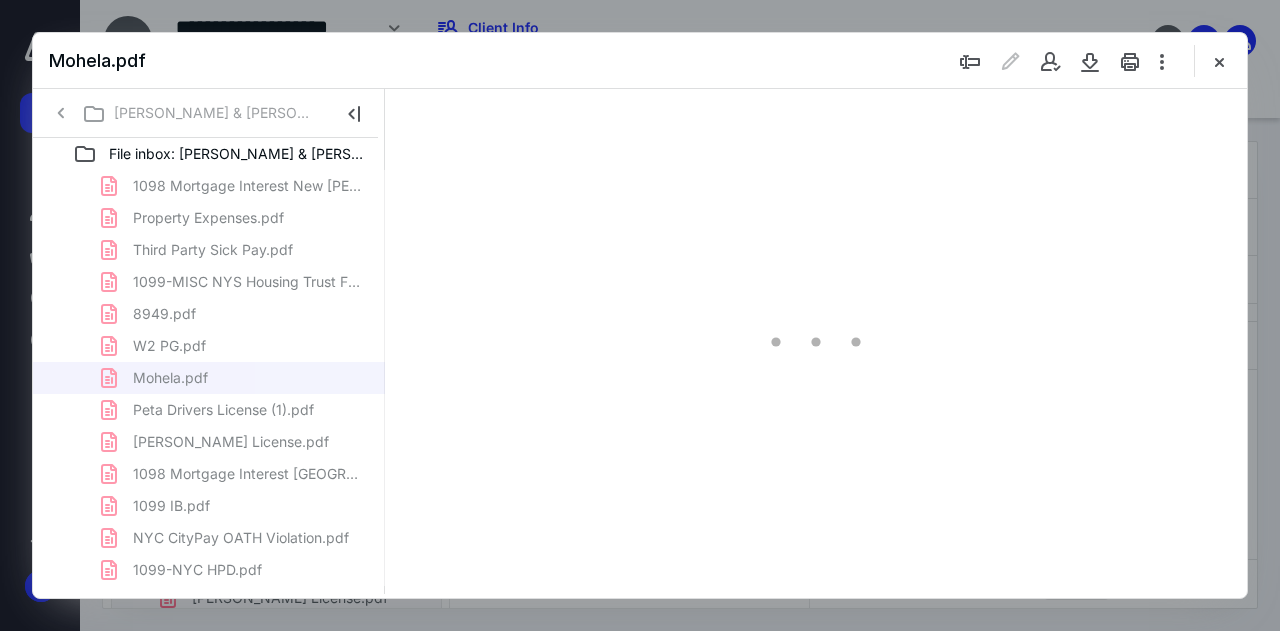 click on "1098 Mortgage Interest New [PERSON_NAME].pdf Property Expenses.pdf Third Party Sick Pay.pdf 1099-MISC NYS Housing Trust Fund Corporation.pdf 8949.pdf W2 PG.pdf Mohela.pdf Peta Drivers License (1).pdf [PERSON_NAME] License.pdf 1098 Mortgage Interest [GEOGRAPHIC_DATA]pdf 1099 IB.pdf NYC CityPay OATH Violation.pdf 1099-[GEOGRAPHIC_DATA] HPD.pdf" at bounding box center [209, 378] 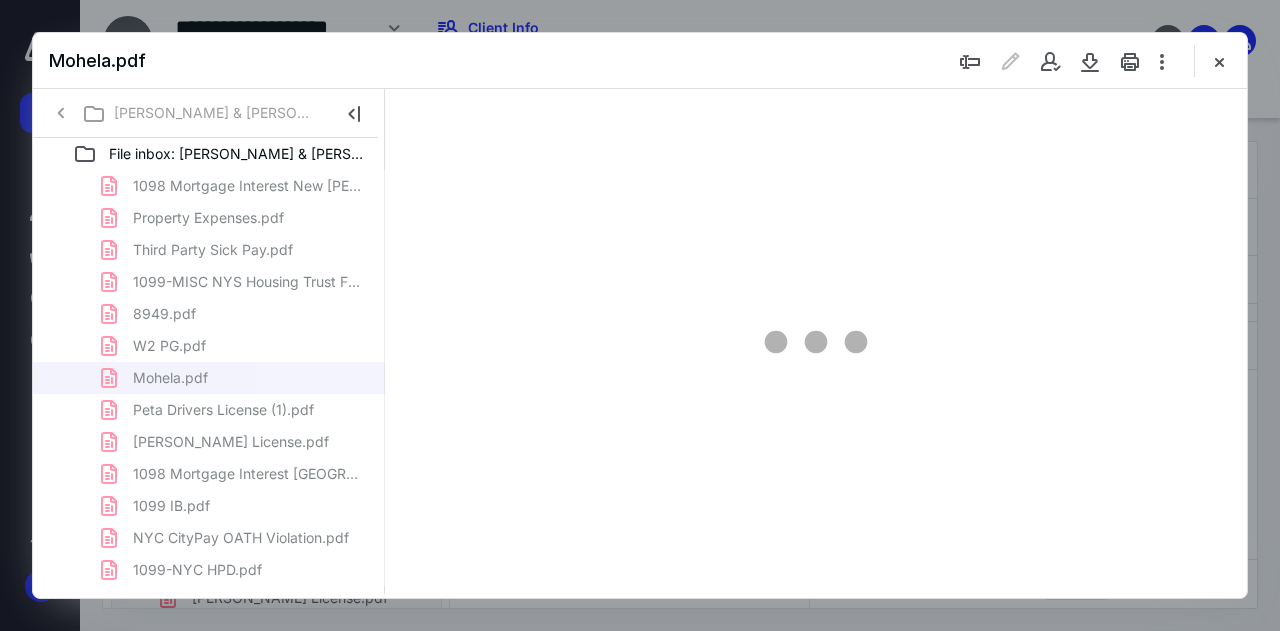 scroll, scrollTop: 106, scrollLeft: 0, axis: vertical 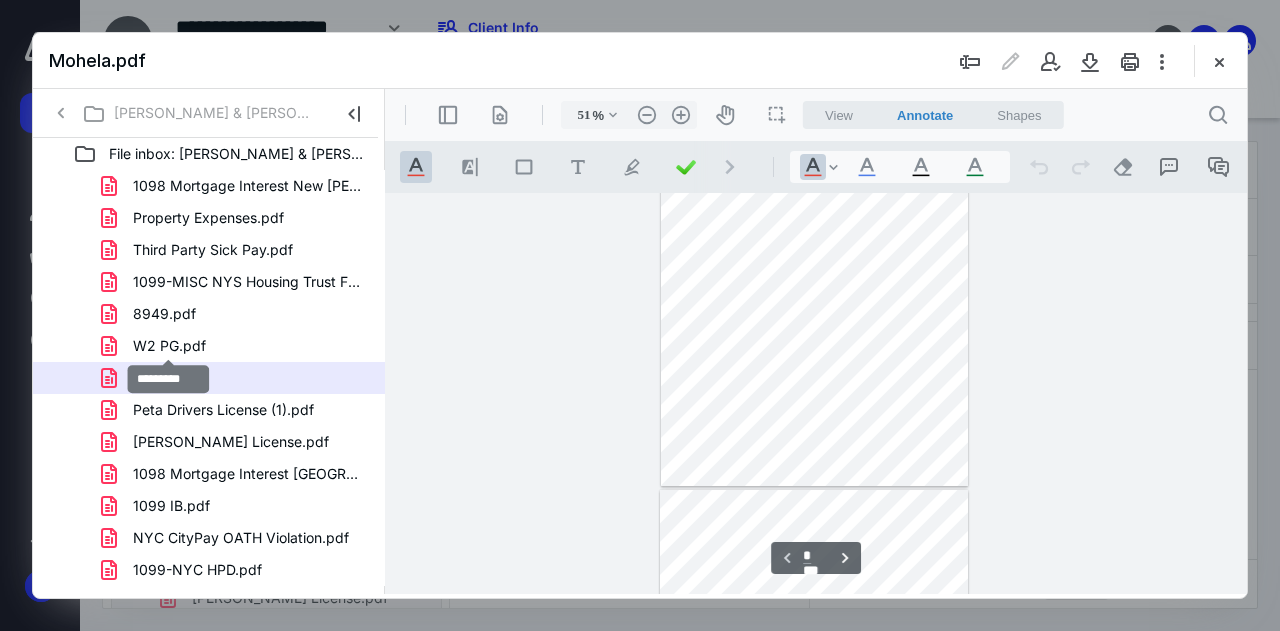click on "W2 PG.pdf" at bounding box center (169, 346) 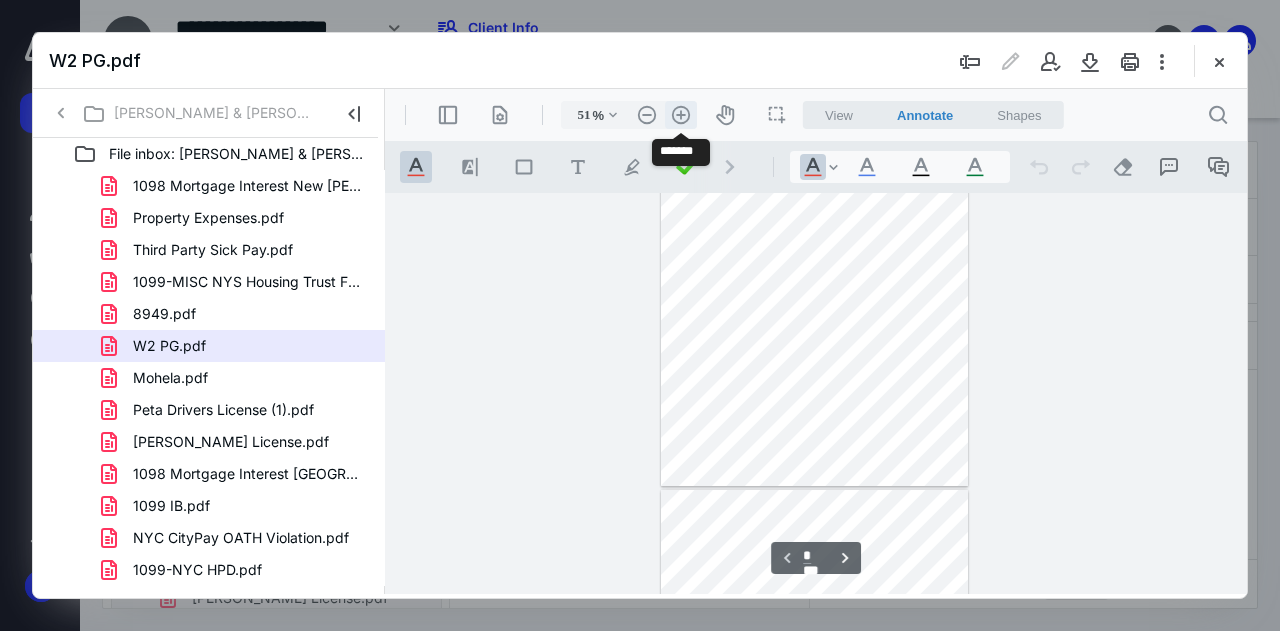 click on ".cls-1{fill:#abb0c4;} icon - header - zoom - in - line" at bounding box center [681, 115] 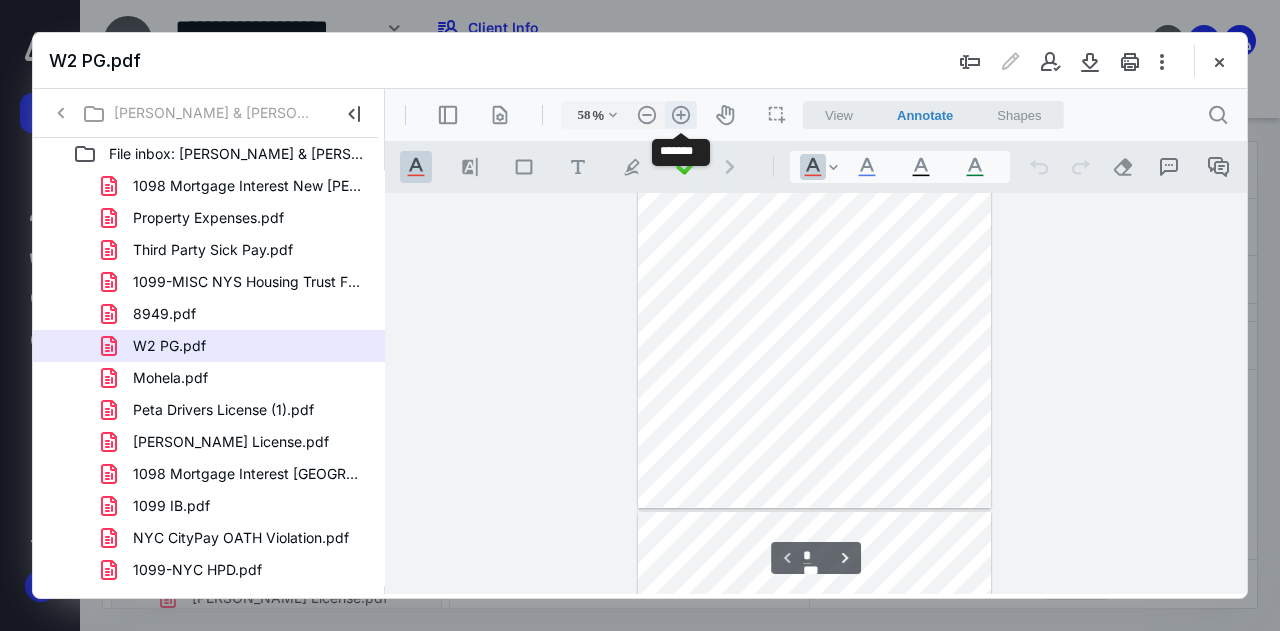 click on ".cls-1{fill:#abb0c4;} icon - header - zoom - in - line" at bounding box center [681, 115] 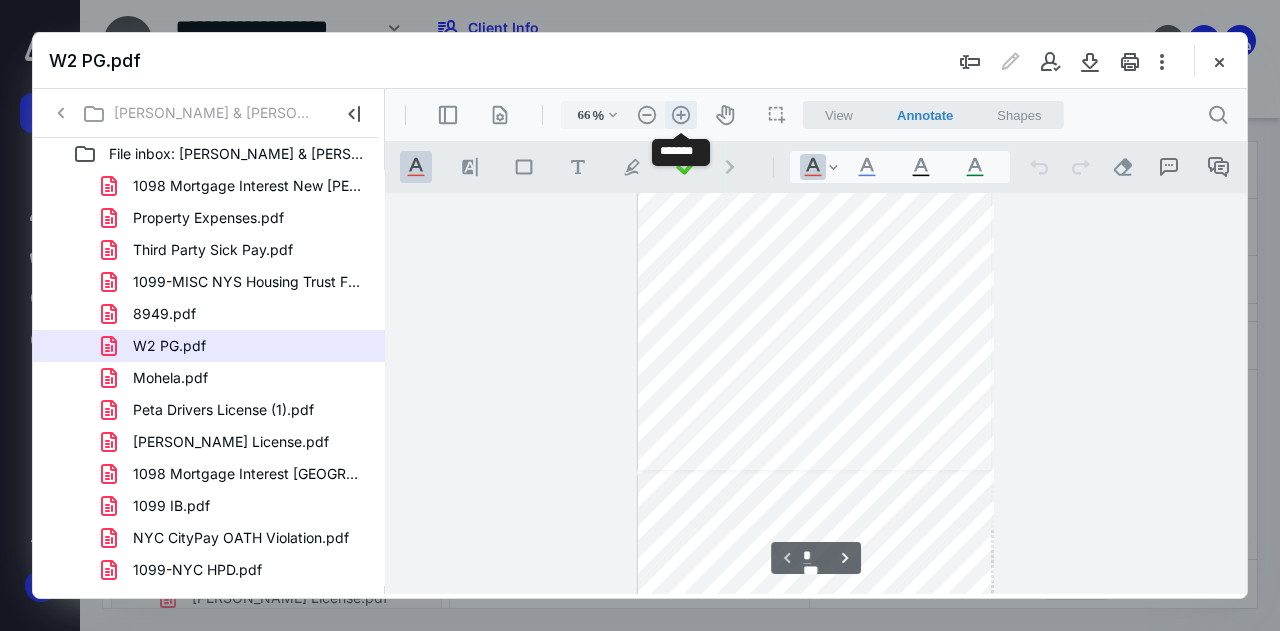 click on ".cls-1{fill:#abb0c4;} icon - header - zoom - in - line" at bounding box center [681, 115] 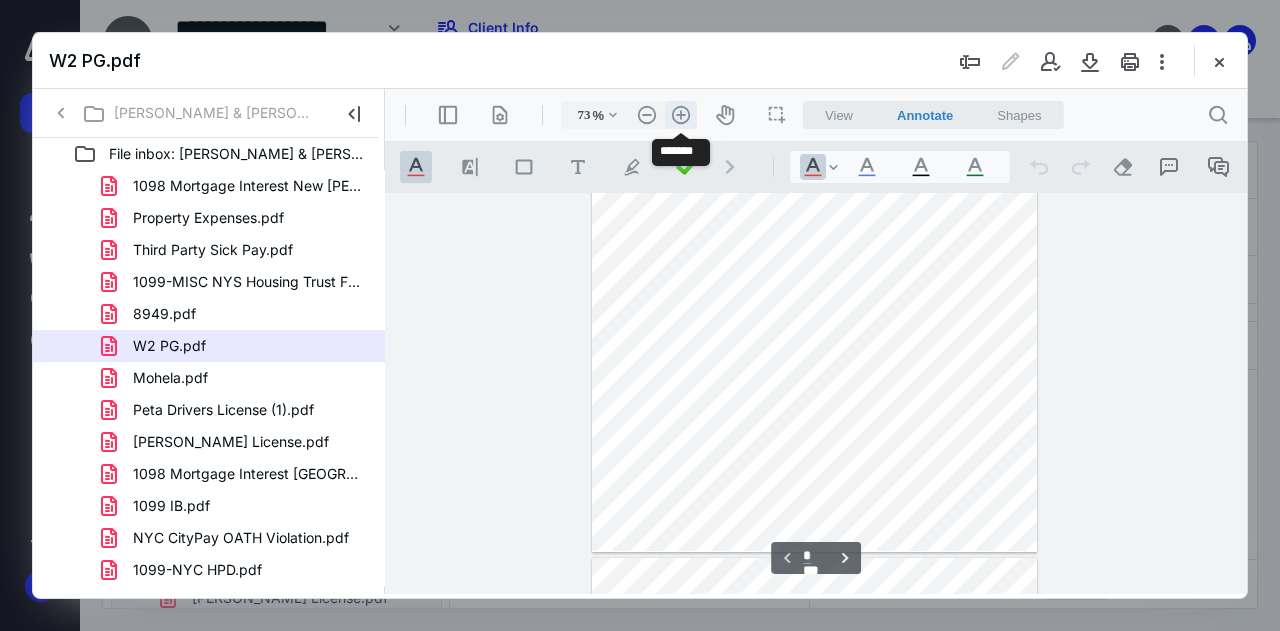 click on ".cls-1{fill:#abb0c4;} icon - header - zoom - in - line" at bounding box center [681, 115] 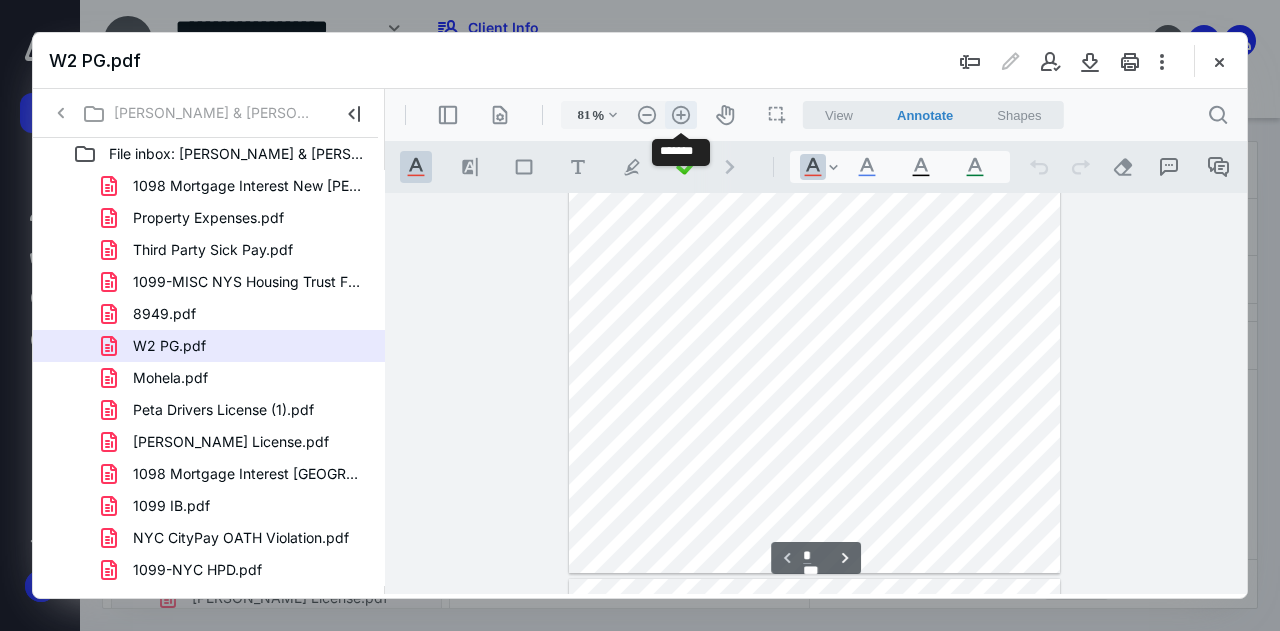 click on ".cls-1{fill:#abb0c4;} icon - header - zoom - in - line" at bounding box center [681, 115] 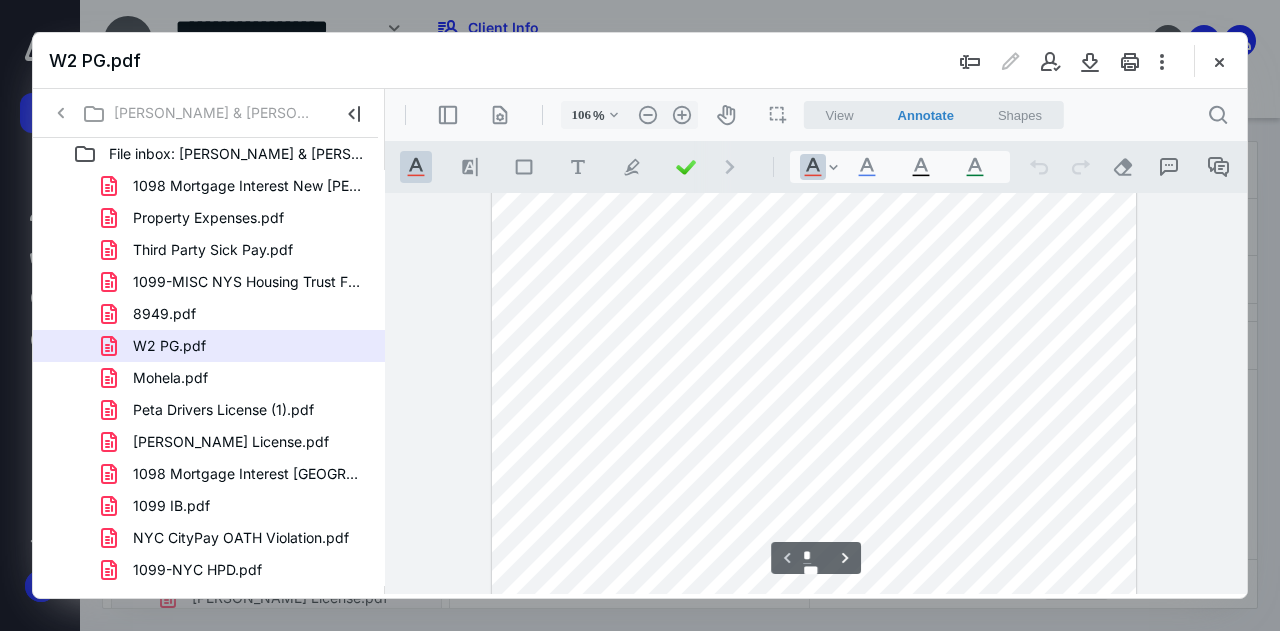 scroll, scrollTop: 428, scrollLeft: 0, axis: vertical 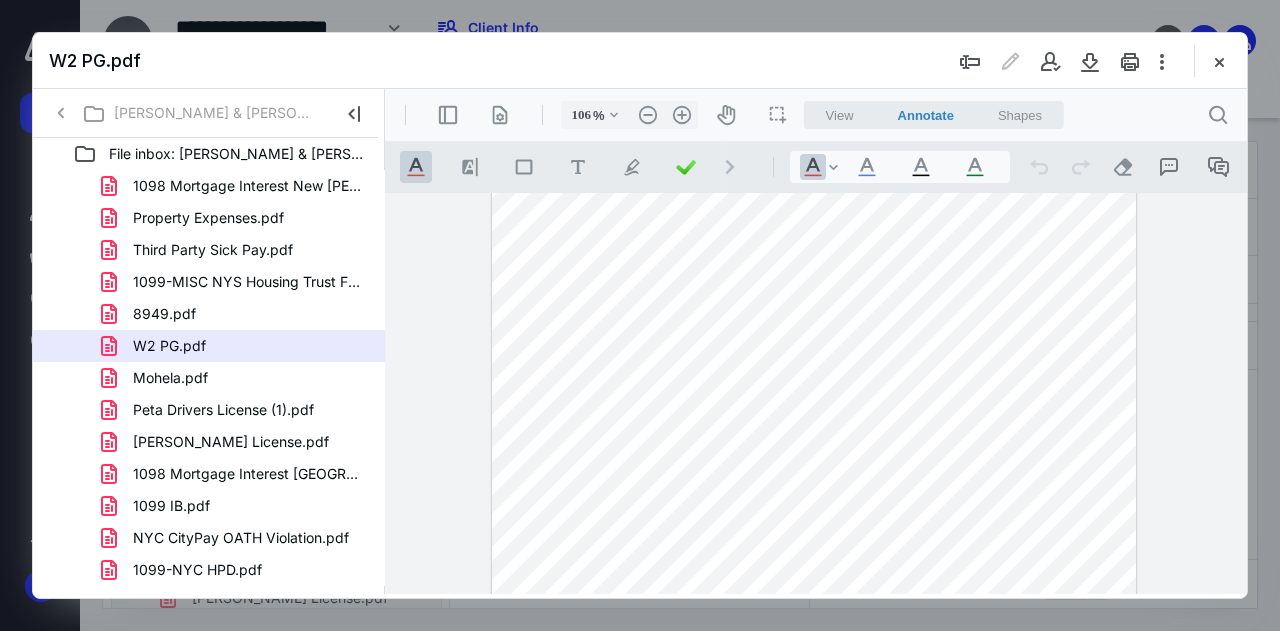 click at bounding box center (816, 394) 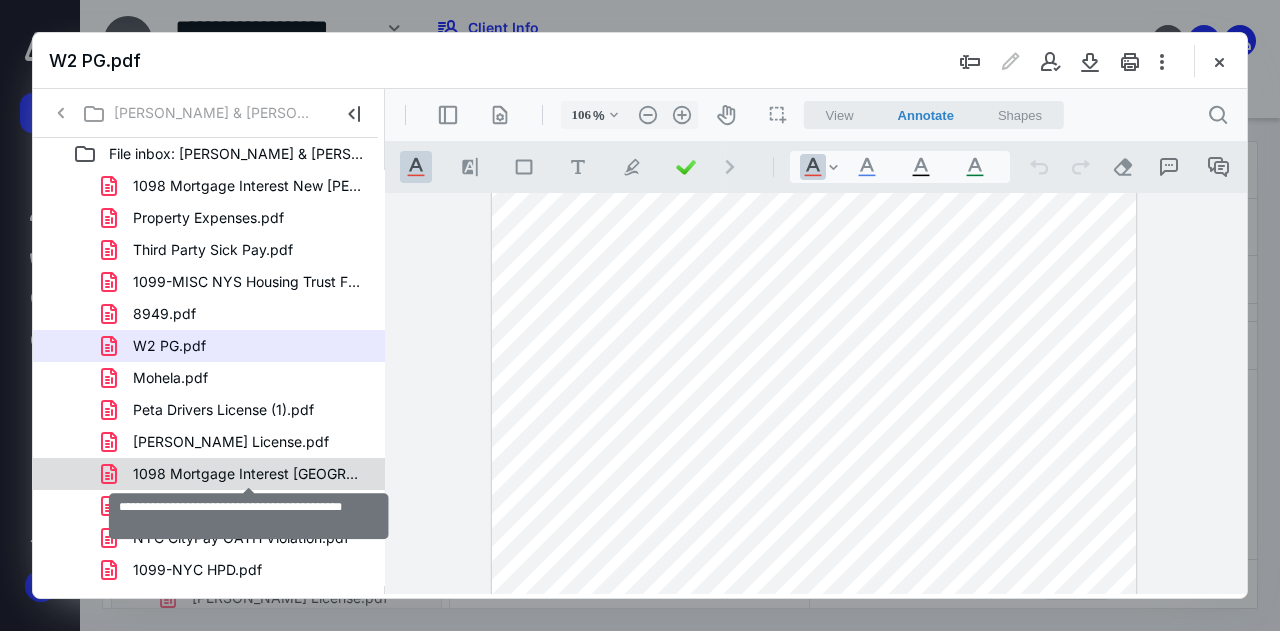click on "1098 Mortgage Interest [GEOGRAPHIC_DATA]pdf" at bounding box center (249, 474) 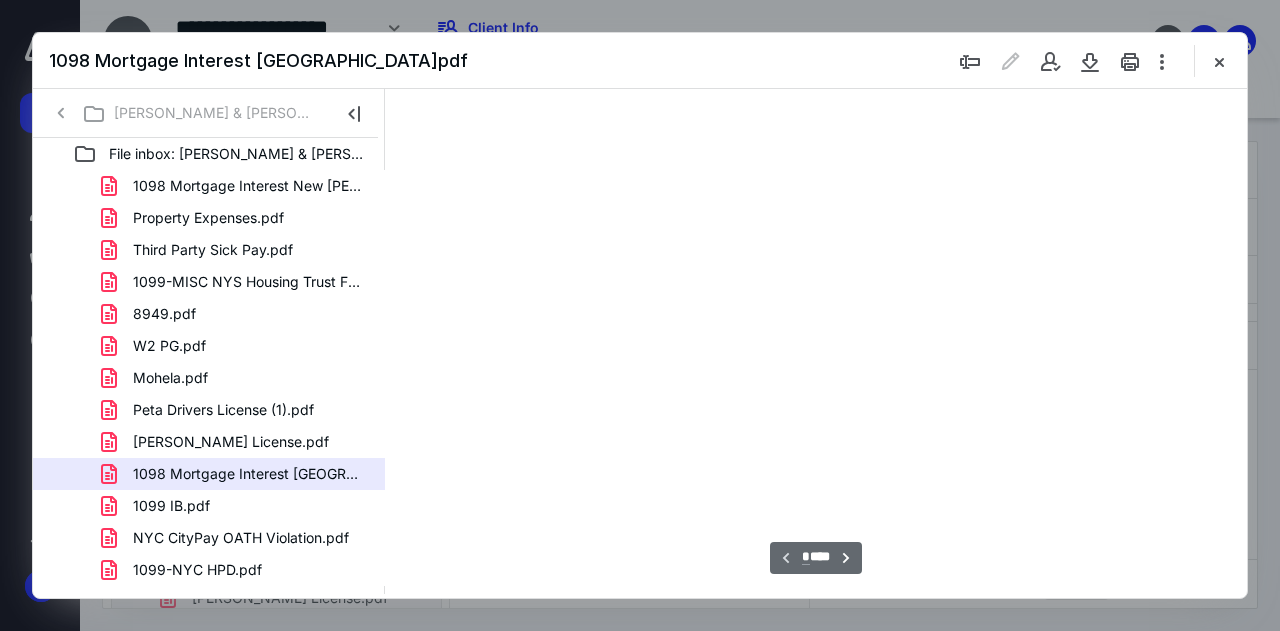 scroll, scrollTop: 106, scrollLeft: 0, axis: vertical 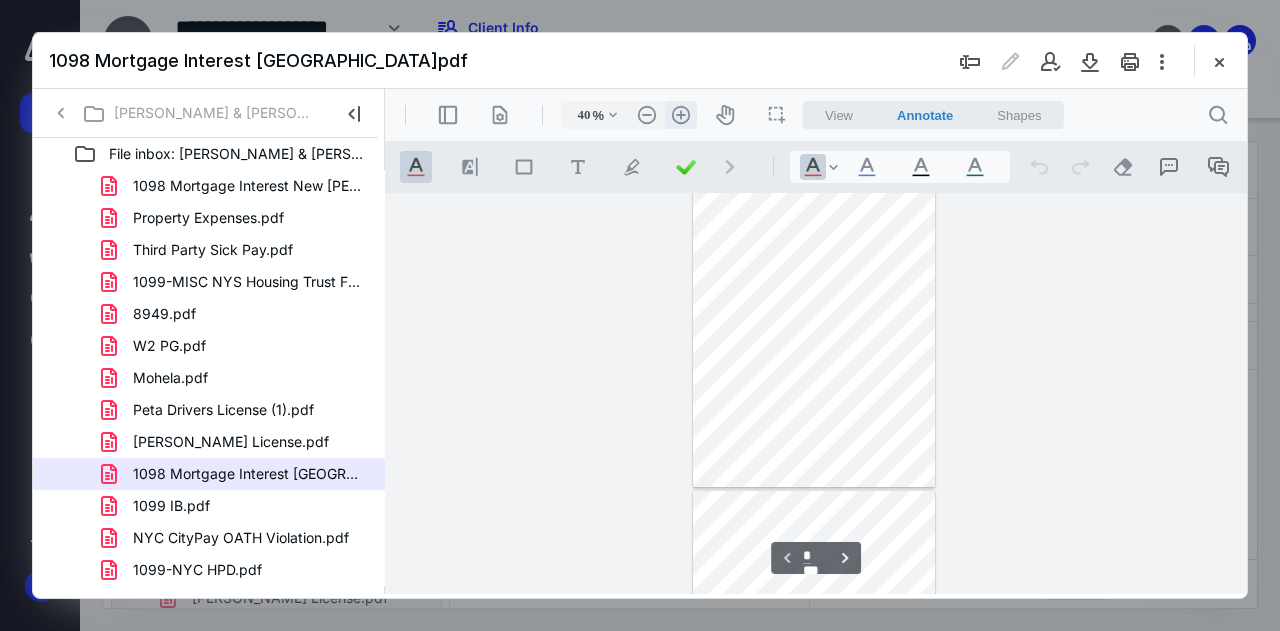 click on ".cls-1{fill:#abb0c4;} icon - header - zoom - in - line" at bounding box center (681, 115) 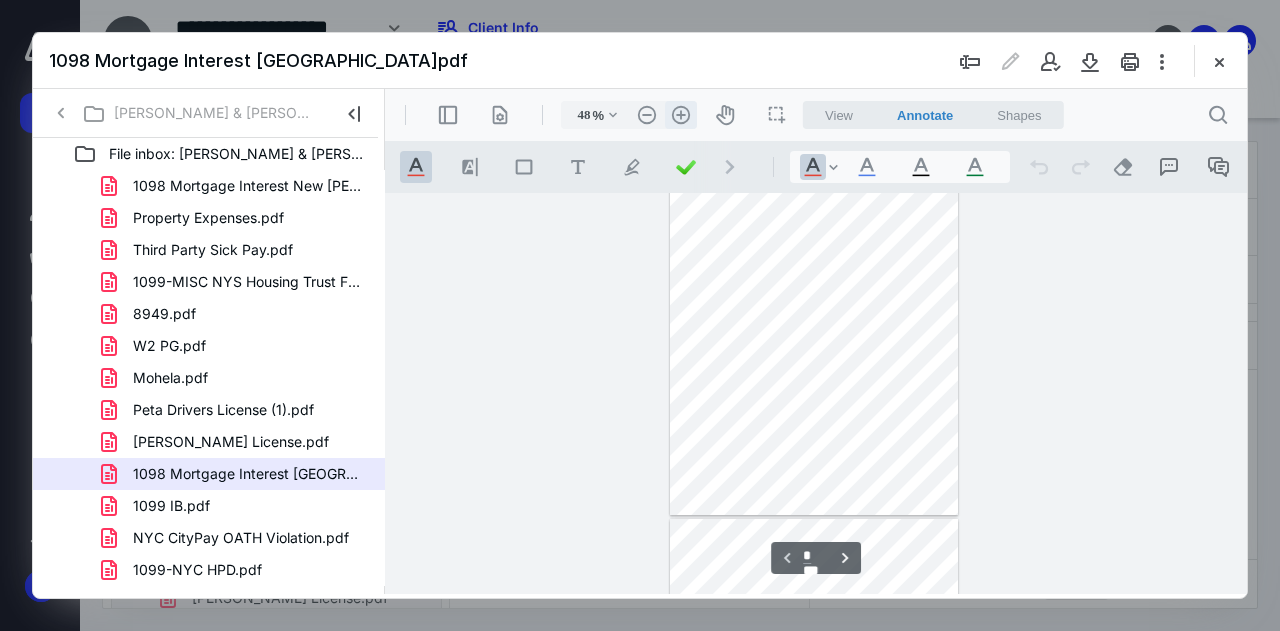 click on ".cls-1{fill:#abb0c4;} icon - header - zoom - in - line" at bounding box center [681, 115] 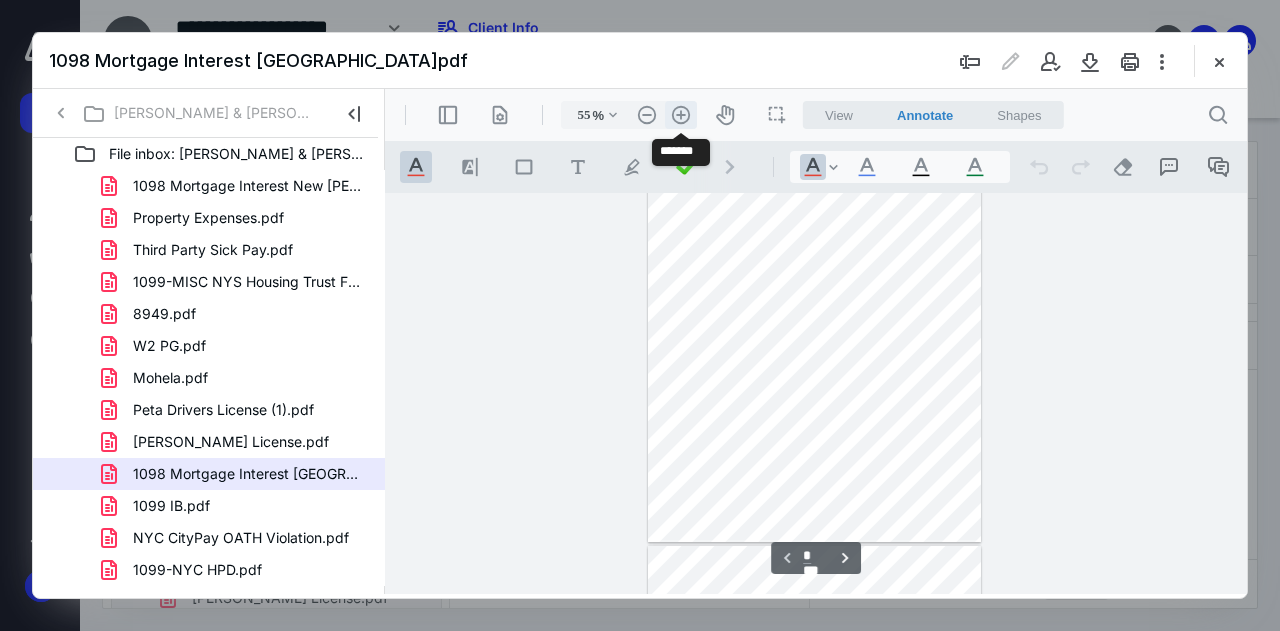 click on ".cls-1{fill:#abb0c4;} icon - header - zoom - in - line" at bounding box center (681, 115) 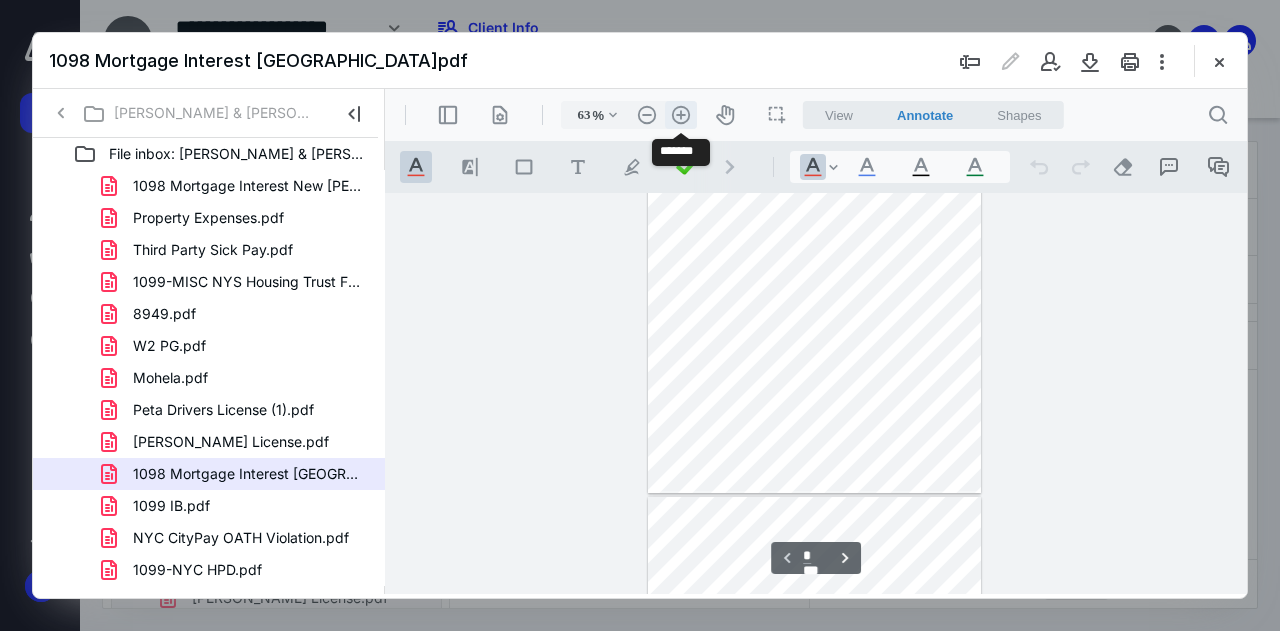 click on ".cls-1{fill:#abb0c4;} icon - header - zoom - in - line" at bounding box center [681, 115] 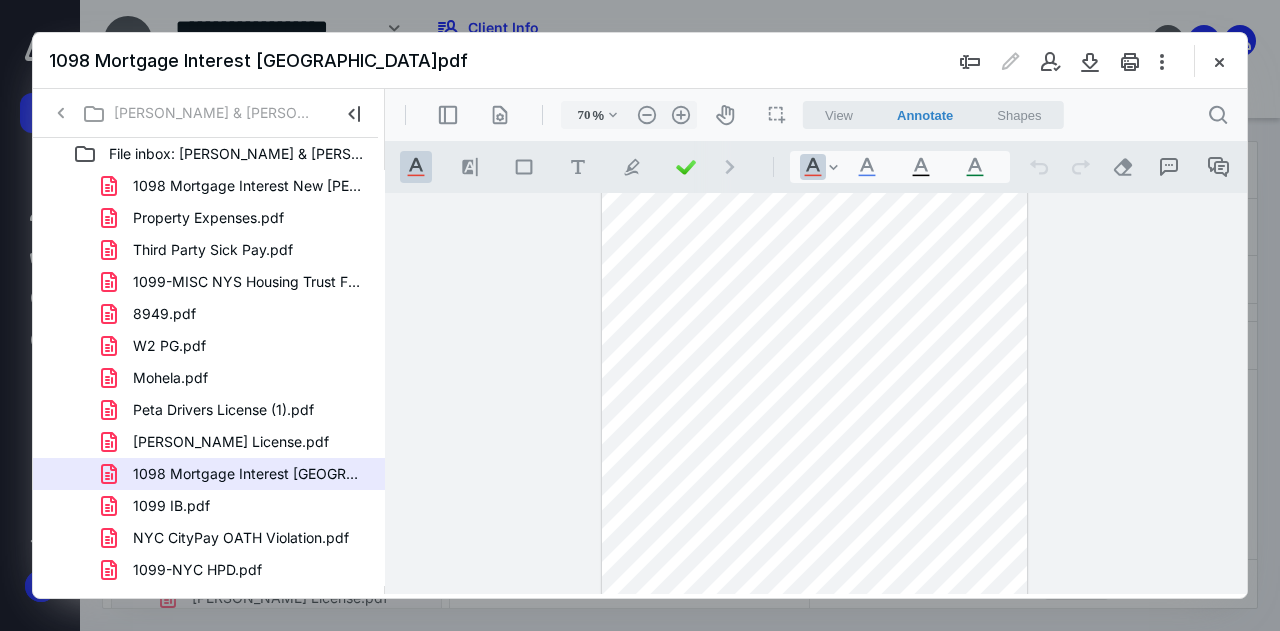 scroll, scrollTop: 146, scrollLeft: 0, axis: vertical 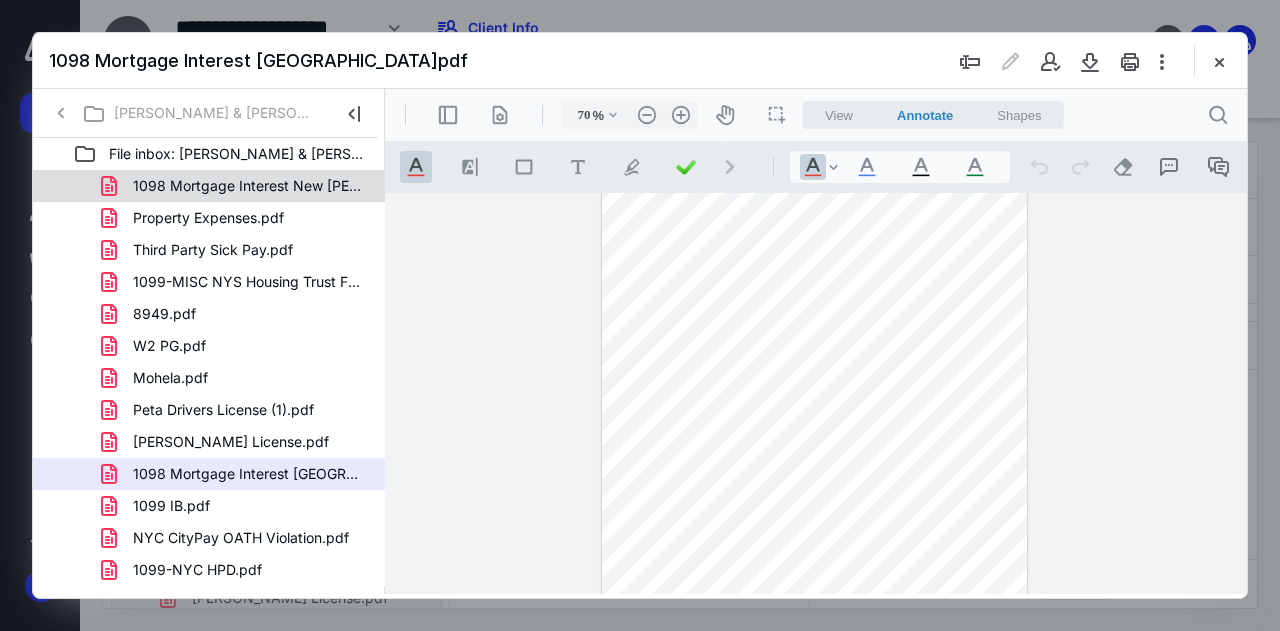 click on "1098 Mortgage Interest New [PERSON_NAME].pdf" at bounding box center (249, 186) 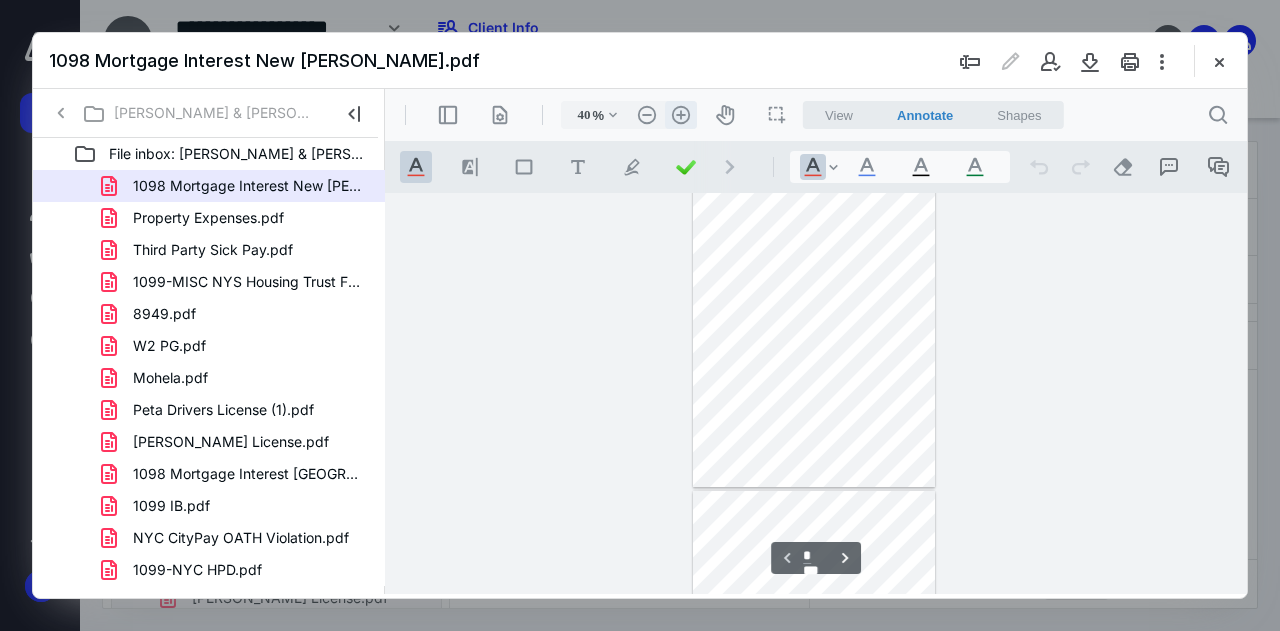 click on ".cls-1{fill:#abb0c4;} icon - header - zoom - in - line" at bounding box center (681, 115) 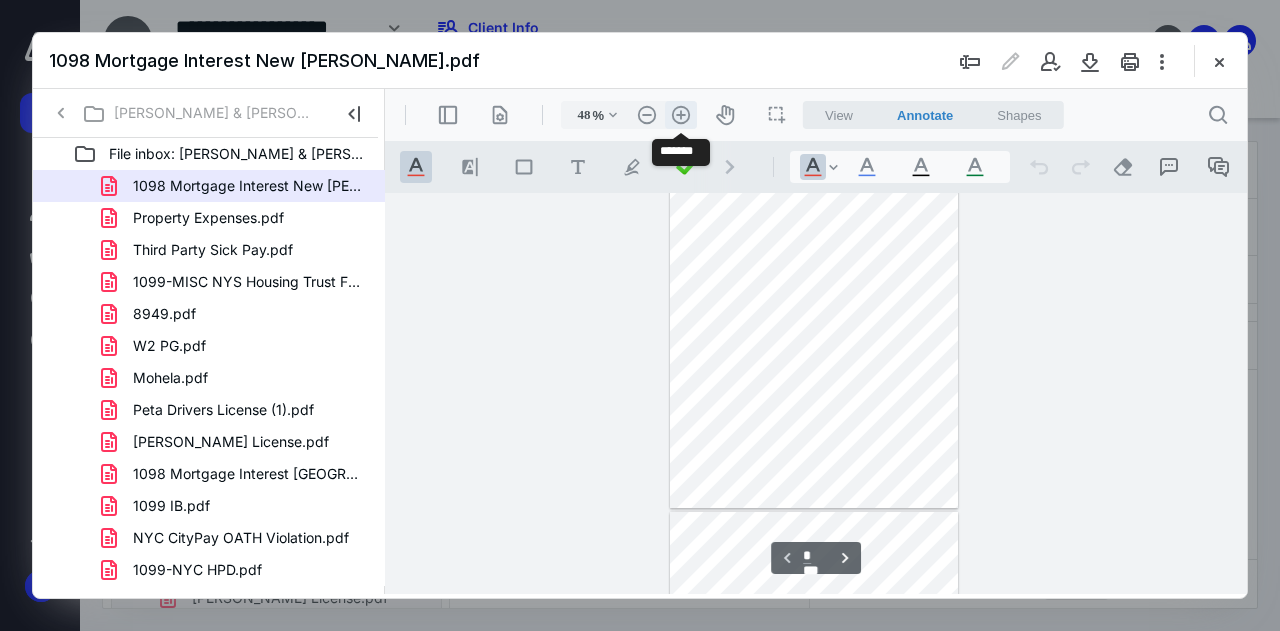 click on ".cls-1{fill:#abb0c4;} icon - header - zoom - in - line" at bounding box center [681, 115] 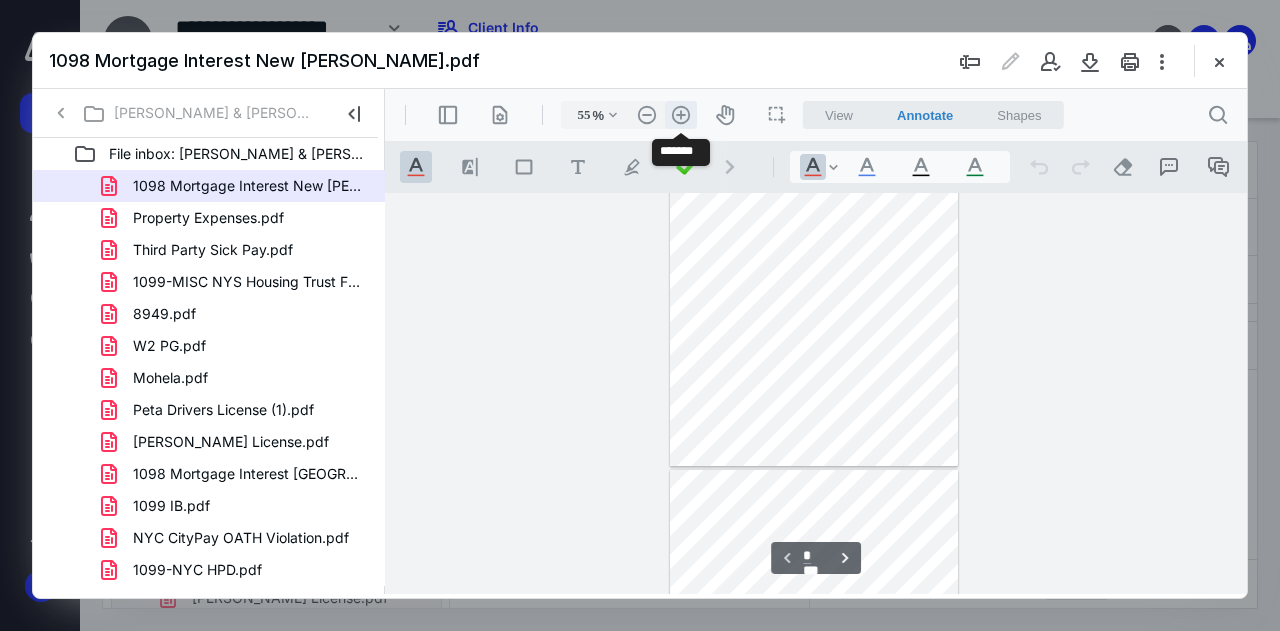 click on ".cls-1{fill:#abb0c4;} icon - header - zoom - in - line" at bounding box center (681, 115) 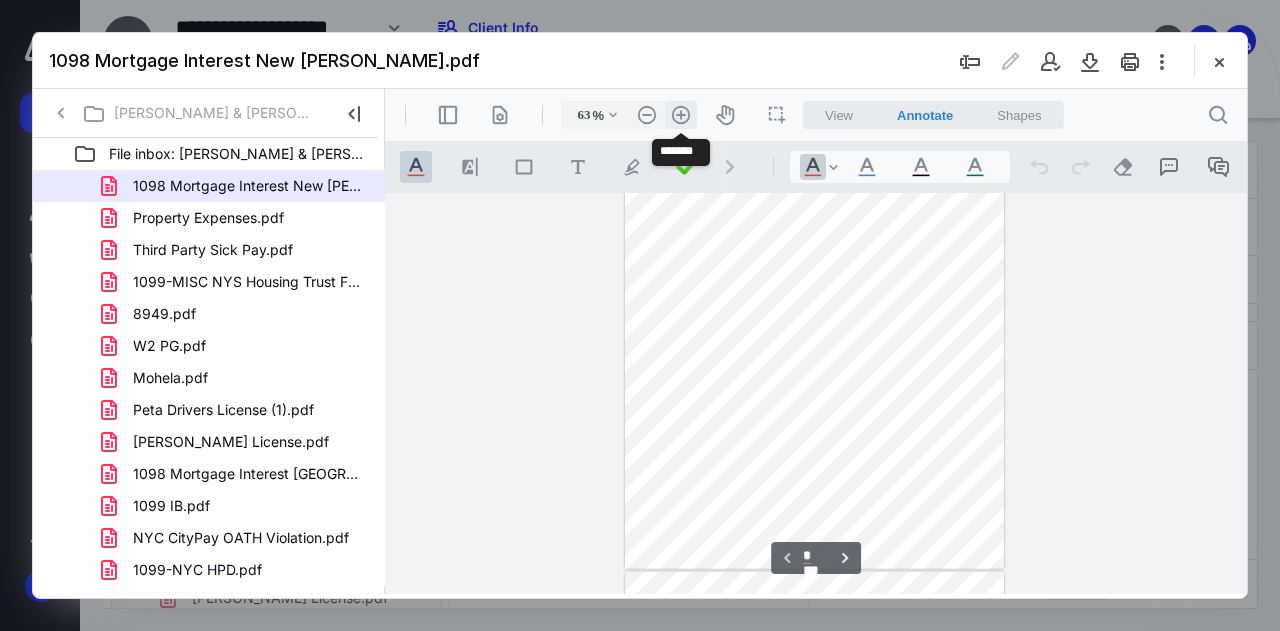click on ".cls-1{fill:#abb0c4;} icon - header - zoom - in - line" at bounding box center [681, 115] 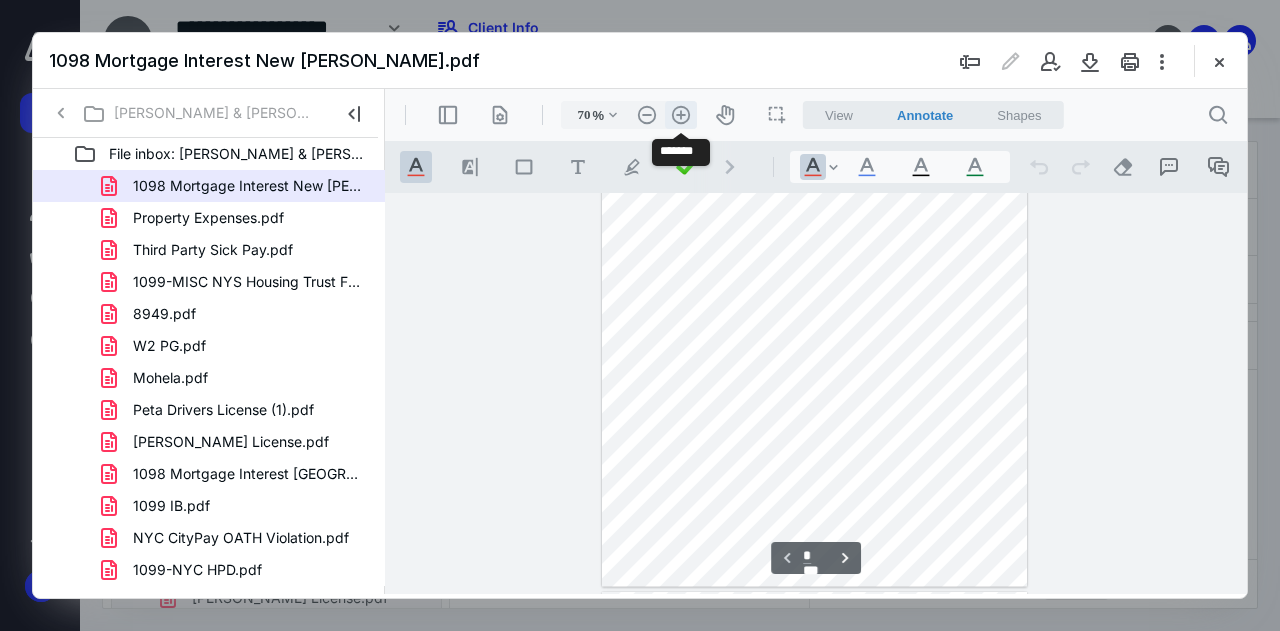 click on ".cls-1{fill:#abb0c4;} icon - header - zoom - in - line" at bounding box center [681, 115] 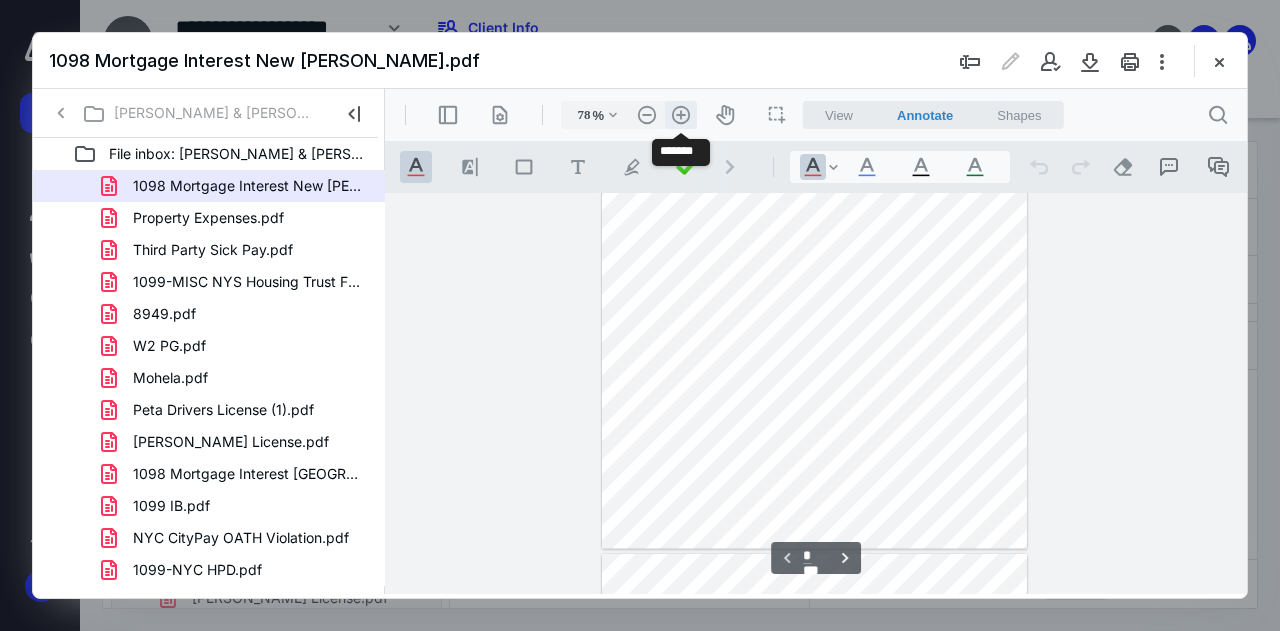 click on ".cls-1{fill:#abb0c4;} icon - header - zoom - in - line" at bounding box center (681, 115) 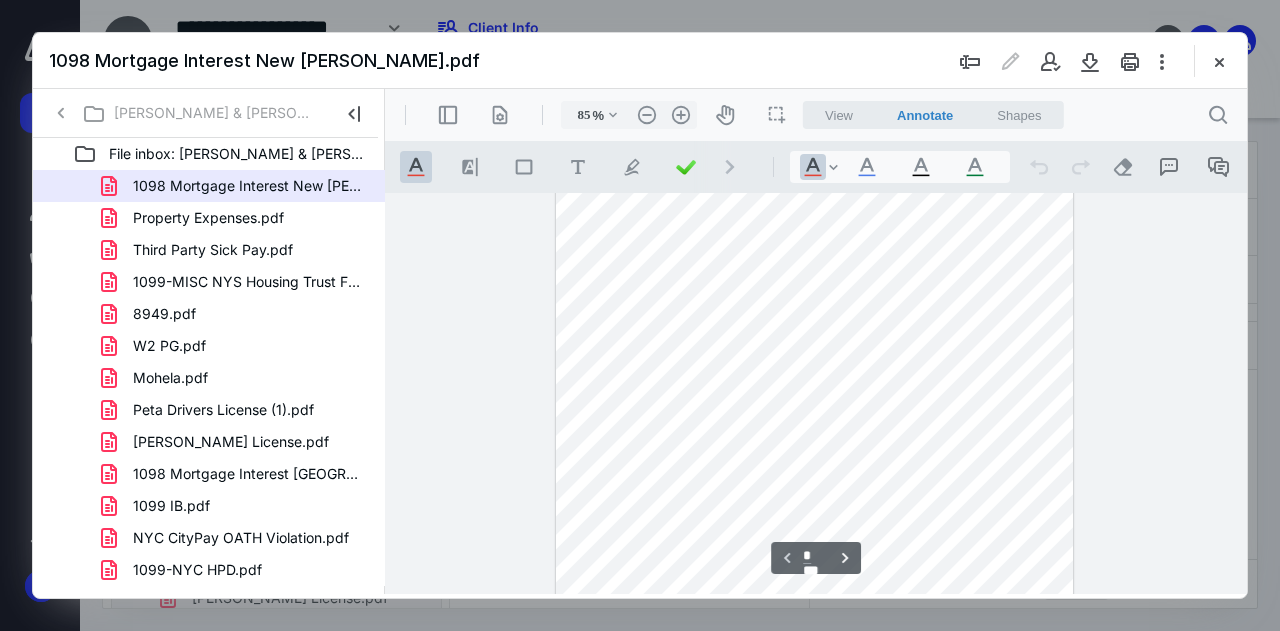 scroll, scrollTop: 104, scrollLeft: 0, axis: vertical 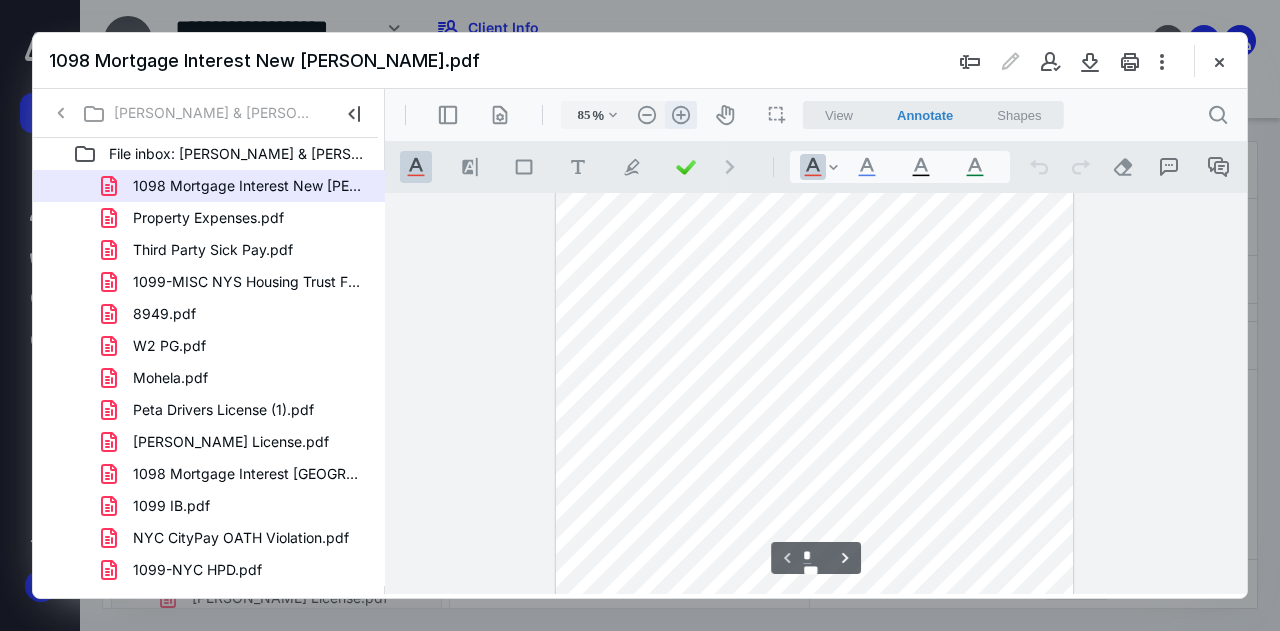 click on ".cls-1{fill:#abb0c4;} icon - header - zoom - in - line" at bounding box center [681, 115] 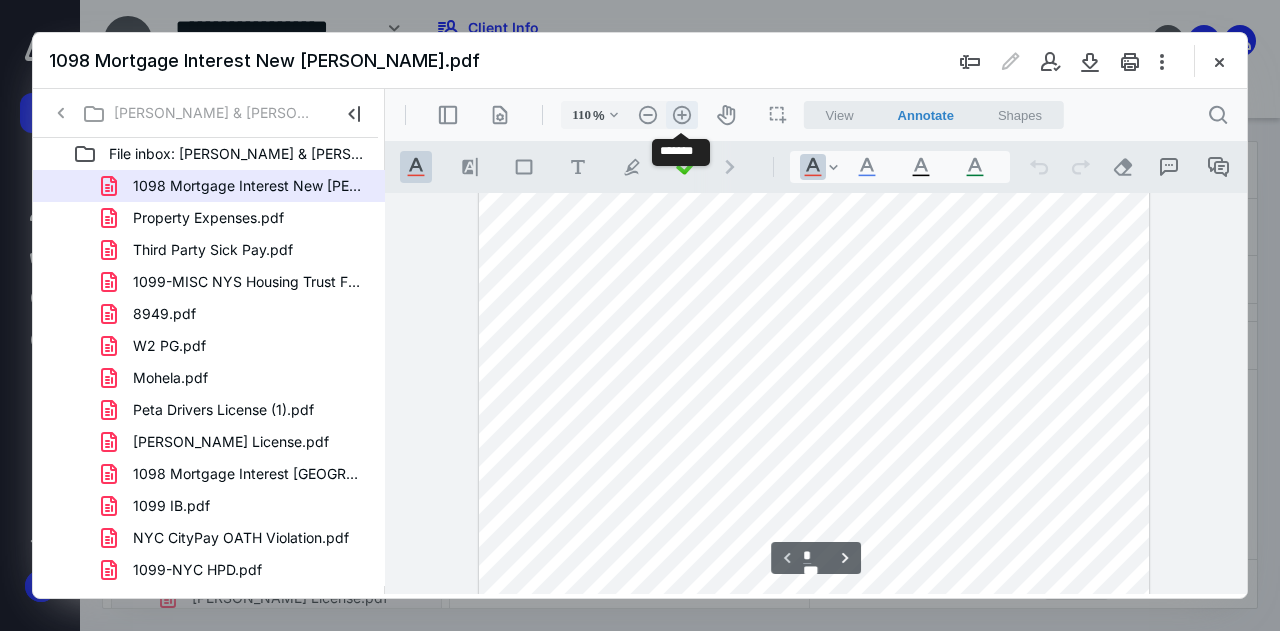 click on ".cls-1{fill:#abb0c4;} icon - header - zoom - in - line" at bounding box center (682, 115) 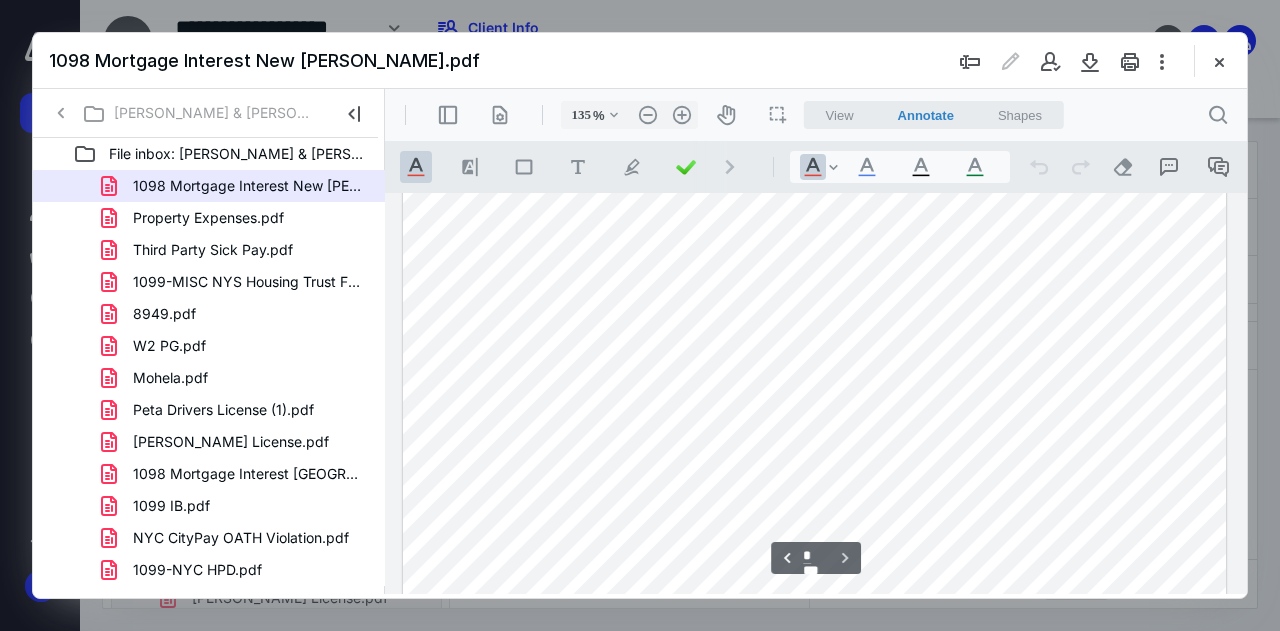scroll, scrollTop: 1670, scrollLeft: 0, axis: vertical 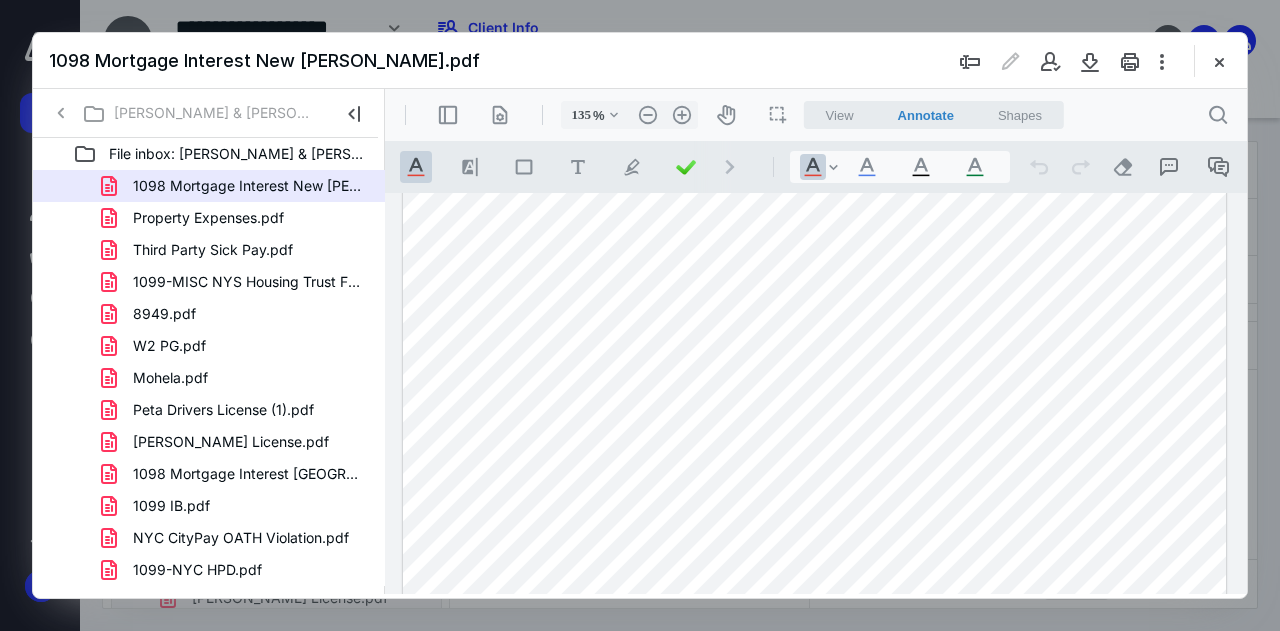 click at bounding box center (815, 572) 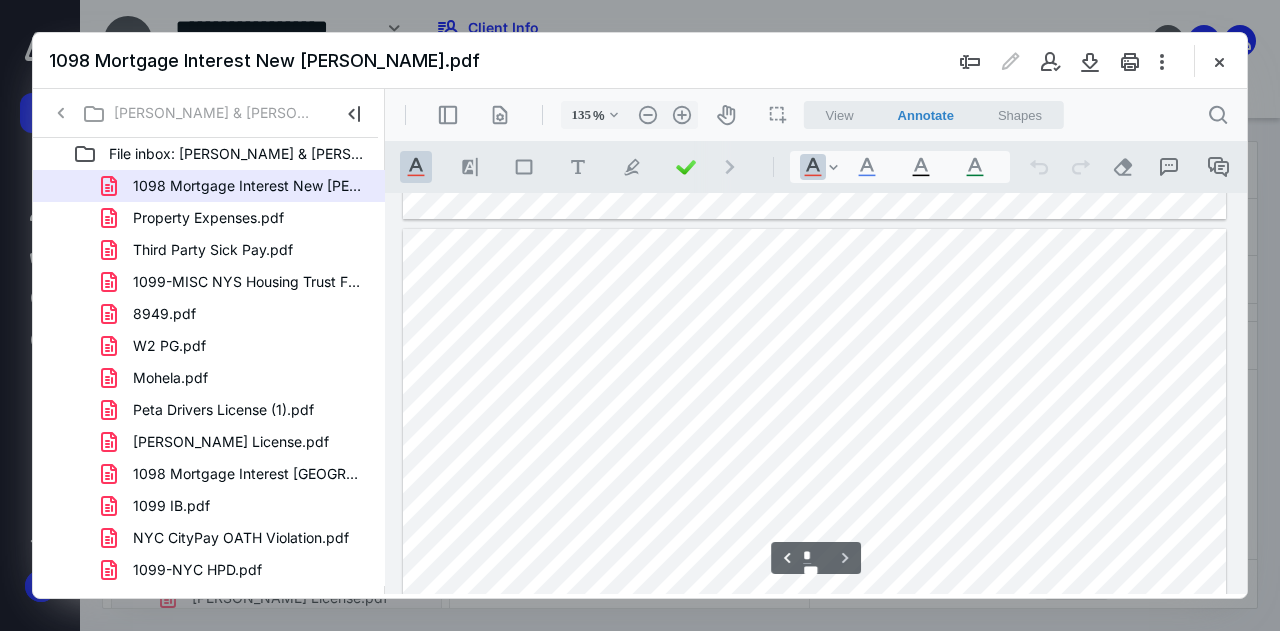 type on "*" 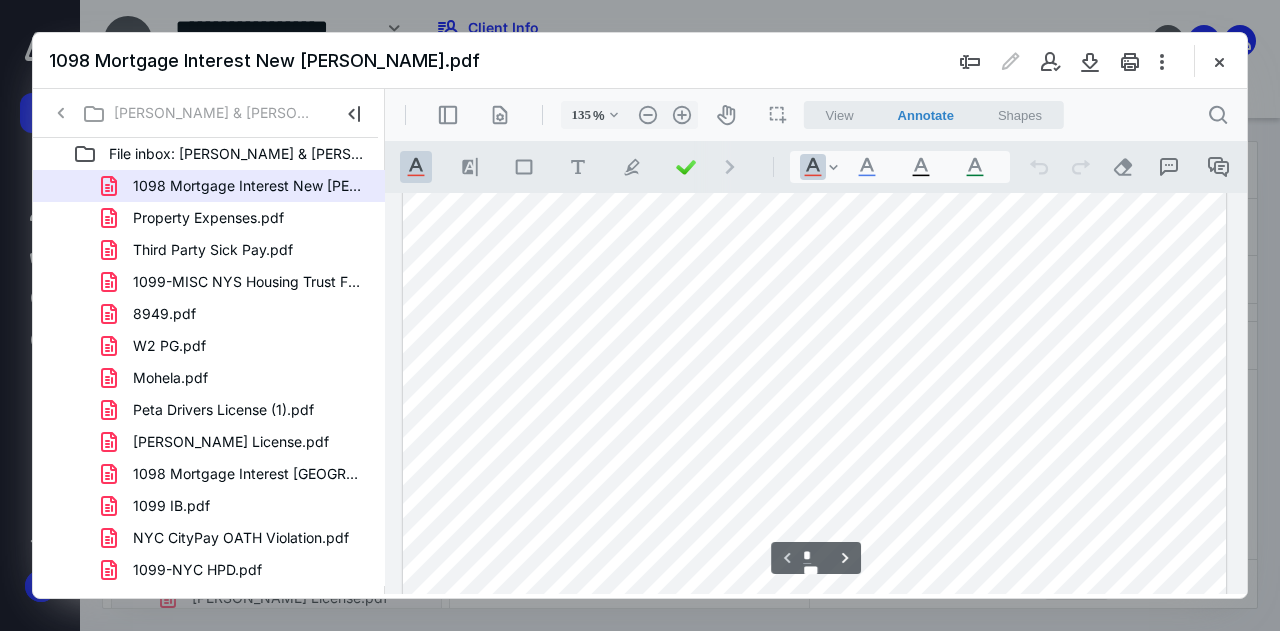 scroll, scrollTop: 176, scrollLeft: 0, axis: vertical 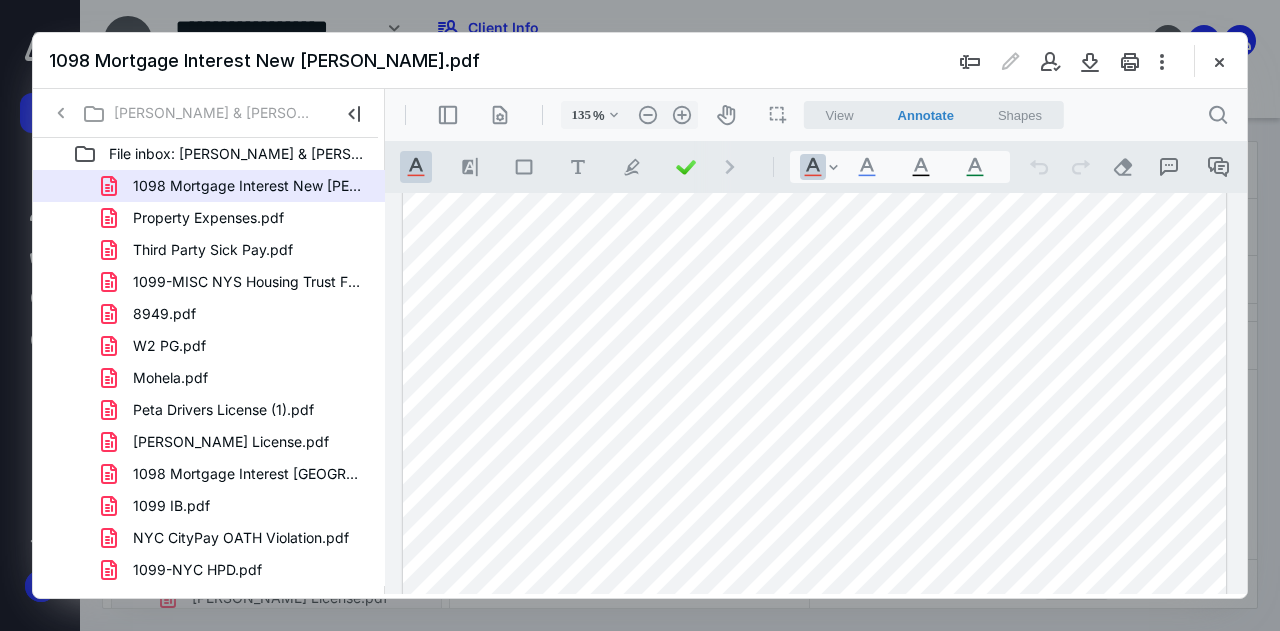 click at bounding box center [815, 700] 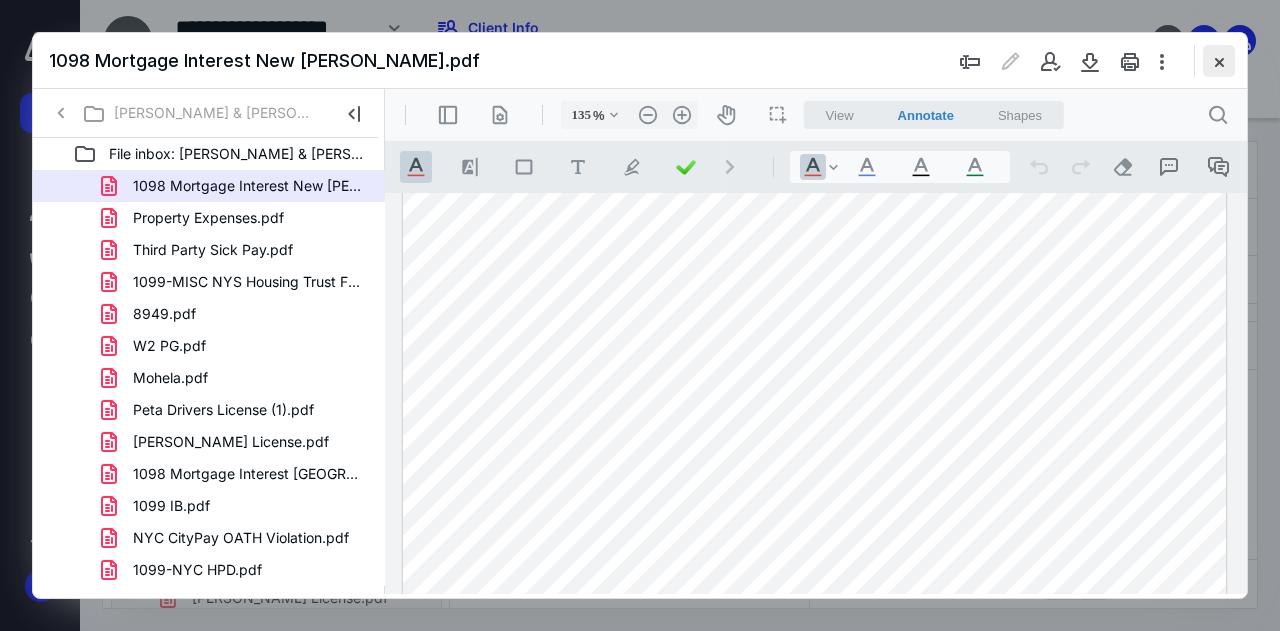 click at bounding box center [1219, 61] 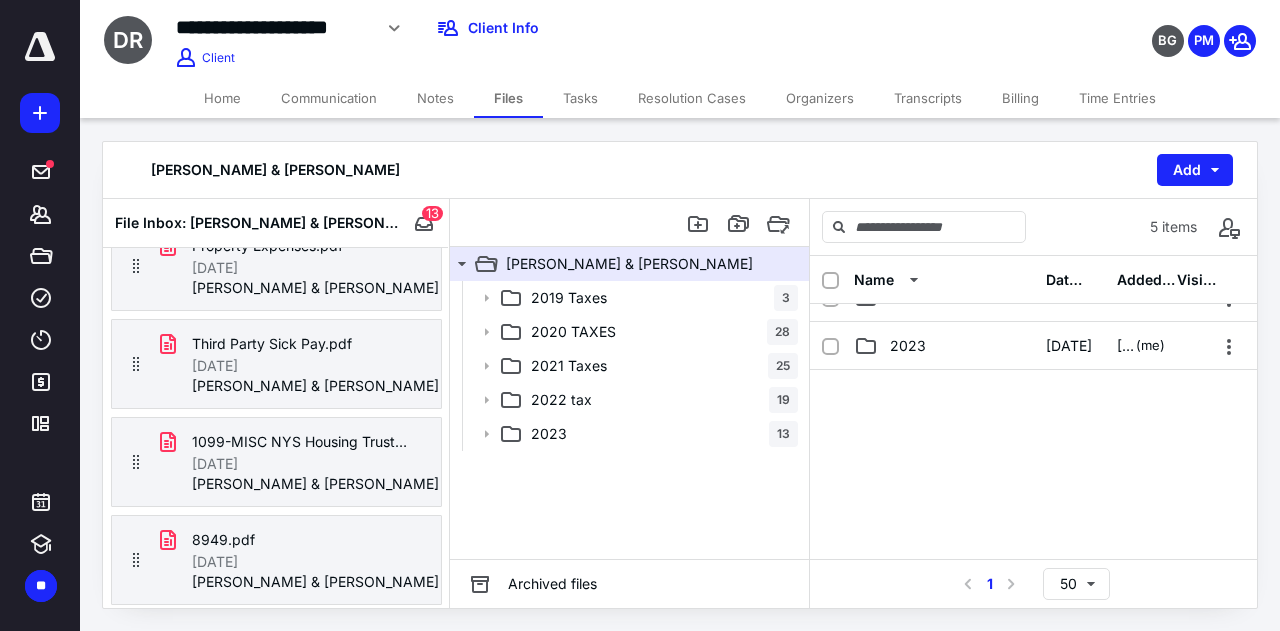 scroll, scrollTop: 0, scrollLeft: 0, axis: both 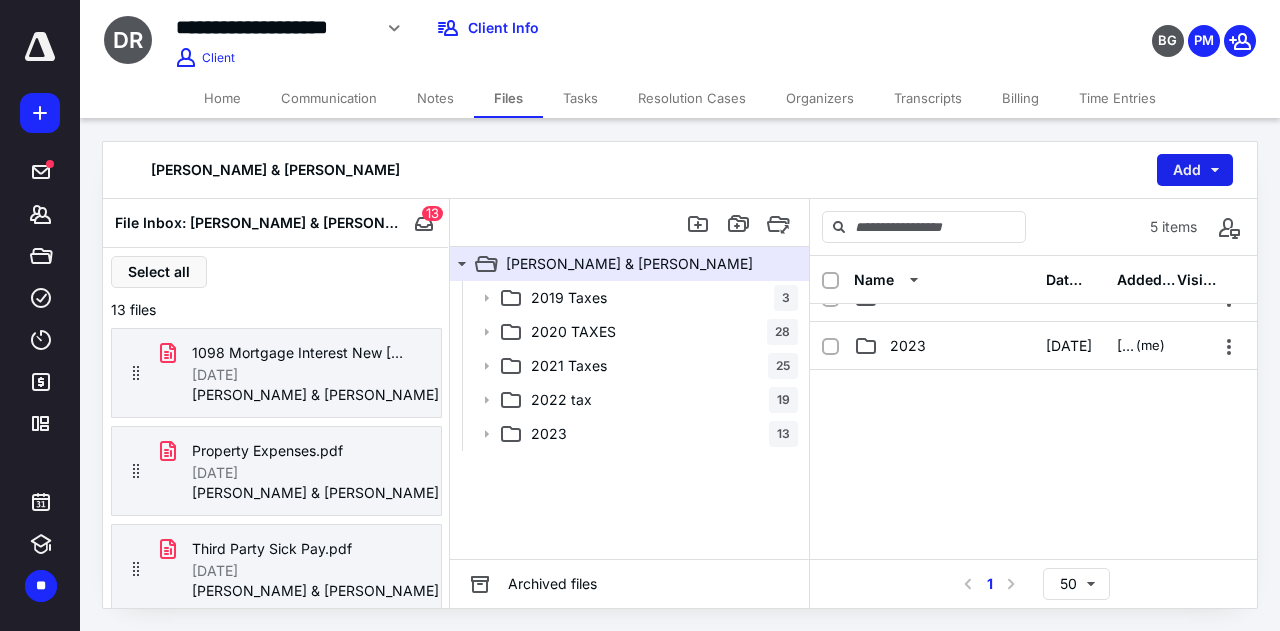 click on "Add" at bounding box center [1195, 170] 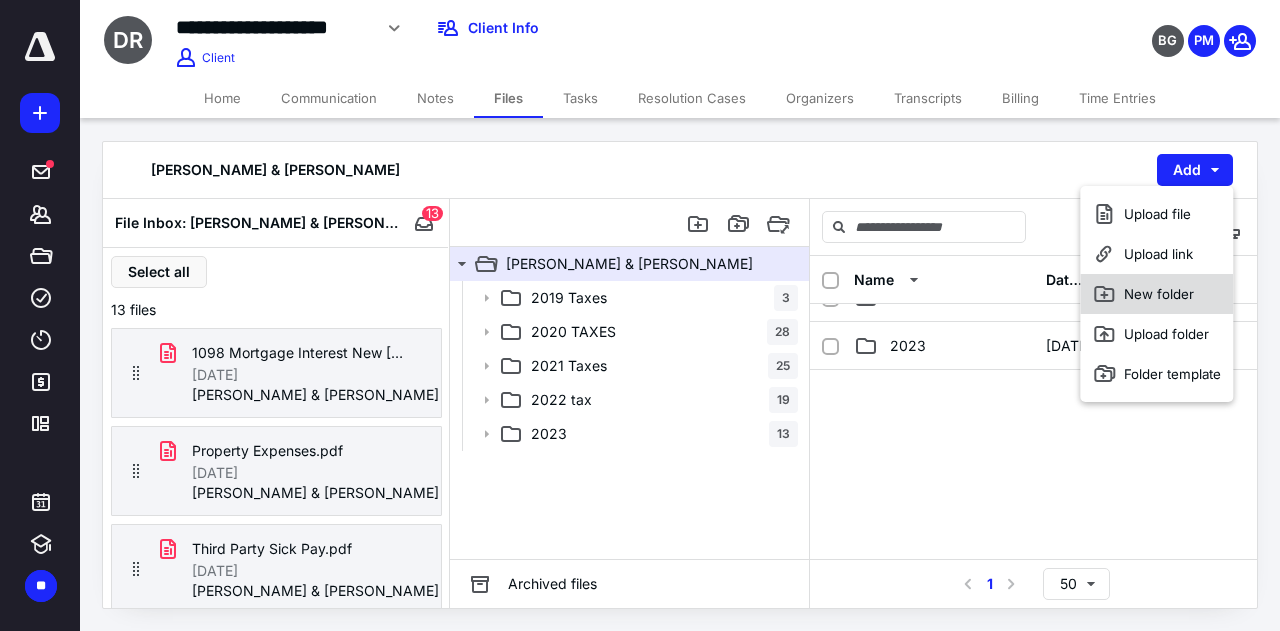 click 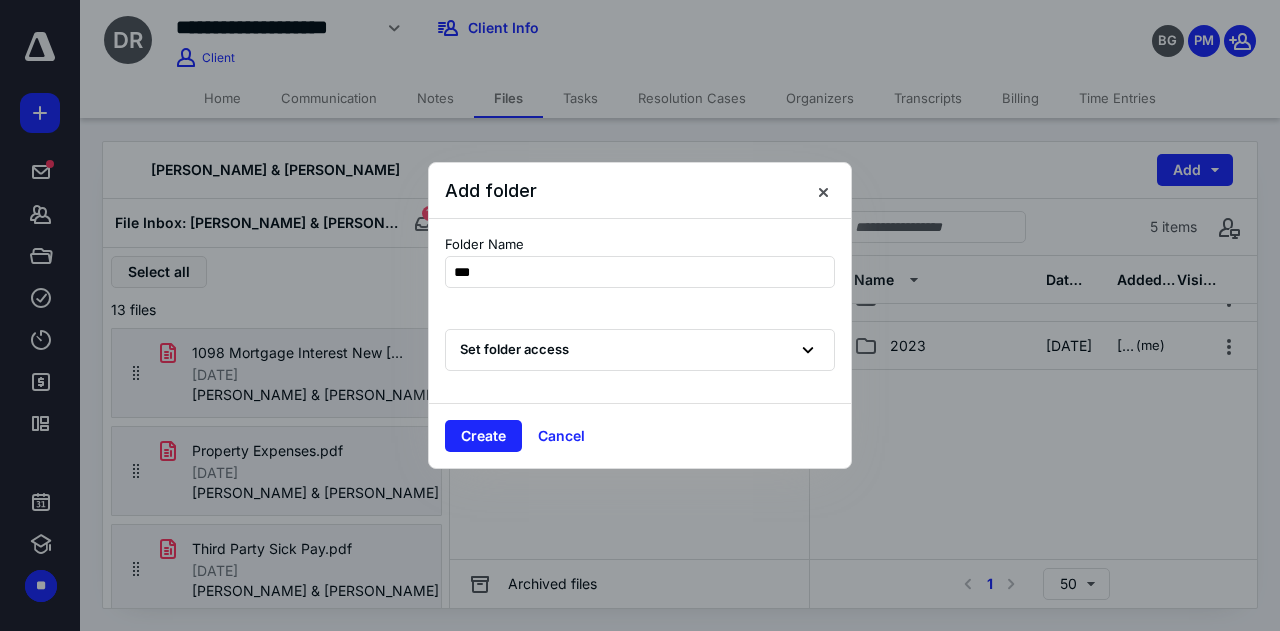 type on "****" 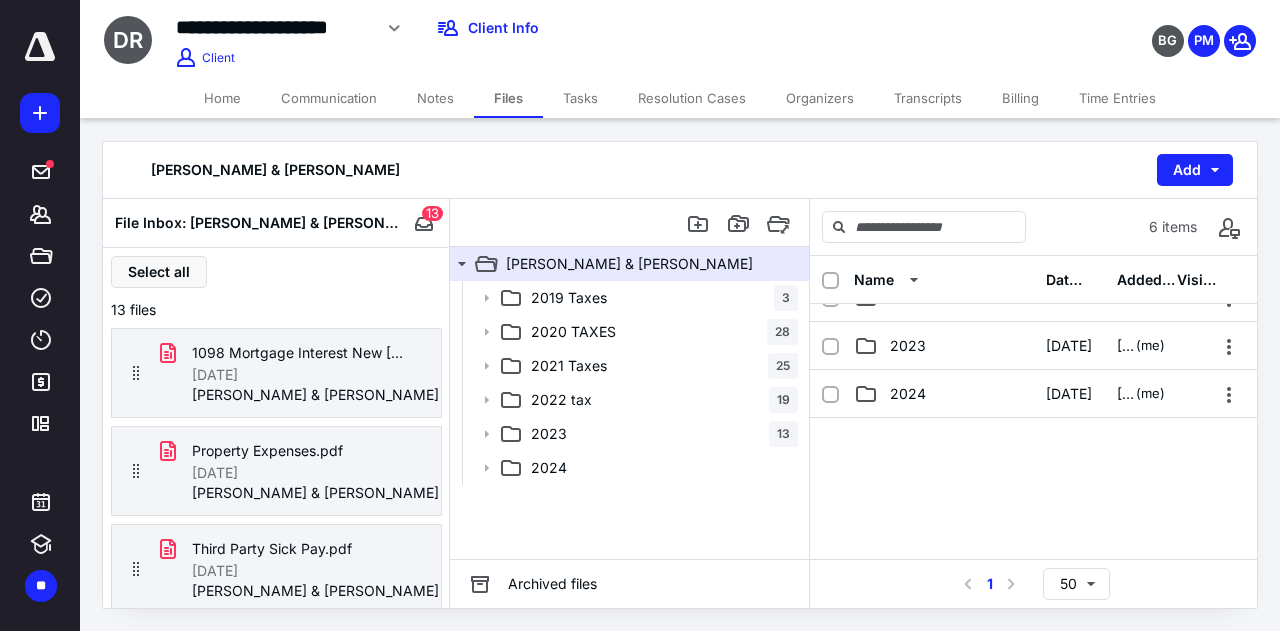 click on "Select all" at bounding box center (276, 272) 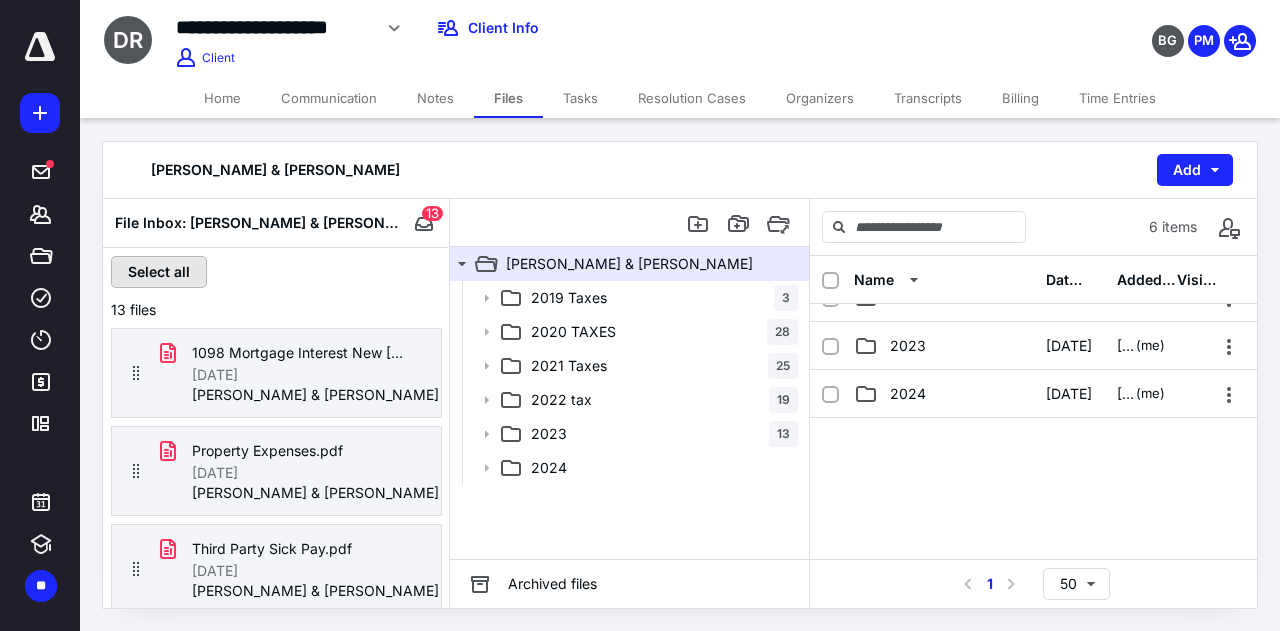 click on "Select all" at bounding box center (159, 272) 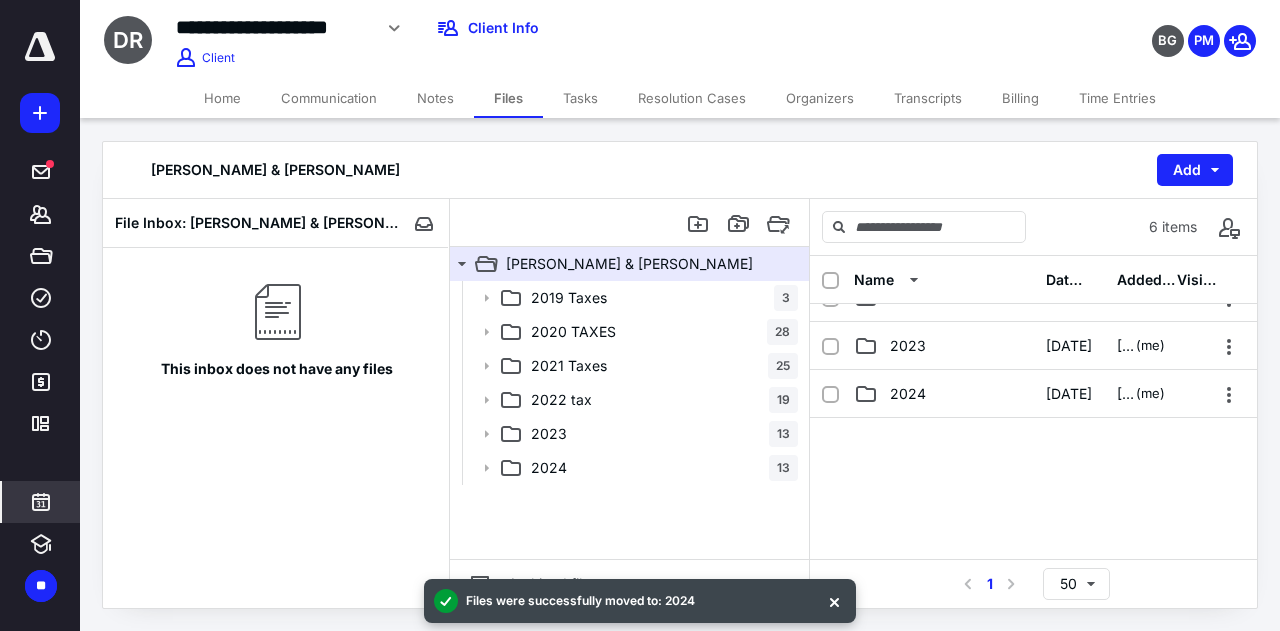 click 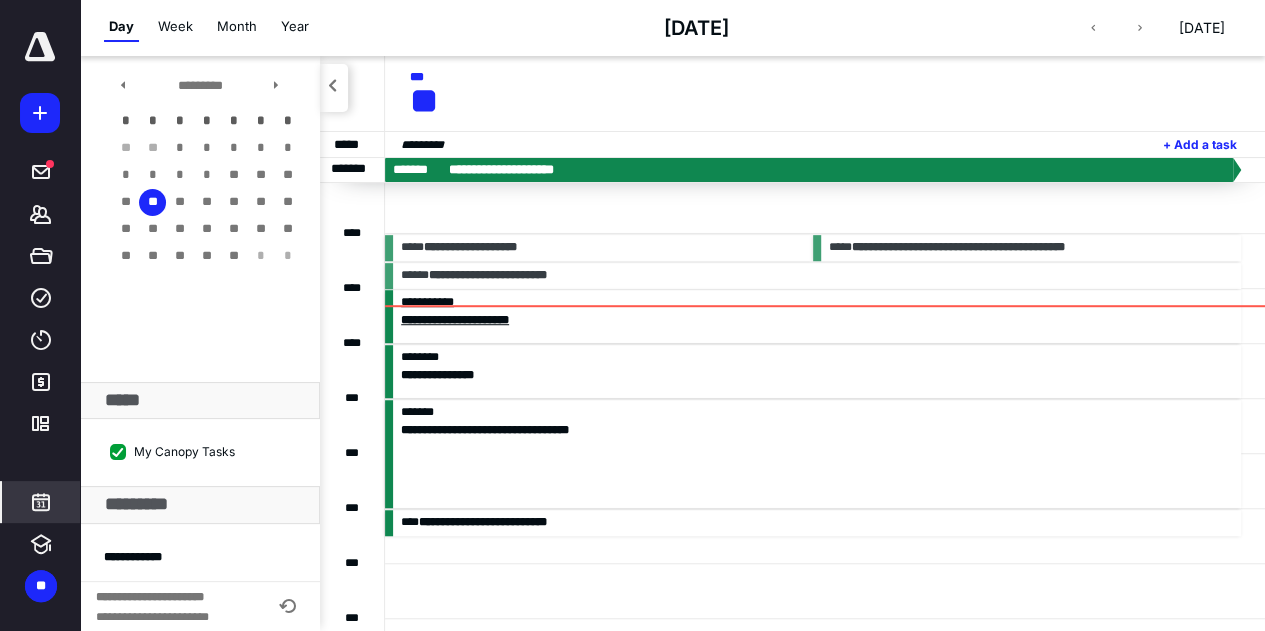 scroll, scrollTop: 499, scrollLeft: 0, axis: vertical 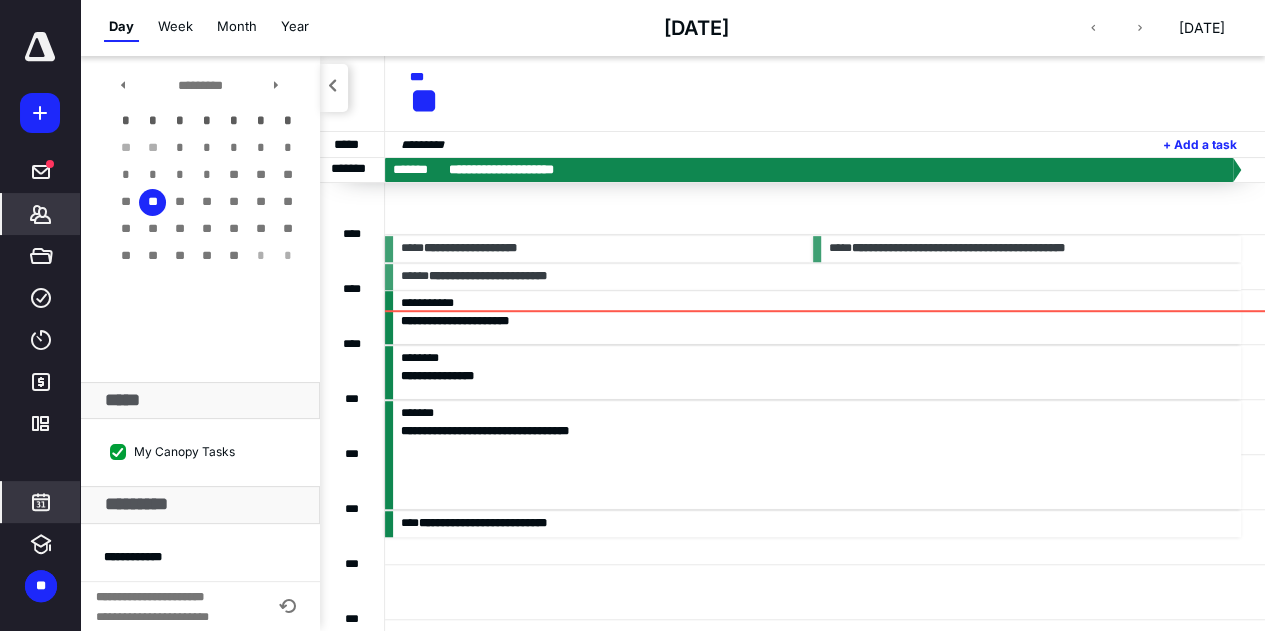 click on "*******" at bounding box center [41, 214] 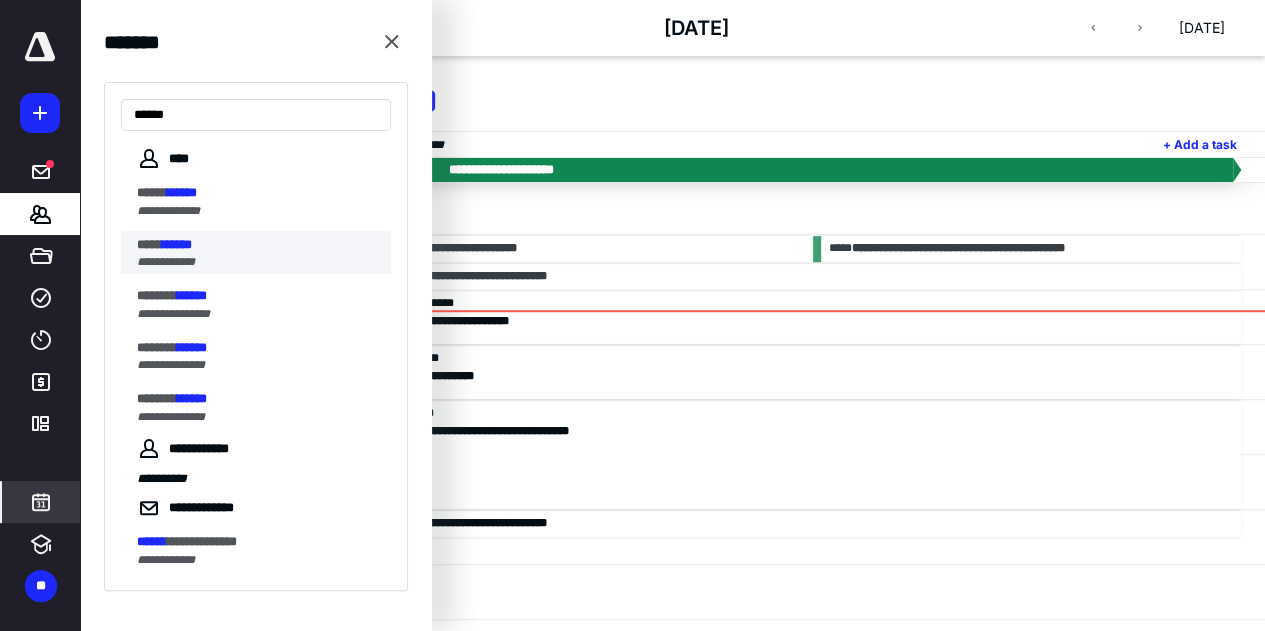 type on "******" 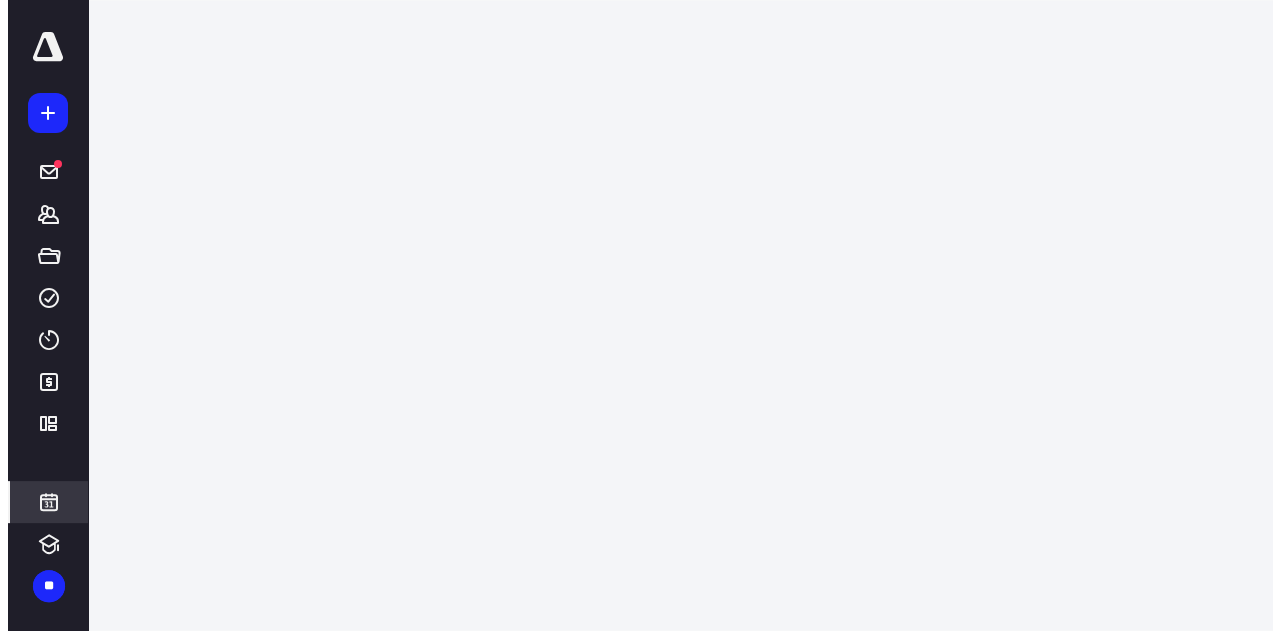 scroll, scrollTop: 0, scrollLeft: 0, axis: both 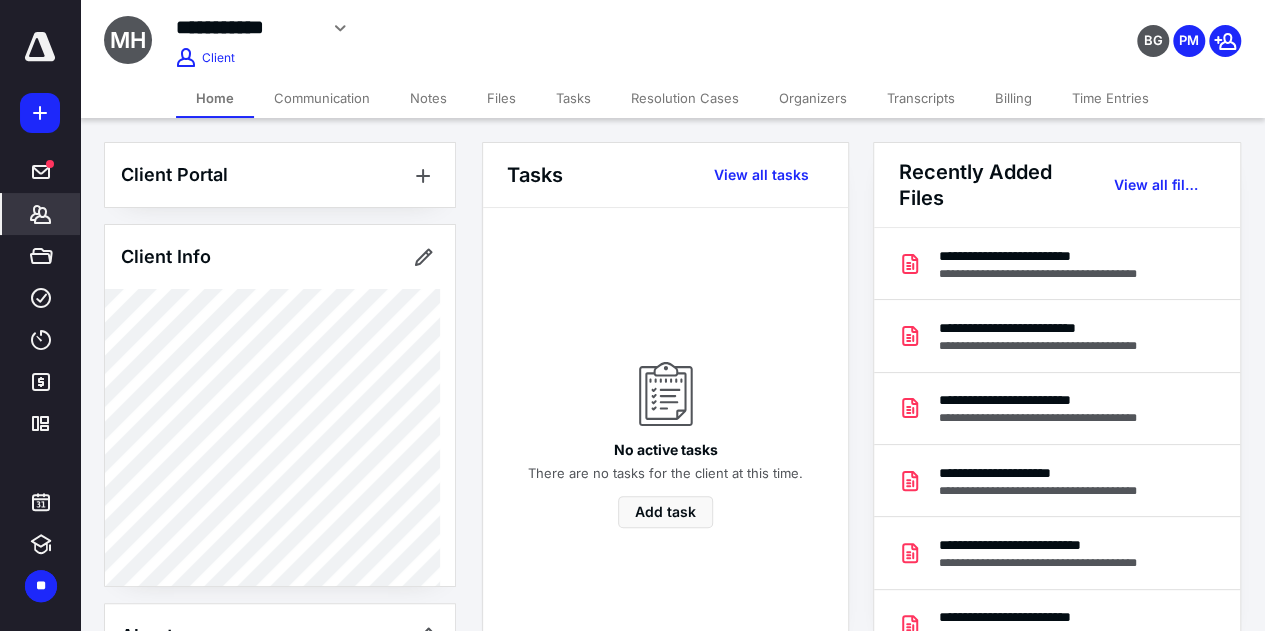 click on "Billing" at bounding box center [1013, 98] 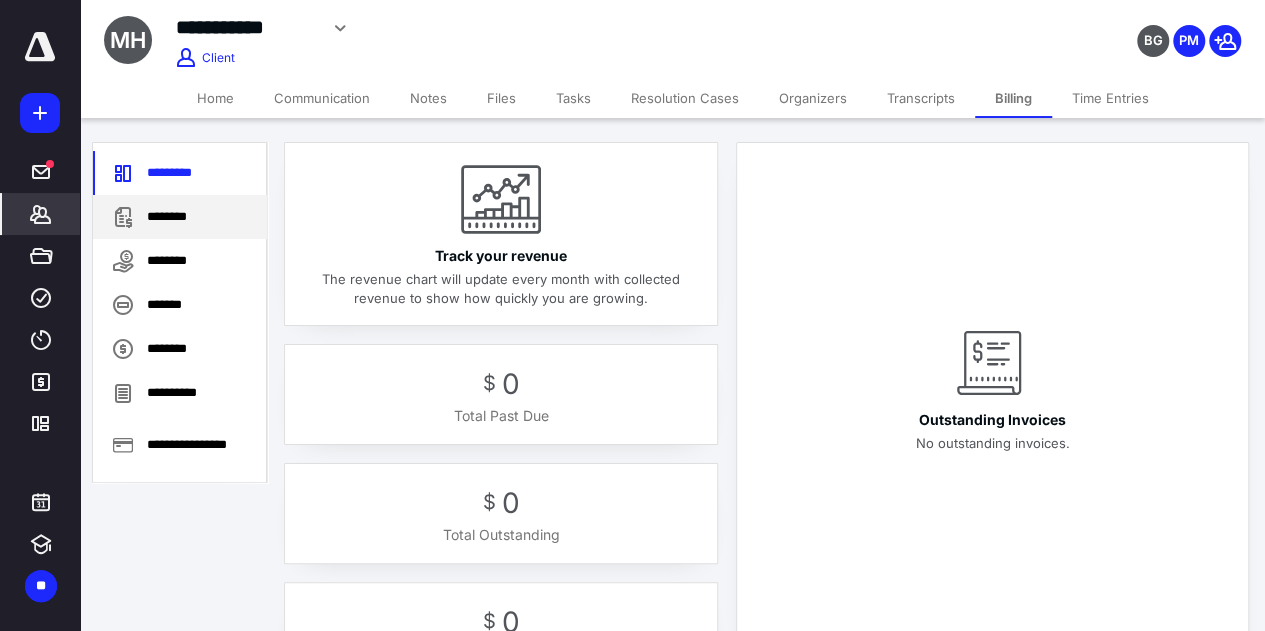 click on "********" at bounding box center [180, 217] 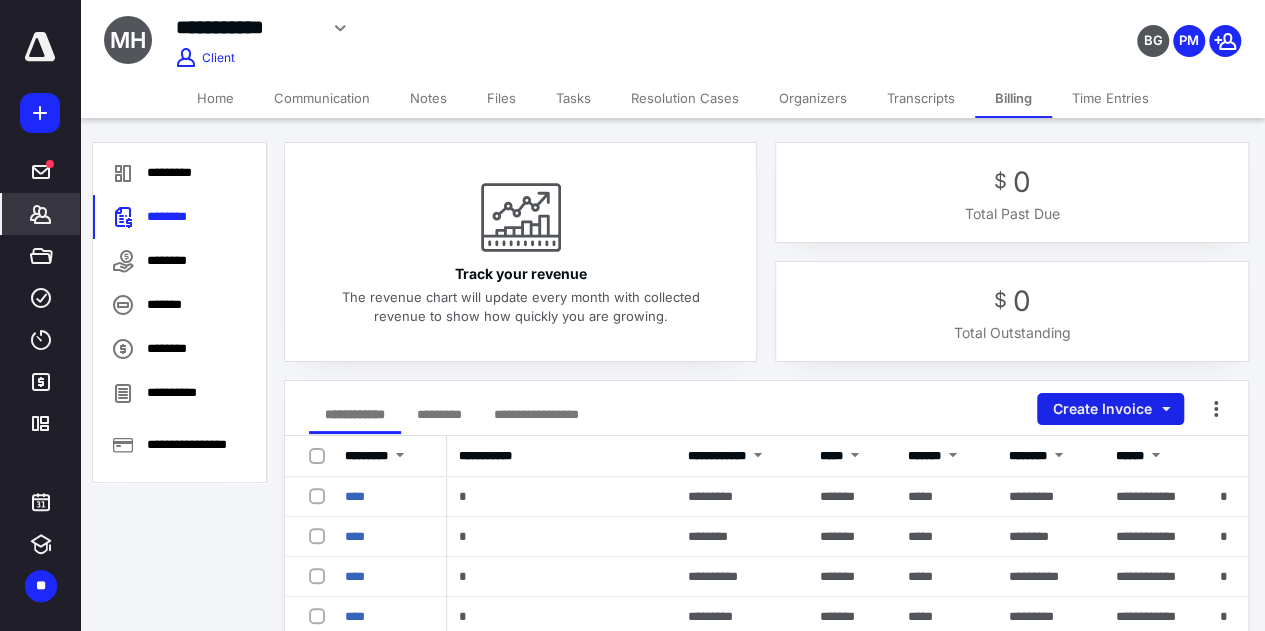 click on "Create Invoice" at bounding box center (1110, 409) 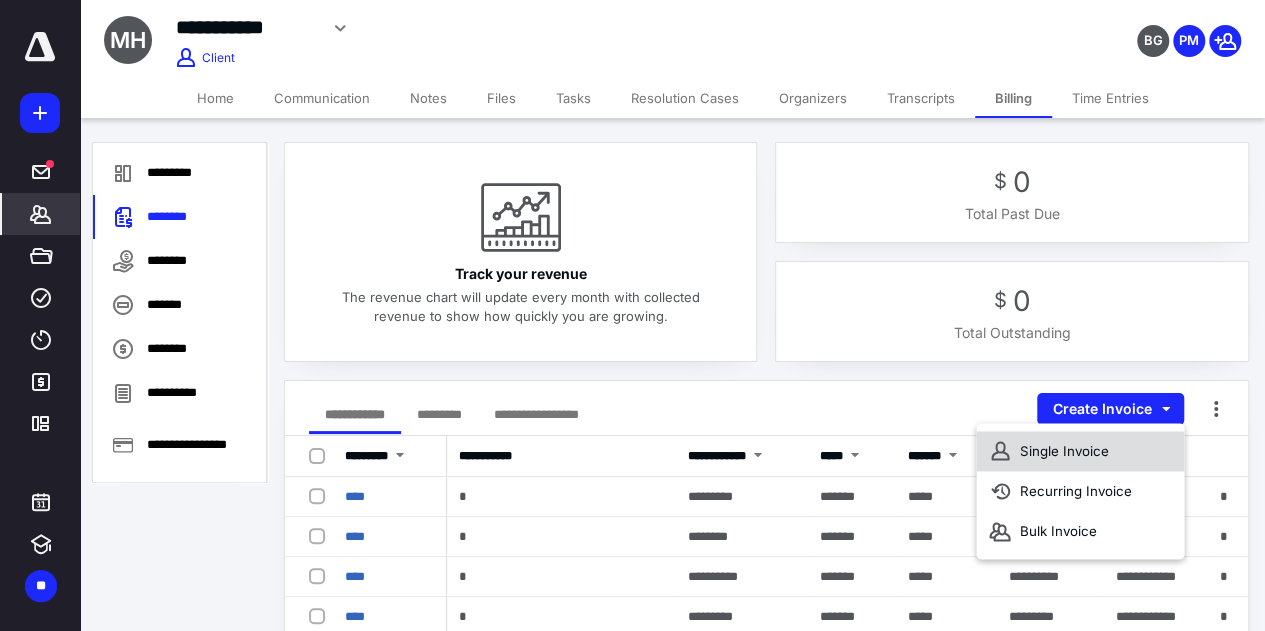 click on "Single Invoice" at bounding box center [1080, 451] 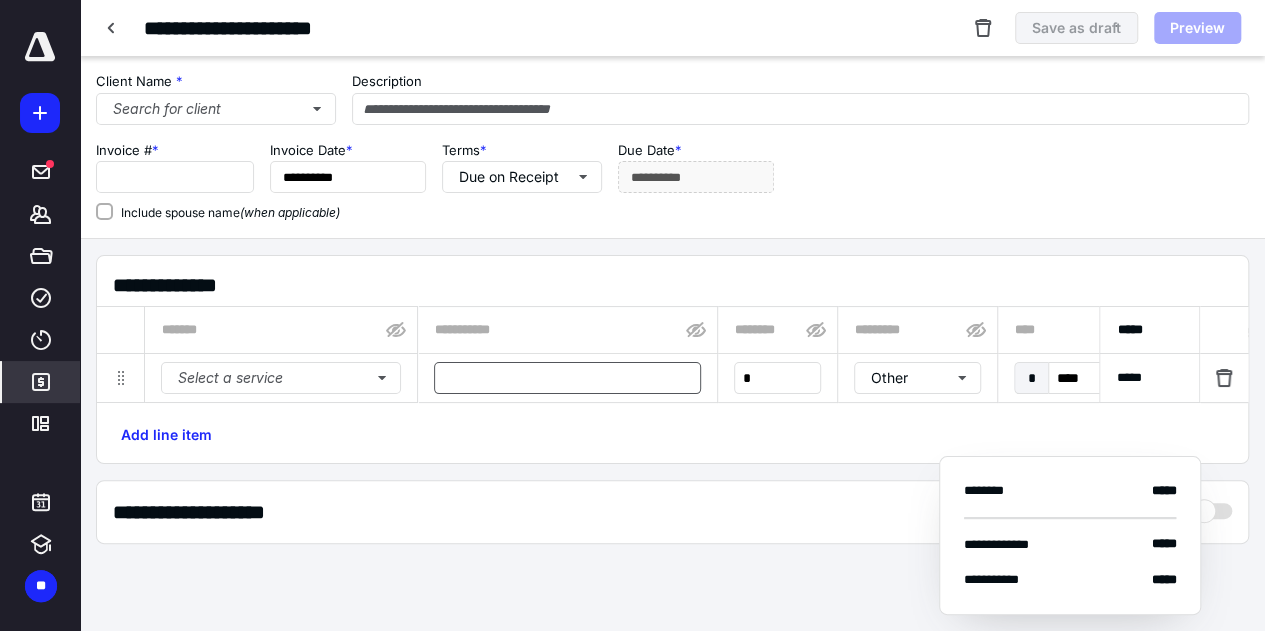 type on "****" 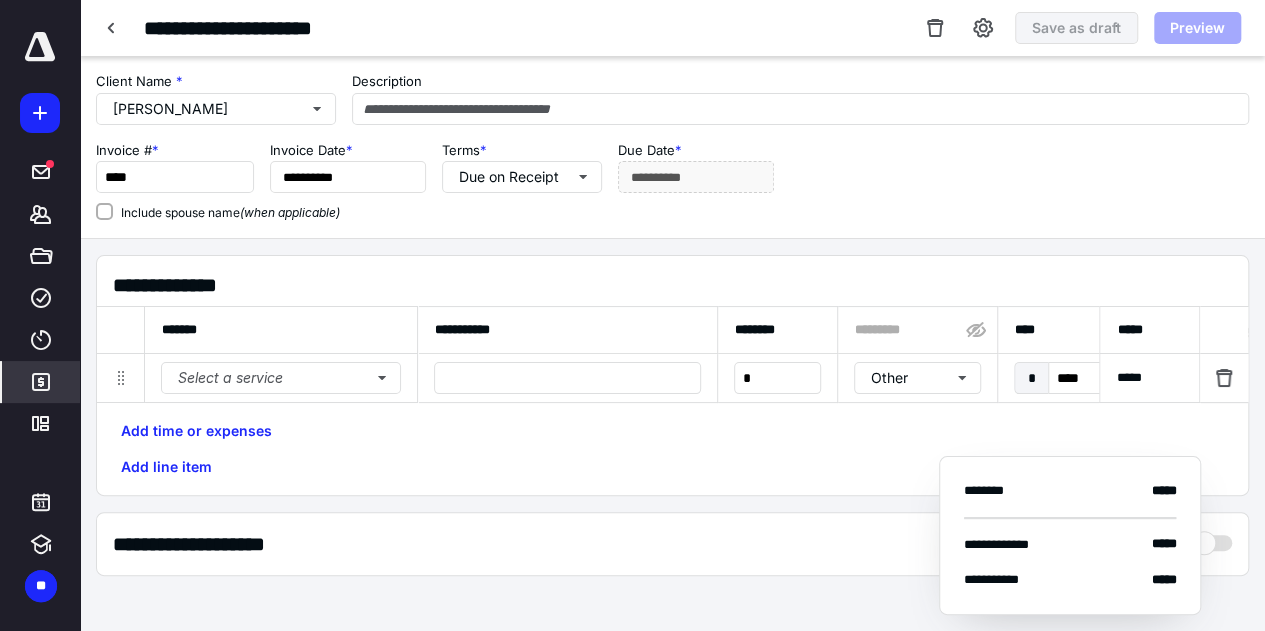 click on "Select a service" at bounding box center (281, 378) 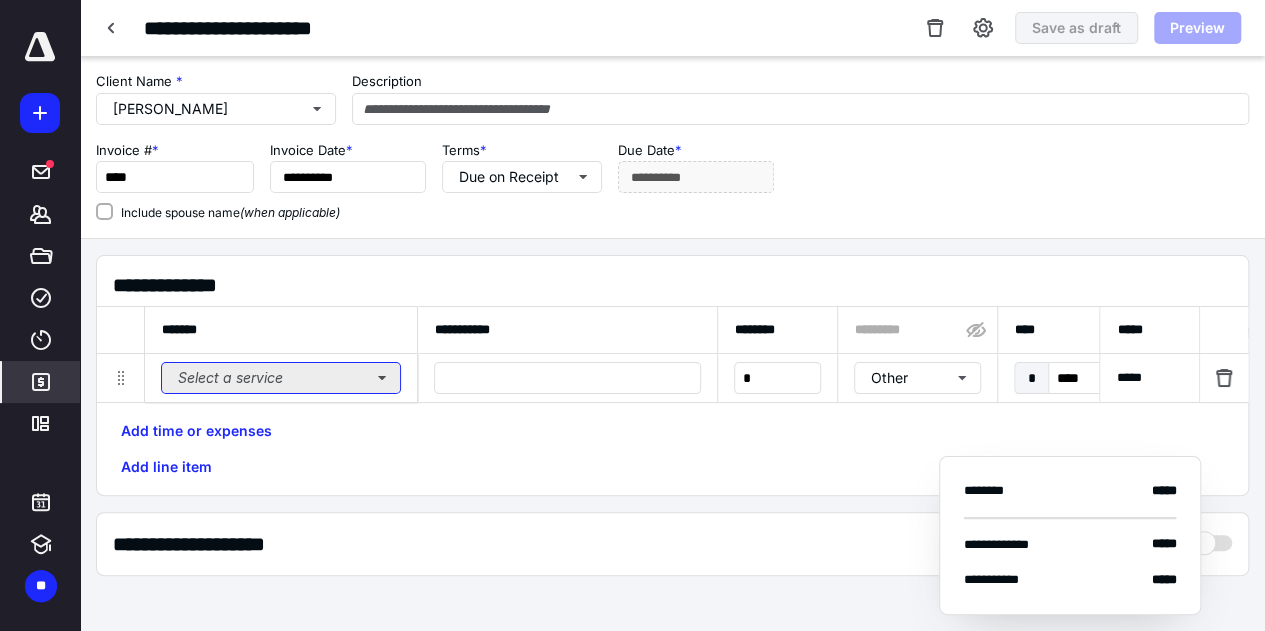 click on "Select a service" at bounding box center (281, 378) 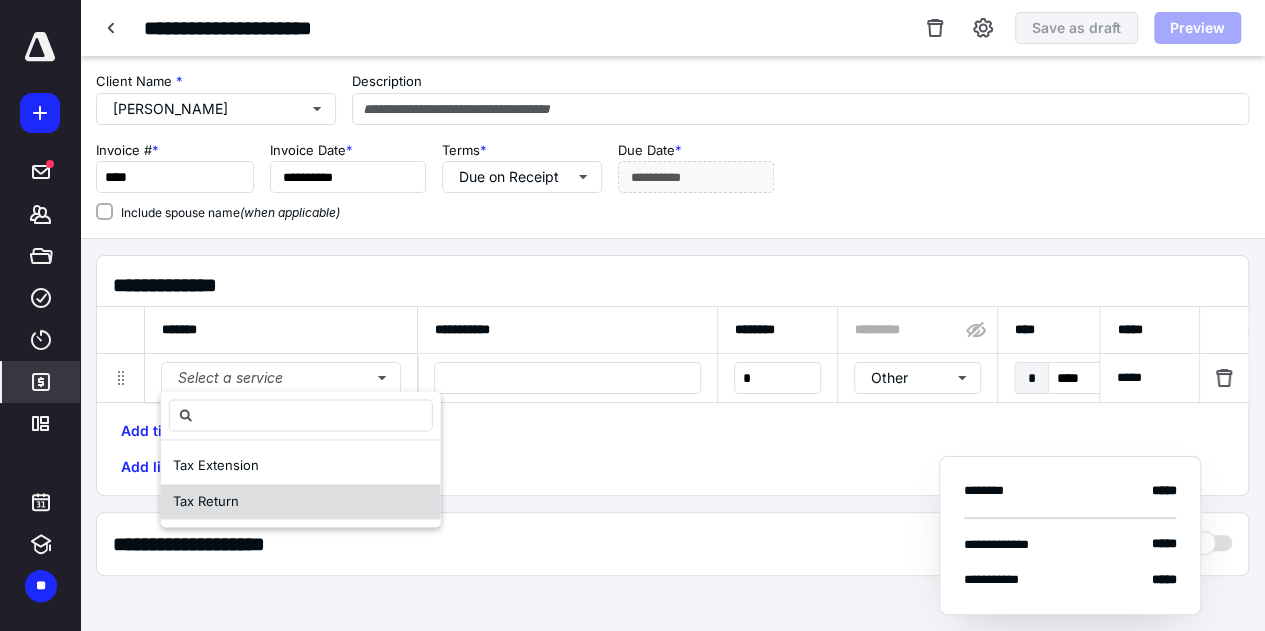 click on "Tax Return" at bounding box center (301, 502) 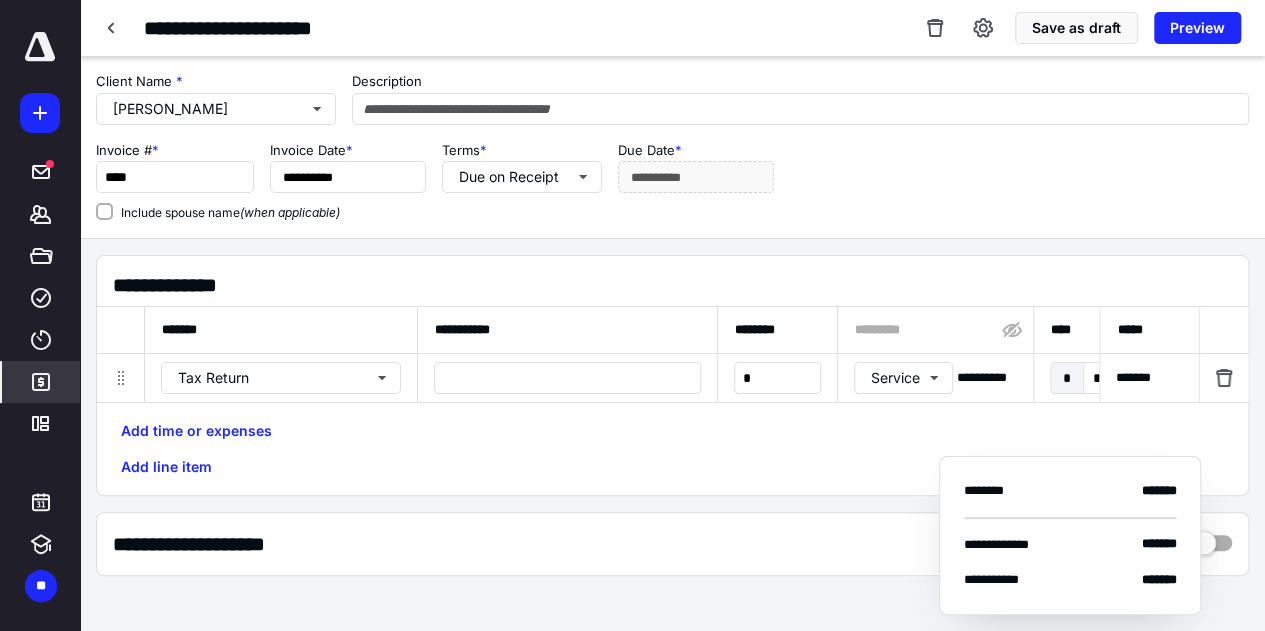 click on "Tax Return" at bounding box center (281, 378) 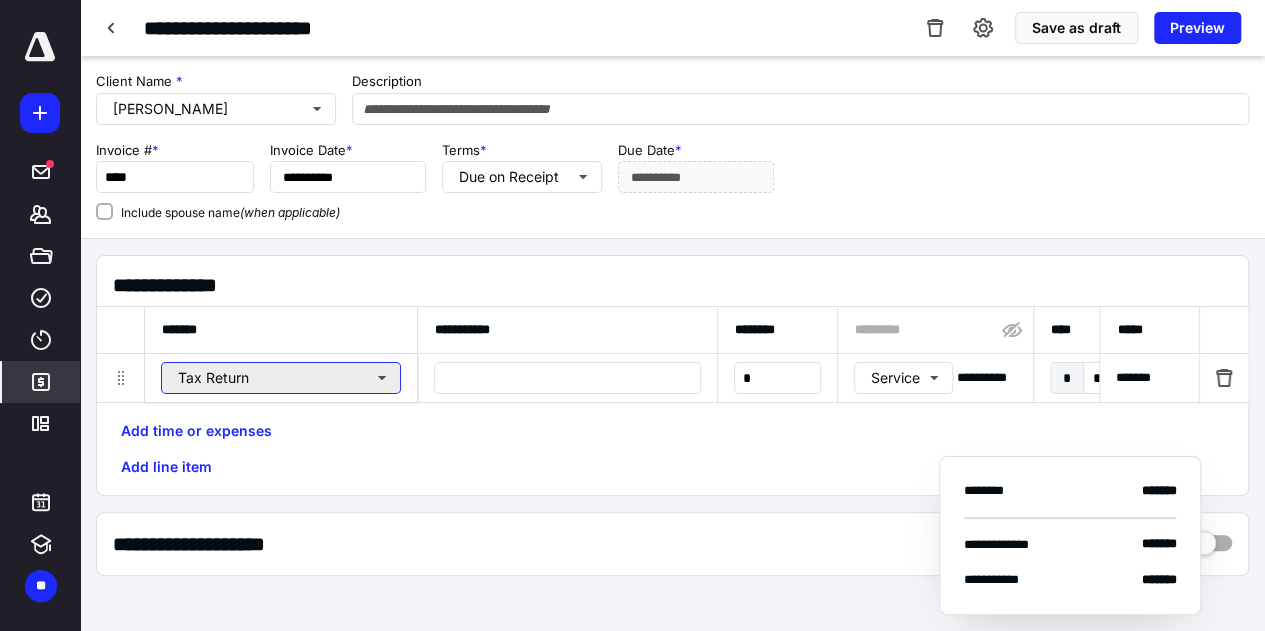 click on "Tax Return" at bounding box center [281, 378] 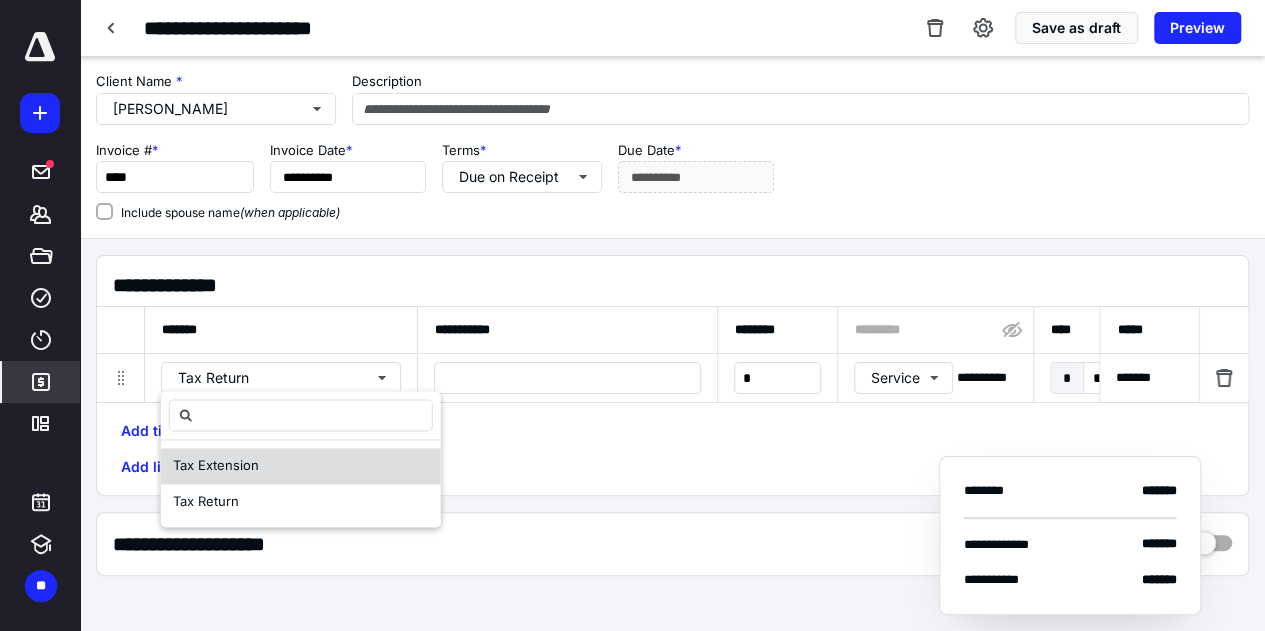 click on "Tax Extension" at bounding box center (301, 466) 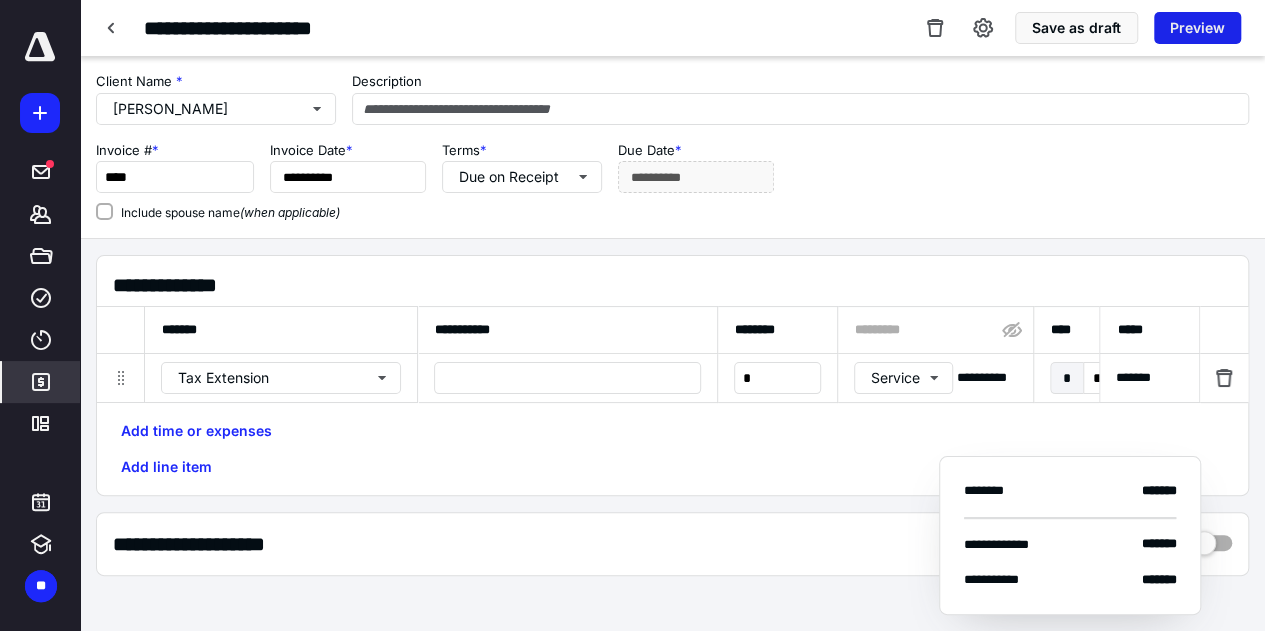 click on "Preview" at bounding box center [1197, 28] 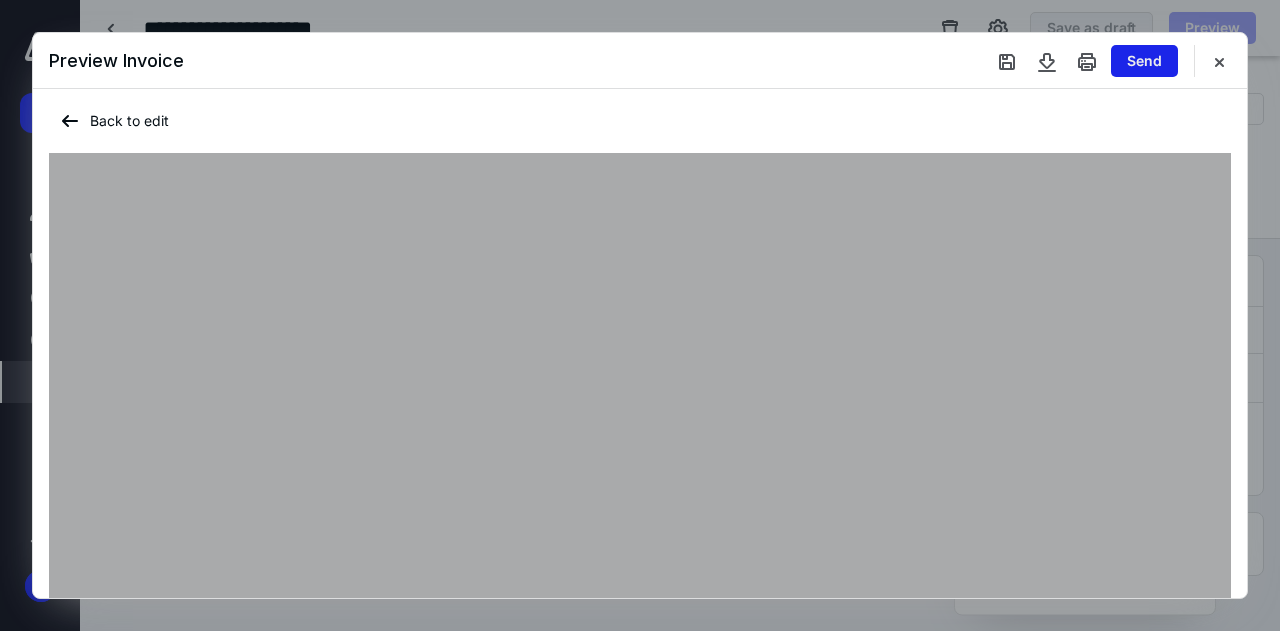 click on "Send" at bounding box center (1144, 61) 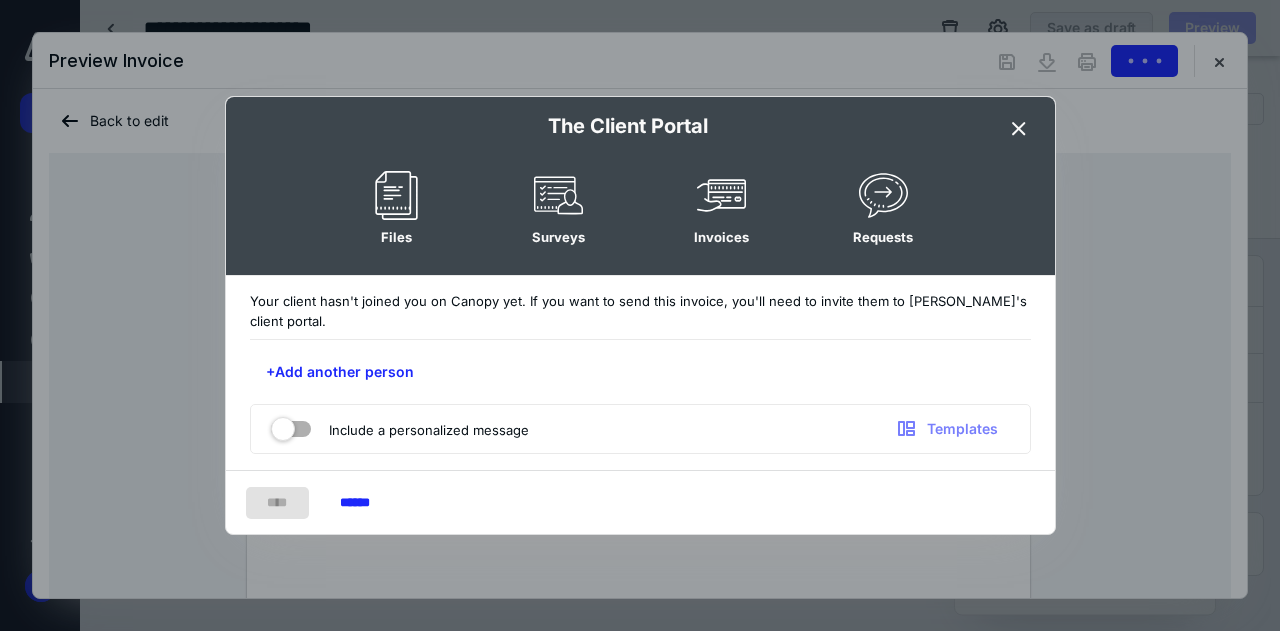 click on "The Client Portal" at bounding box center [640, 126] 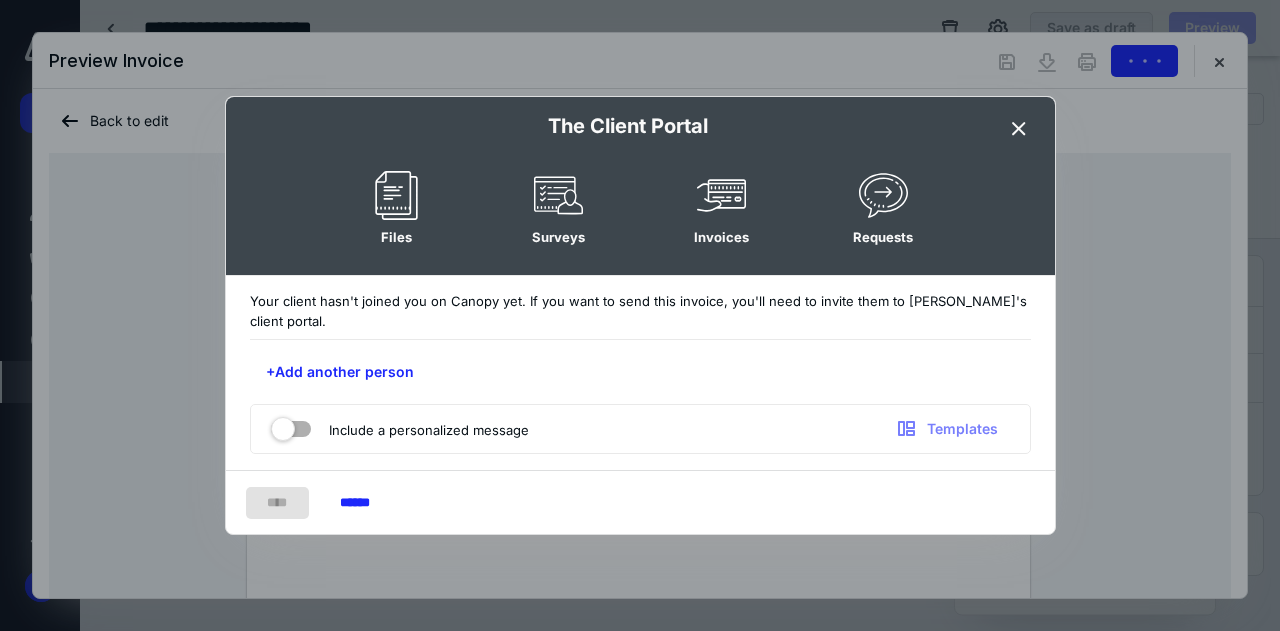 click at bounding box center (1019, 129) 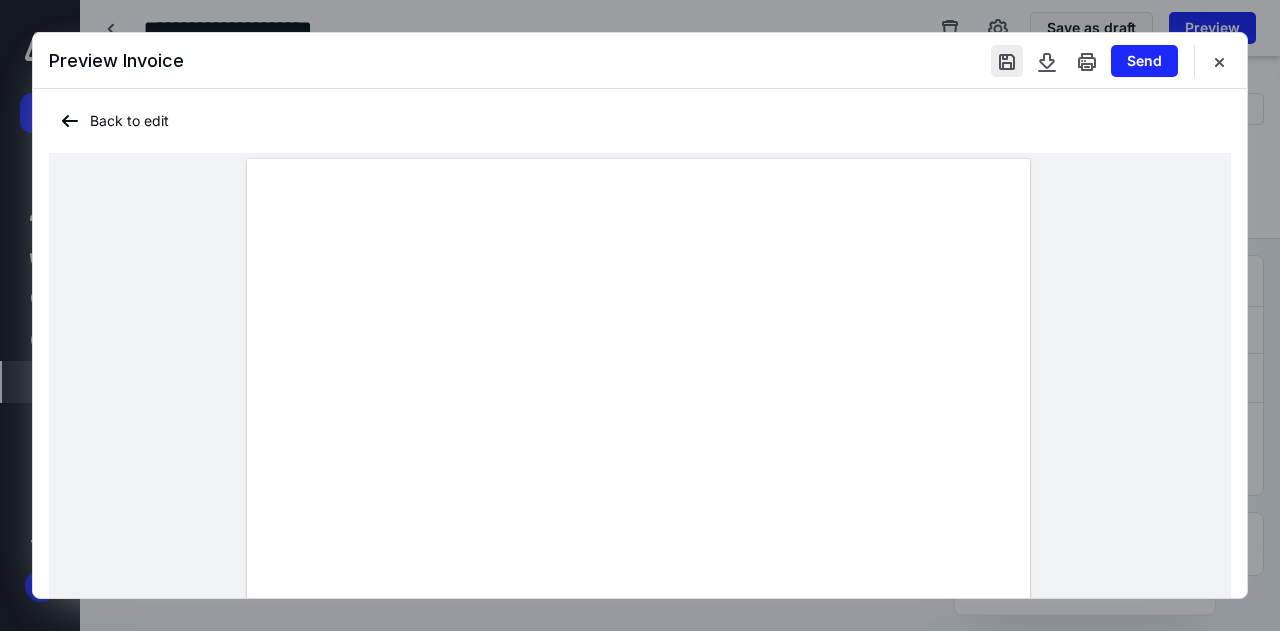 click at bounding box center (1007, 61) 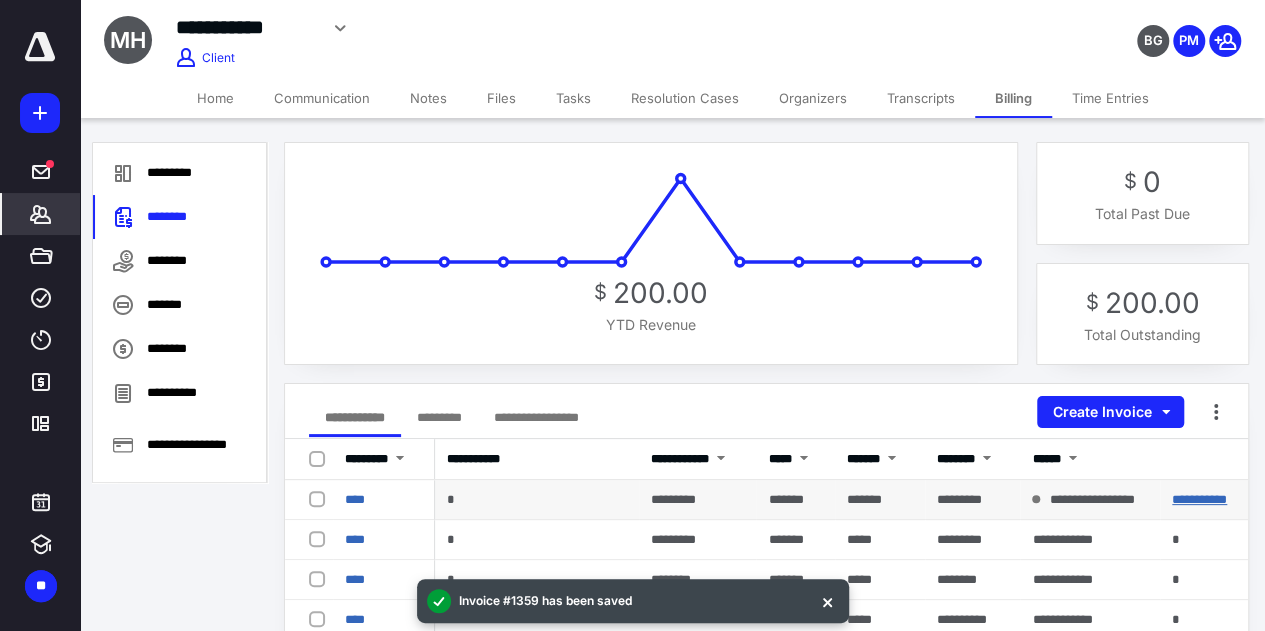 click on "**********" at bounding box center [1199, 499] 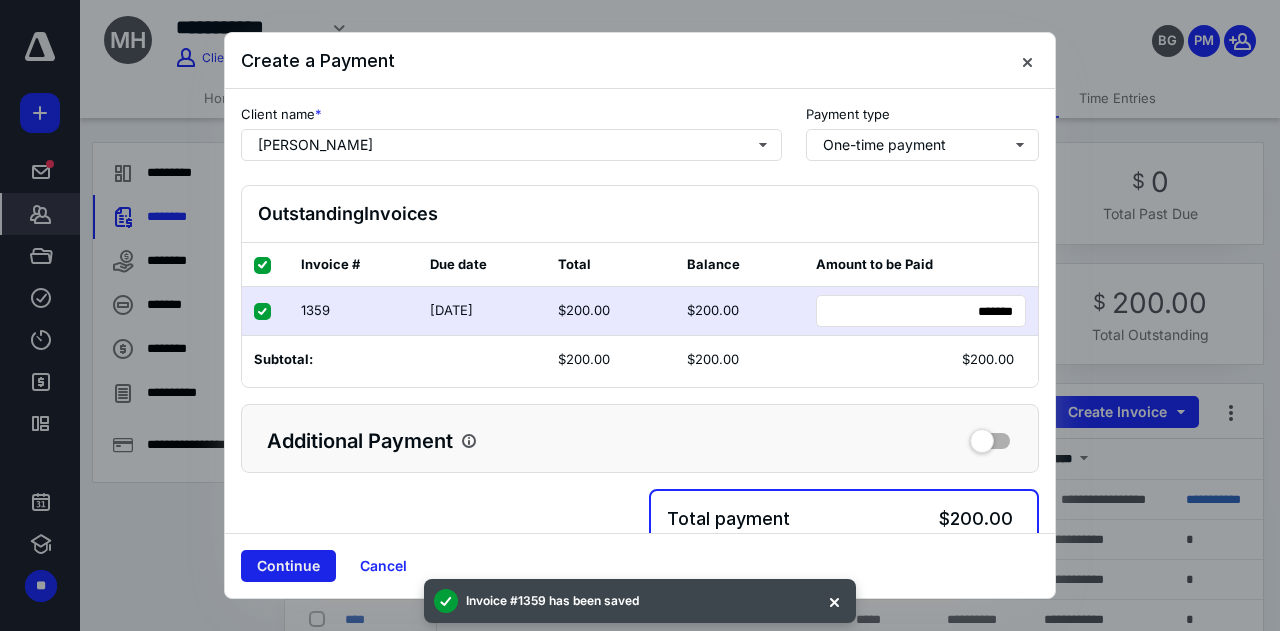 click on "Continue" at bounding box center (288, 566) 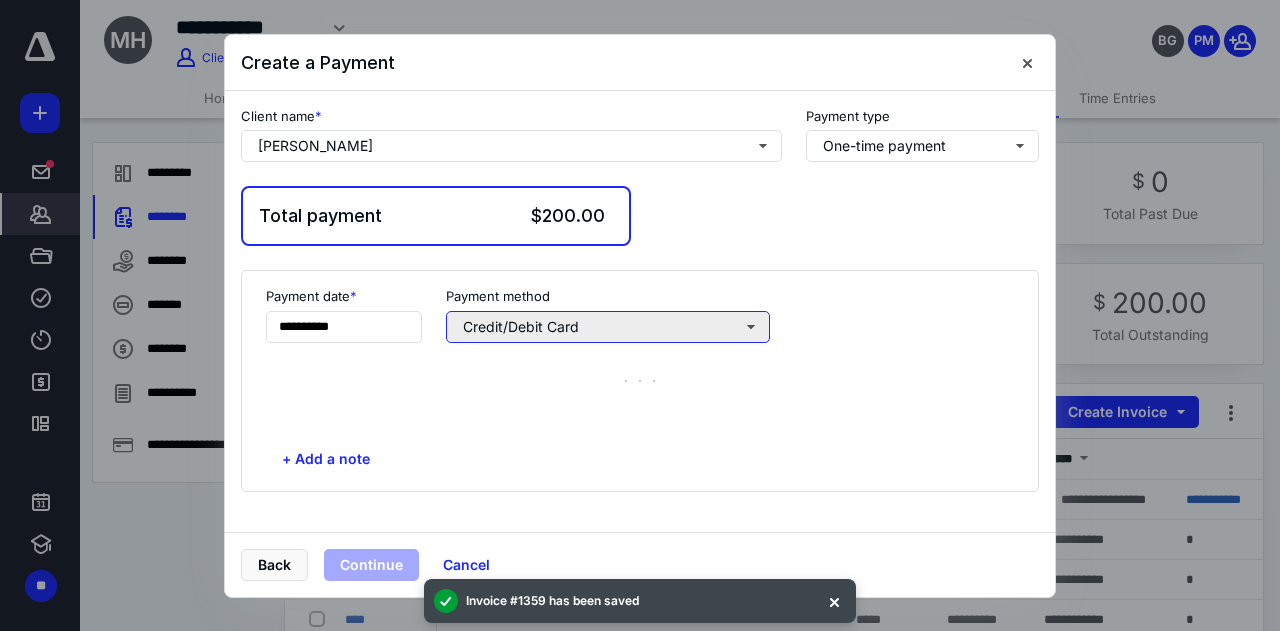 click on "Credit/Debit Card" at bounding box center (608, 327) 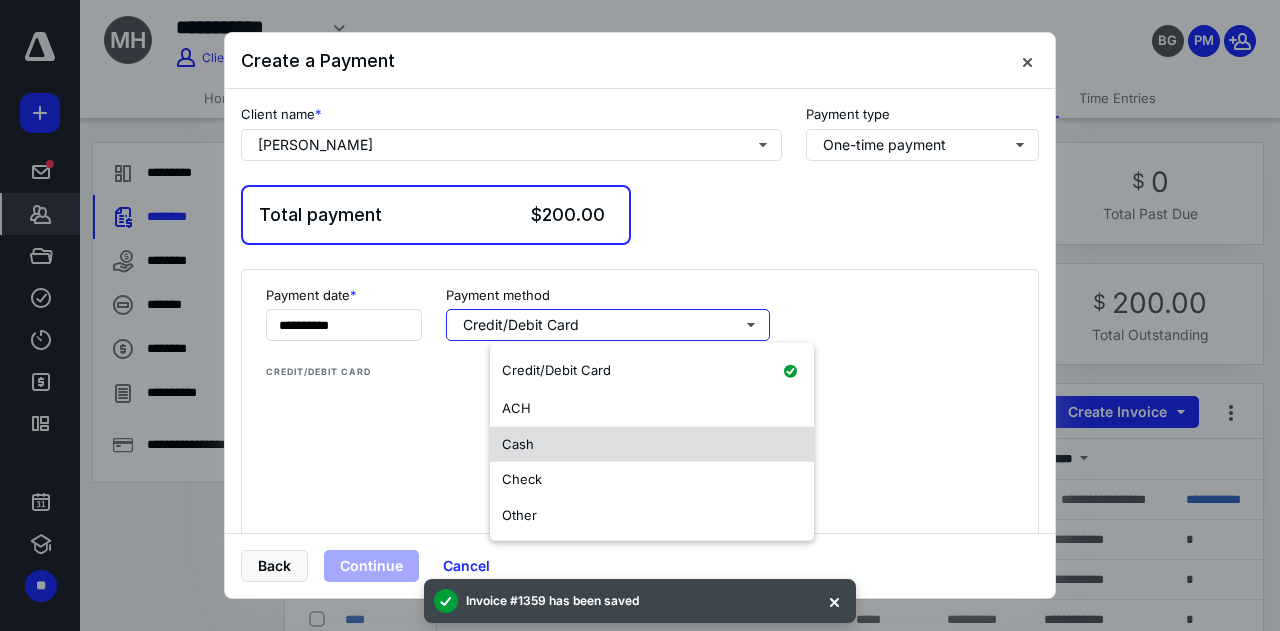 click on "Cash" at bounding box center (652, 444) 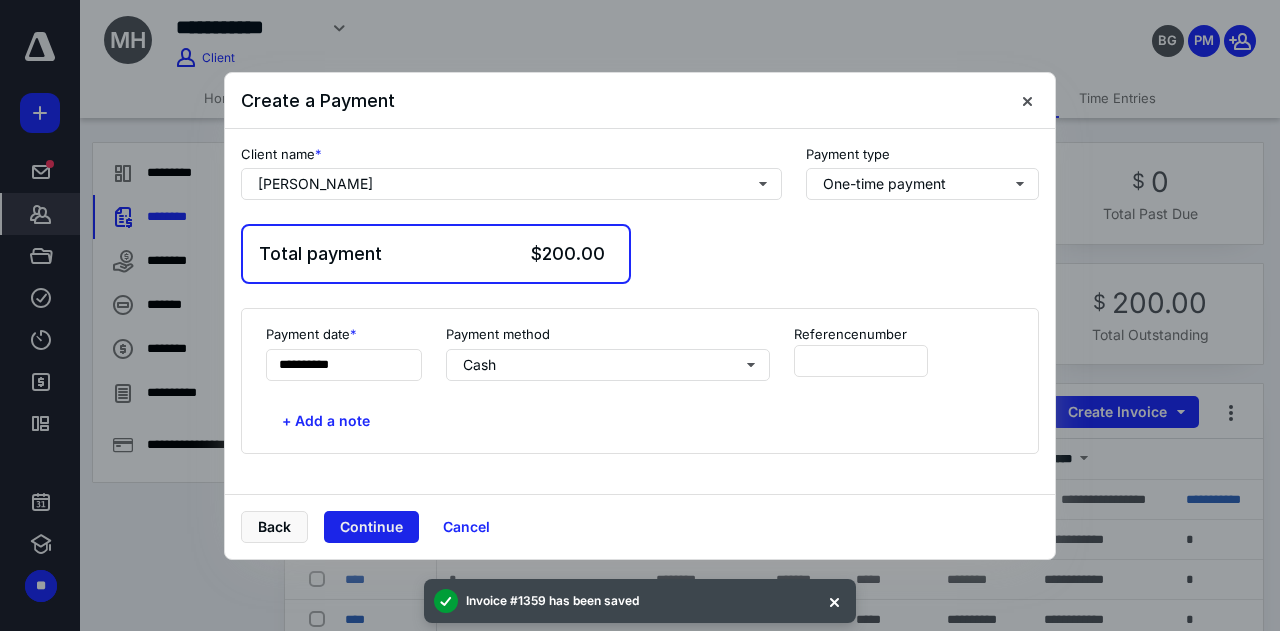 click on "Continue" at bounding box center [371, 527] 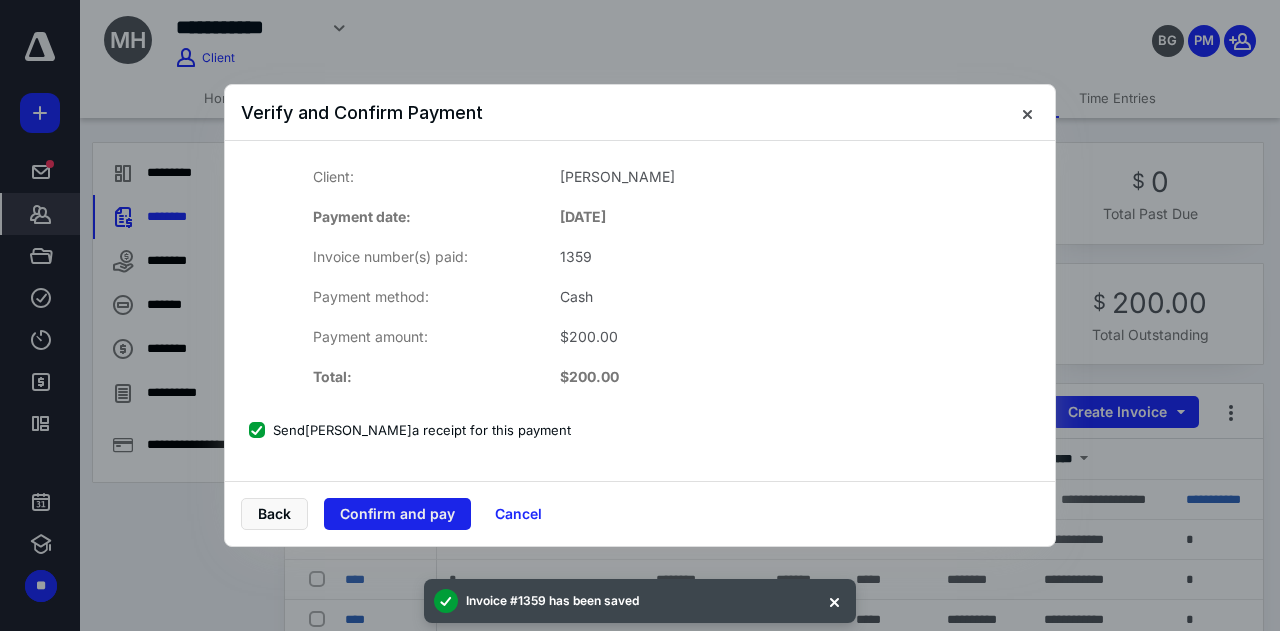click on "Confirm and pay" at bounding box center (397, 514) 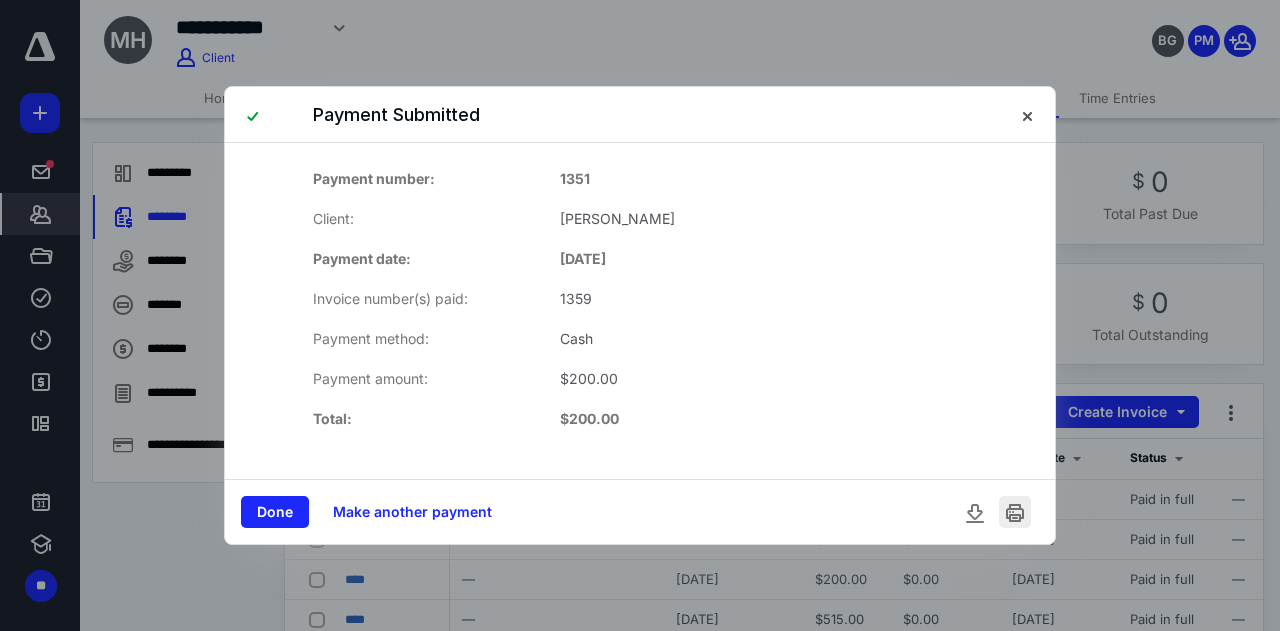 click at bounding box center [1015, 512] 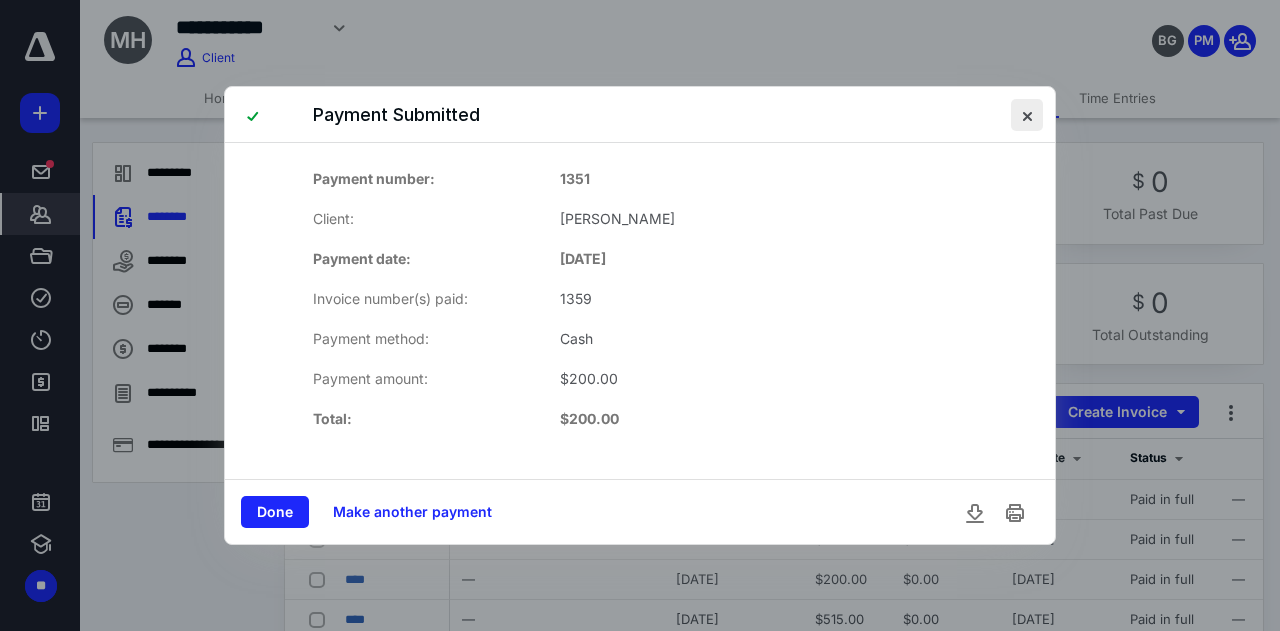 click at bounding box center (1027, 115) 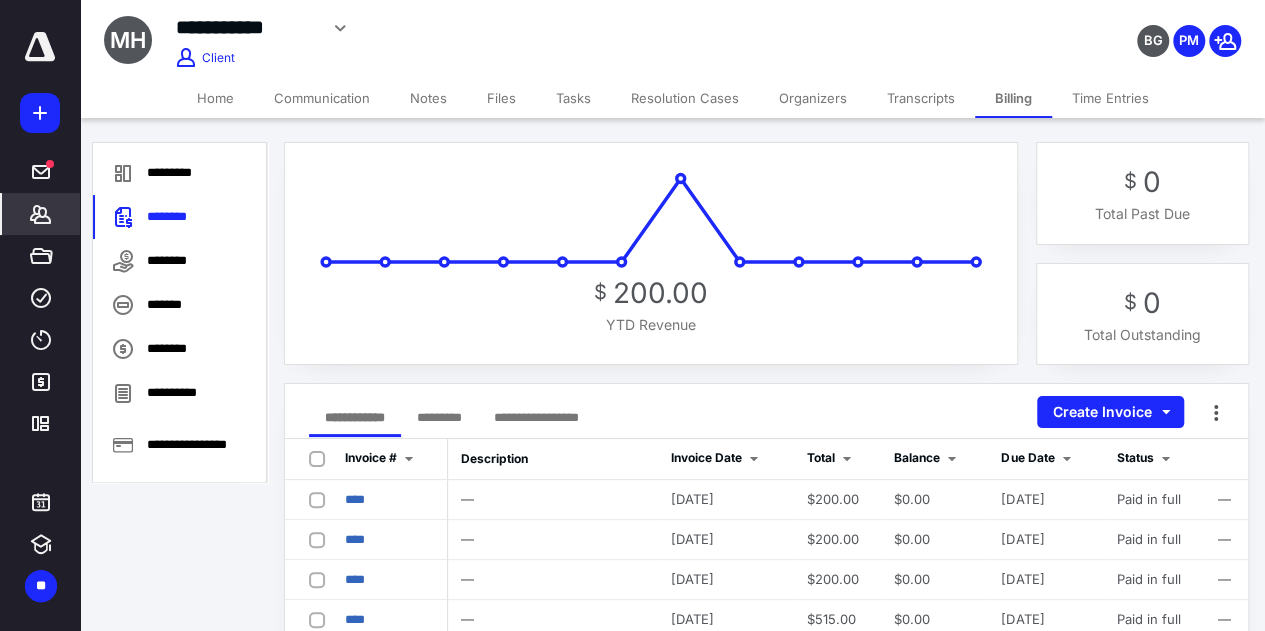 click on "*******" at bounding box center [41, 214] 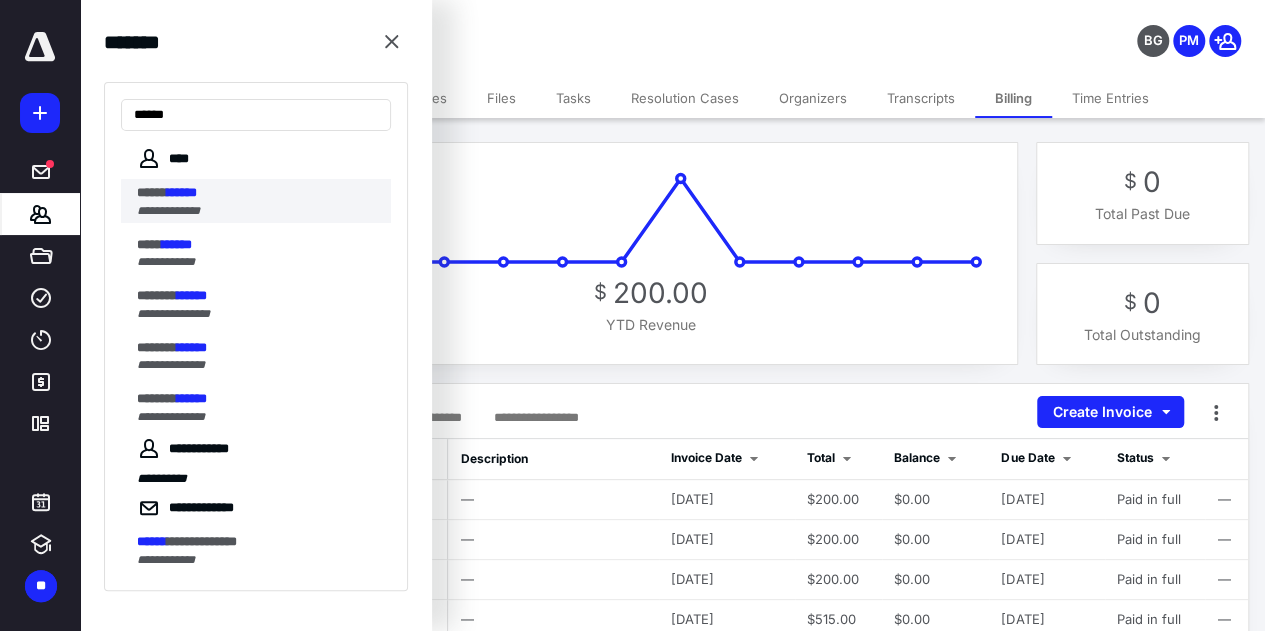type on "******" 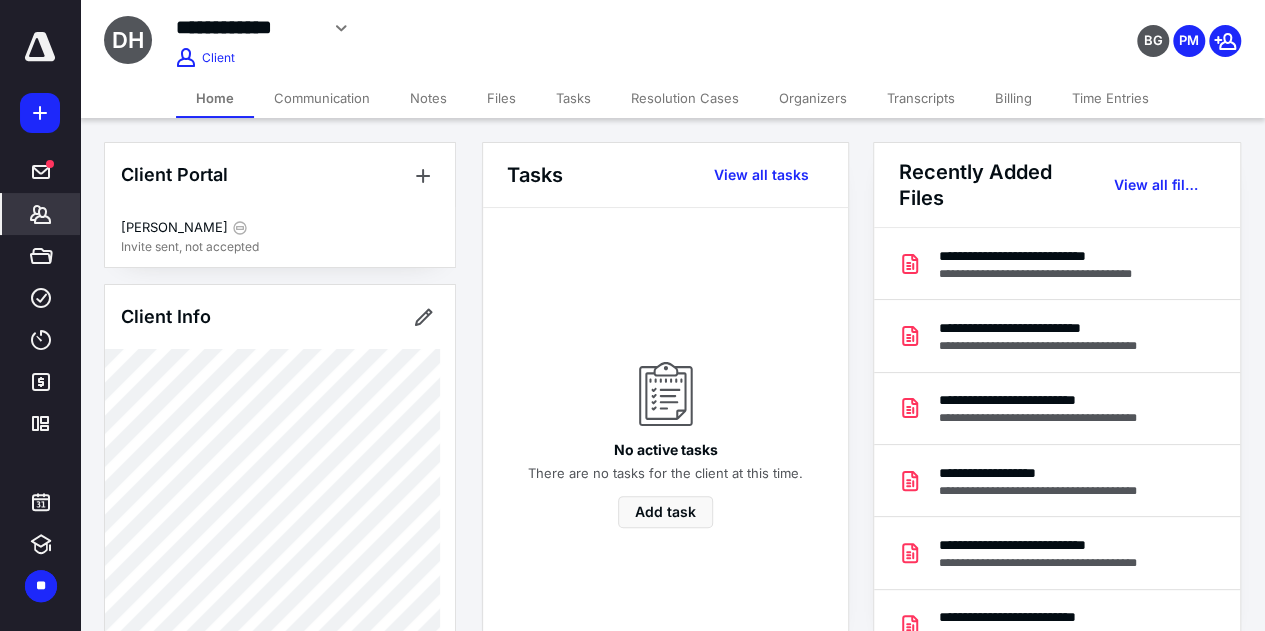 click on "Billing" at bounding box center [1013, 98] 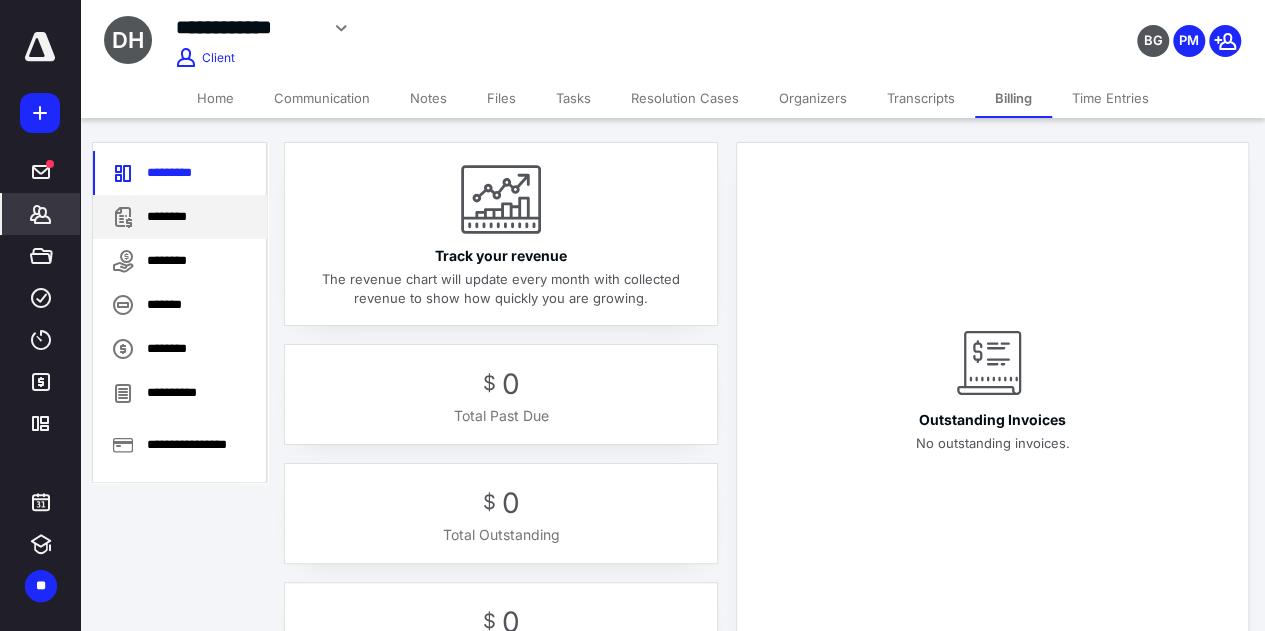 click on "********" at bounding box center [180, 217] 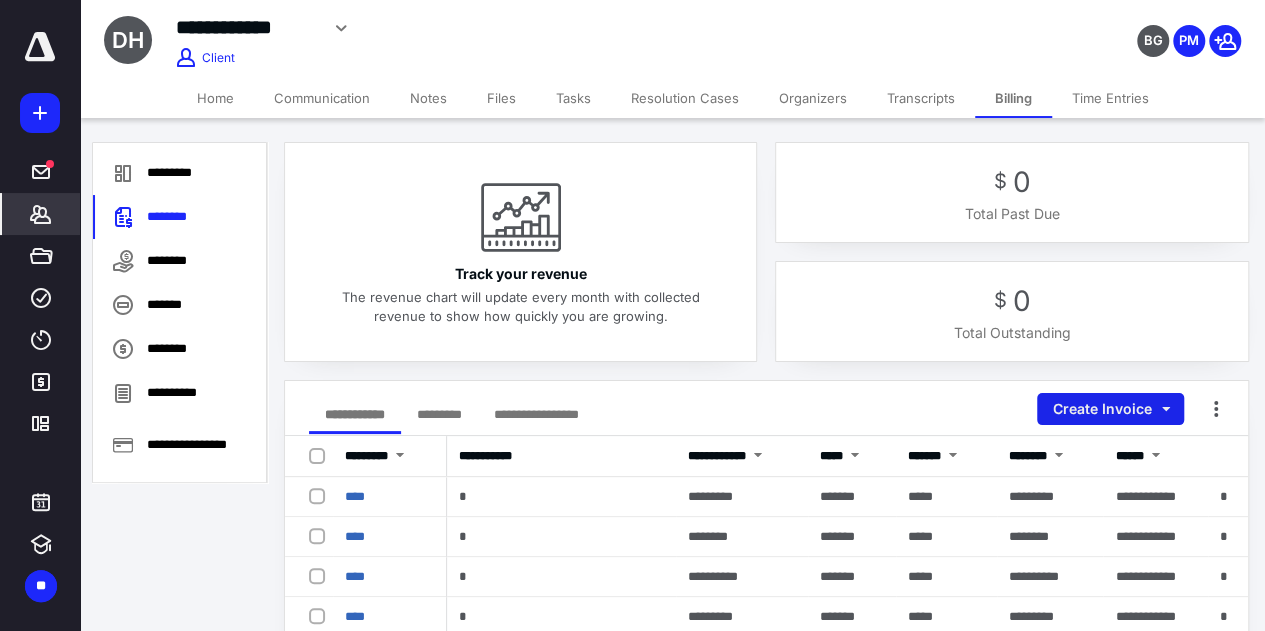 click on "Create Invoice" at bounding box center (1110, 409) 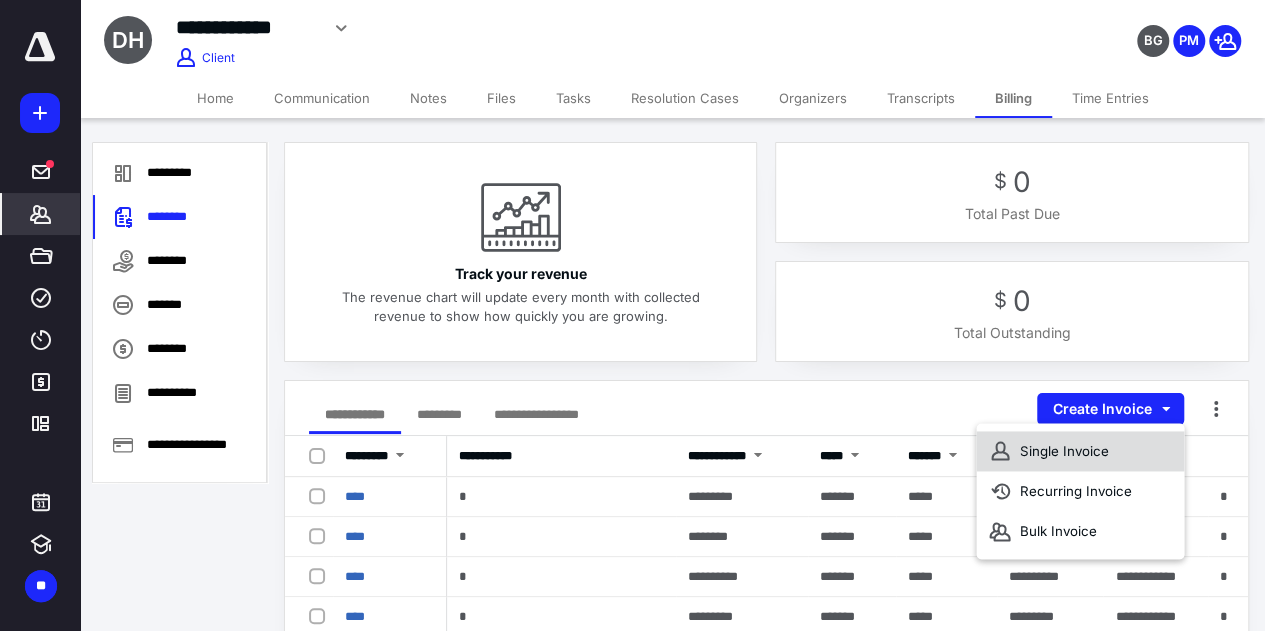 click on "Single Invoice" at bounding box center (1080, 451) 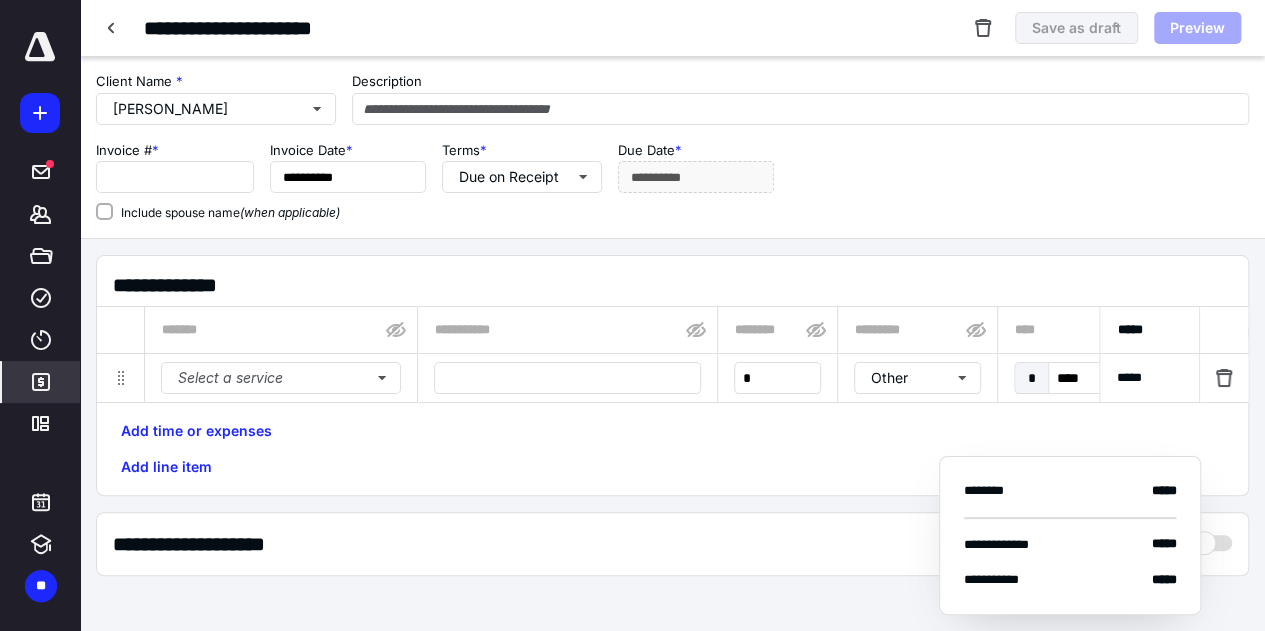 type on "****" 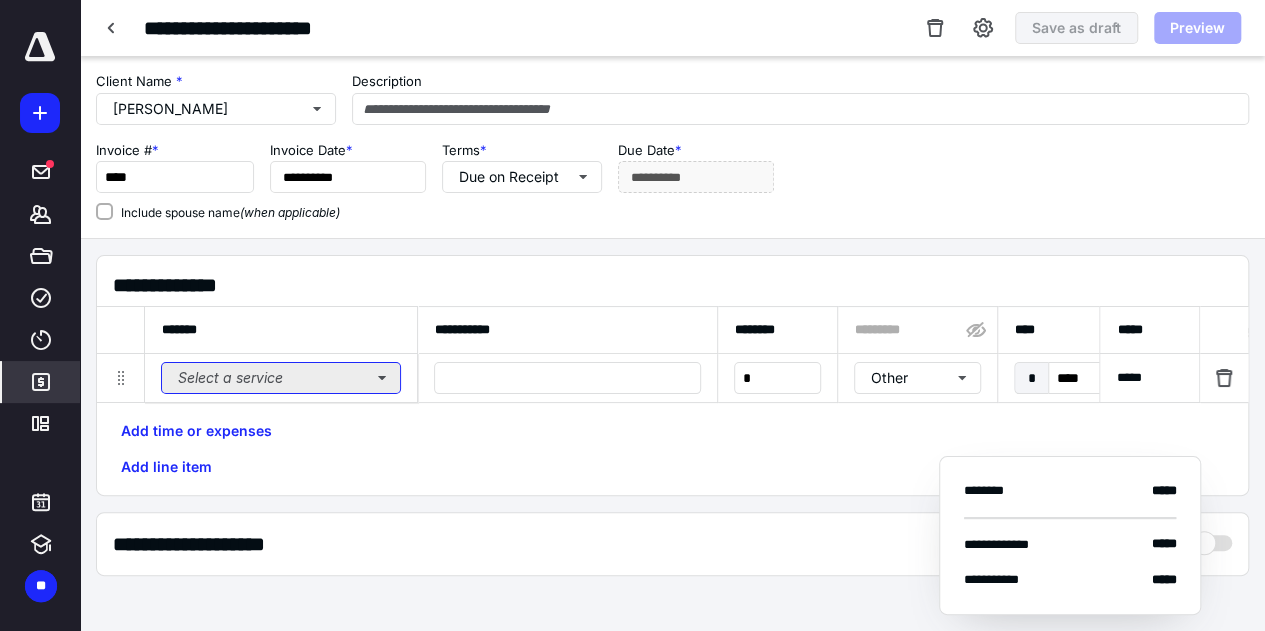 click on "Select a service" at bounding box center (281, 378) 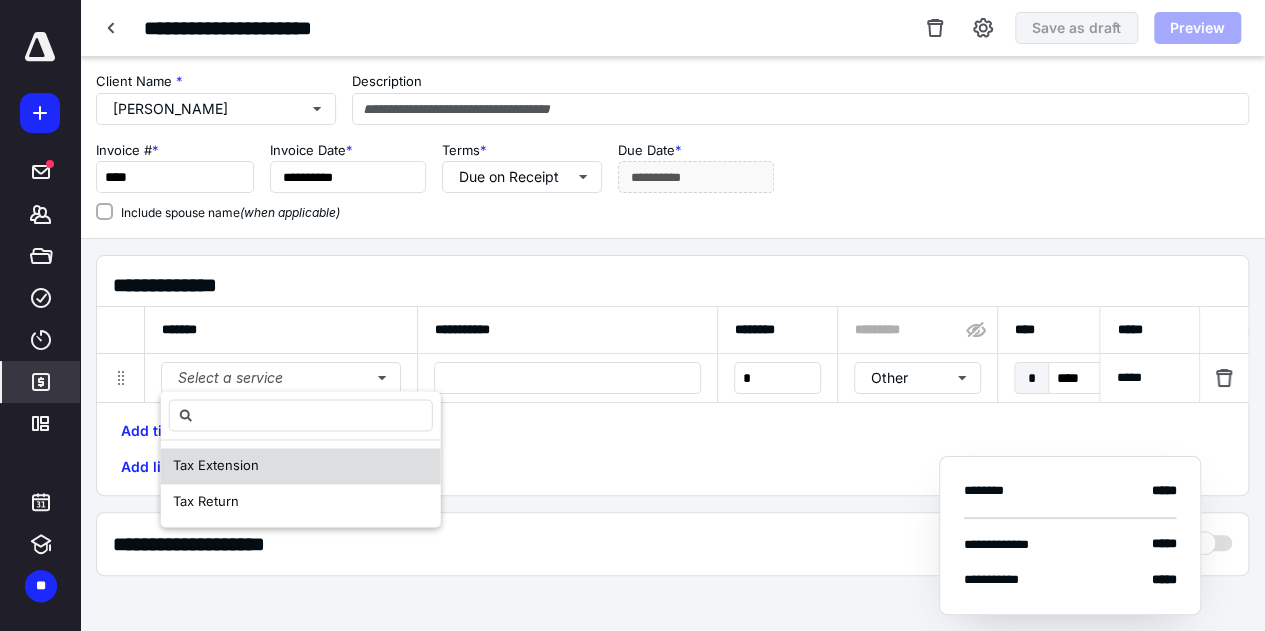 click on "Tax Extension" at bounding box center (216, 466) 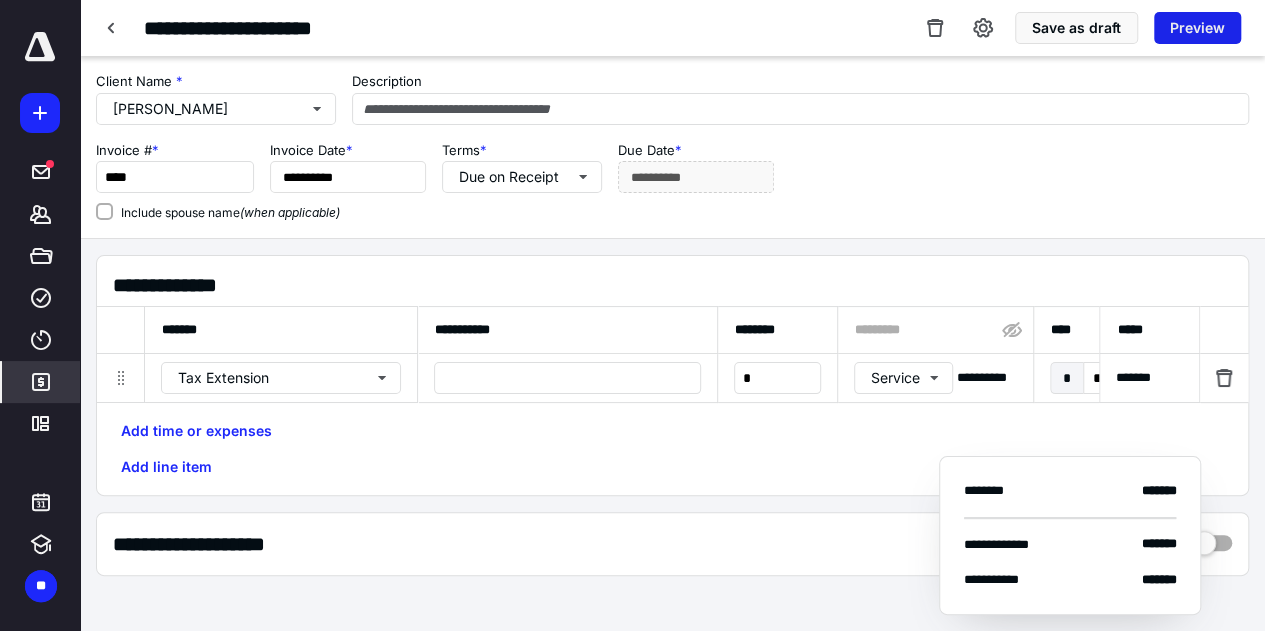 click on "Preview" at bounding box center [1197, 28] 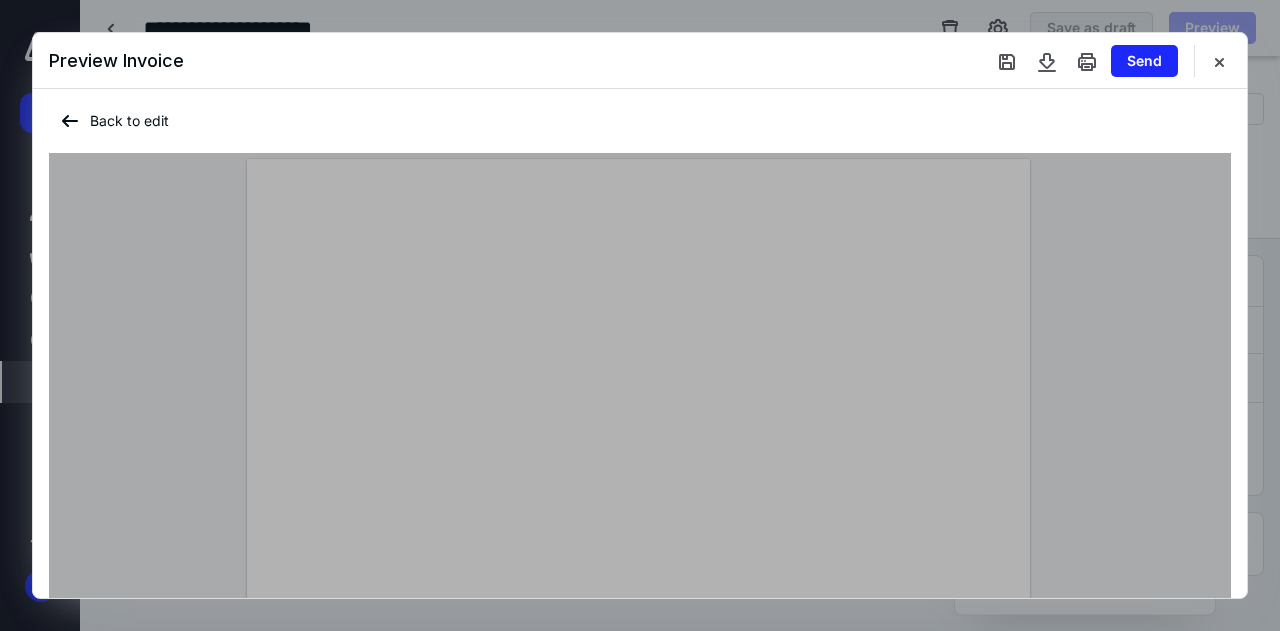 click on "Preview Invoice Send" at bounding box center [640, 61] 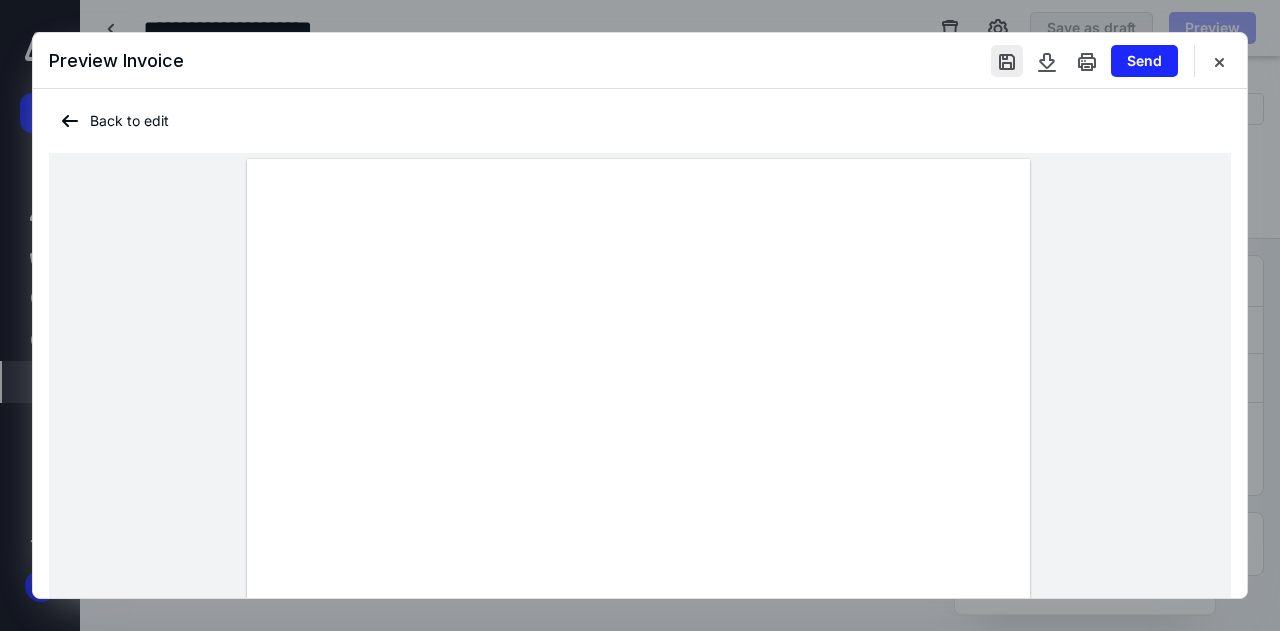 click at bounding box center (1007, 61) 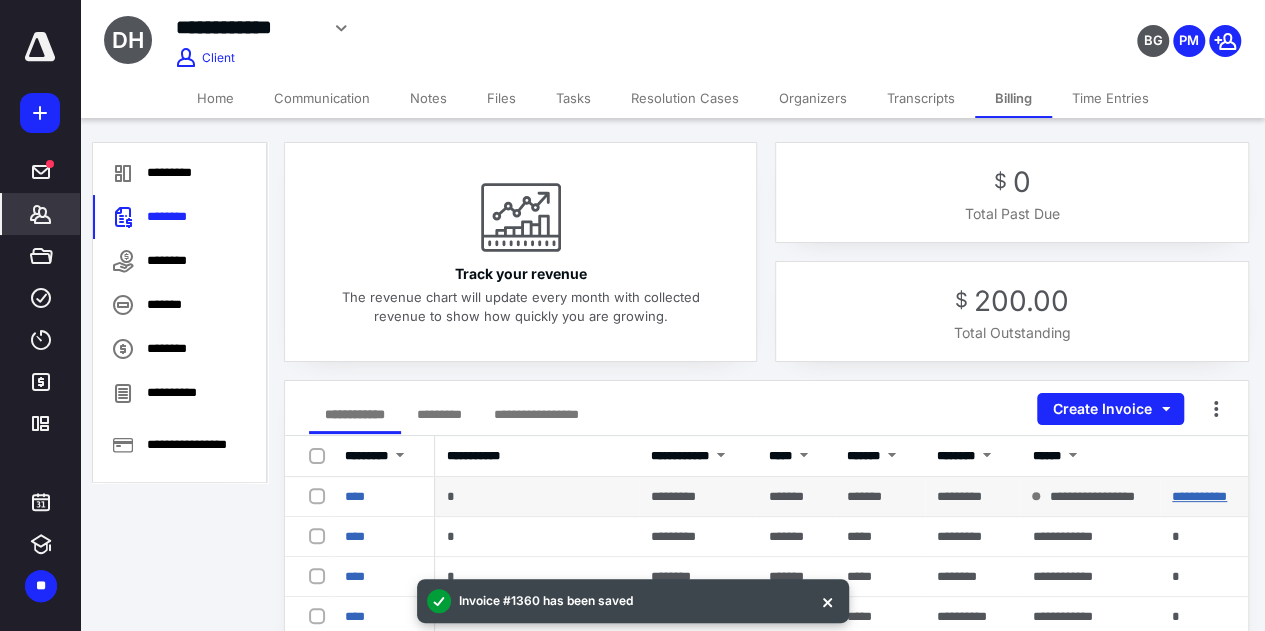 click on "**********" at bounding box center (1199, 496) 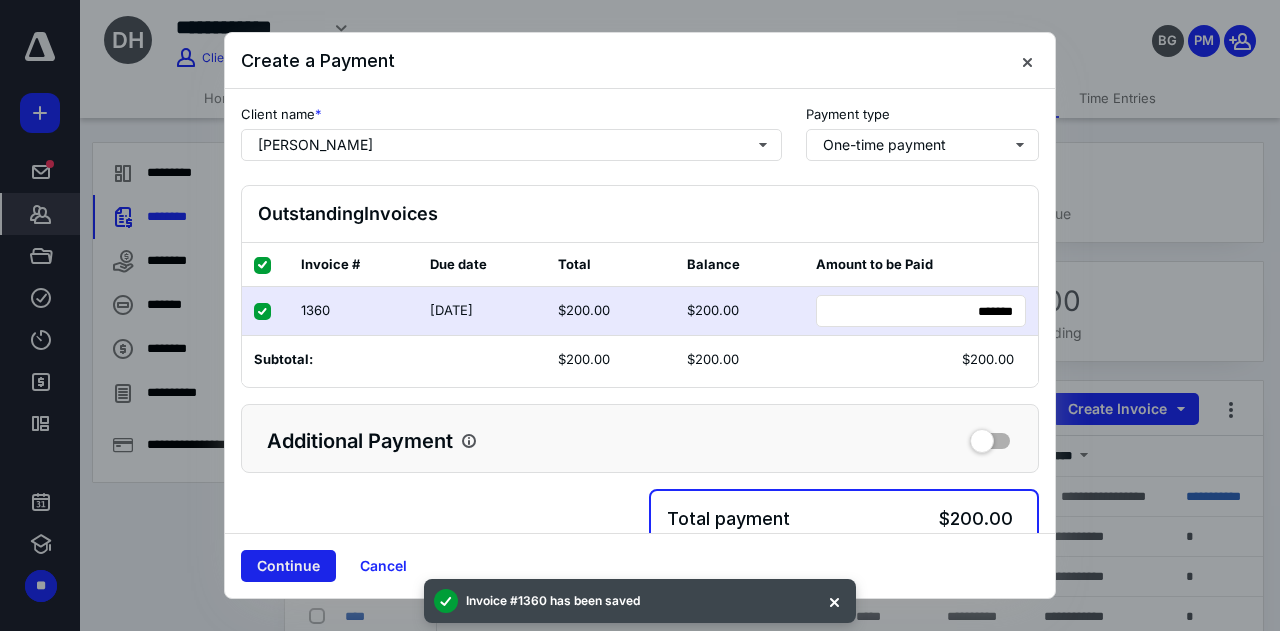 click on "Continue" at bounding box center [288, 566] 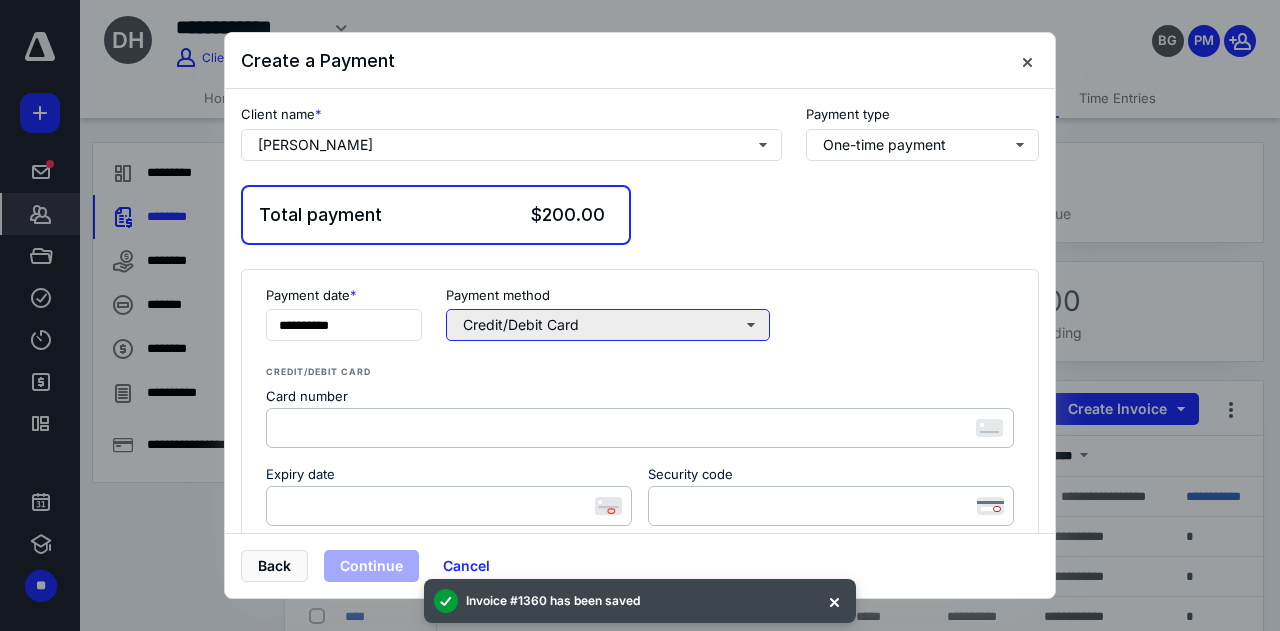 click on "Credit/Debit Card" at bounding box center [608, 325] 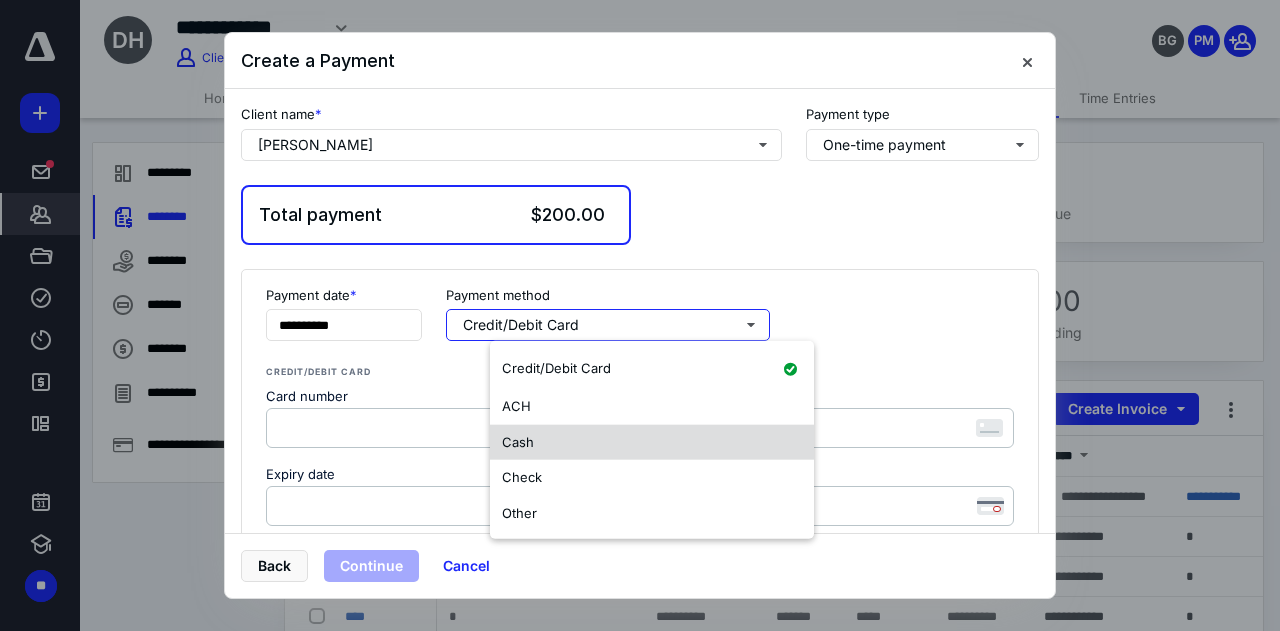 click on "Cash" at bounding box center (652, 442) 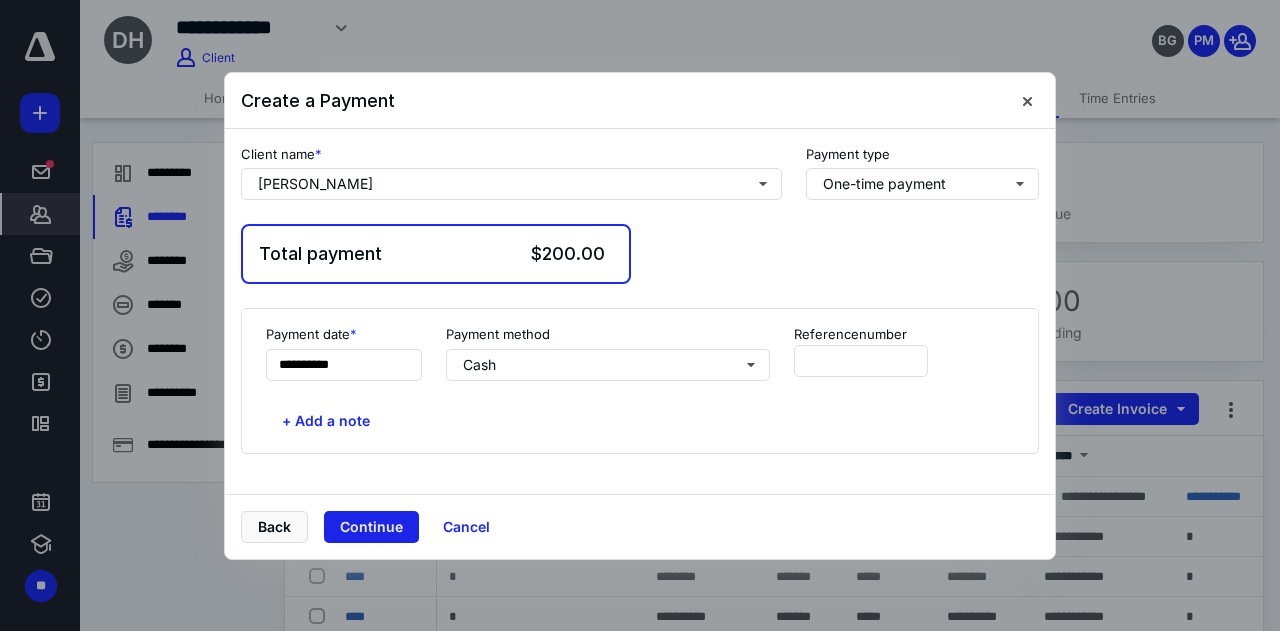 click on "Continue" at bounding box center [371, 527] 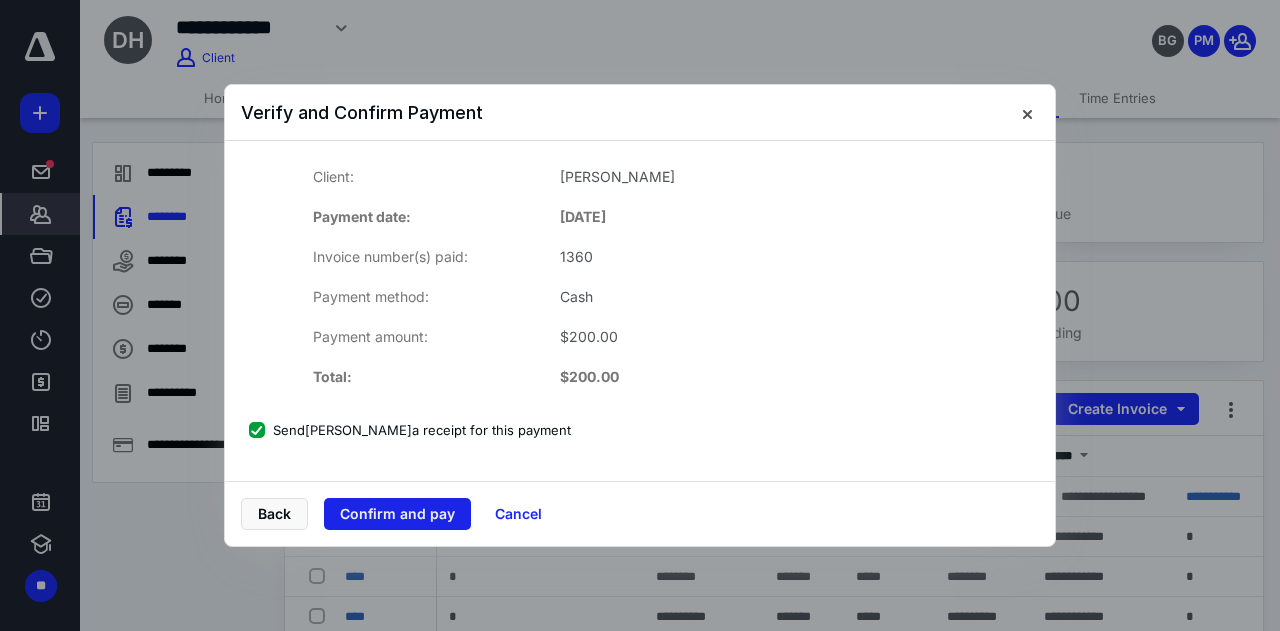 click on "Confirm and pay" at bounding box center [397, 514] 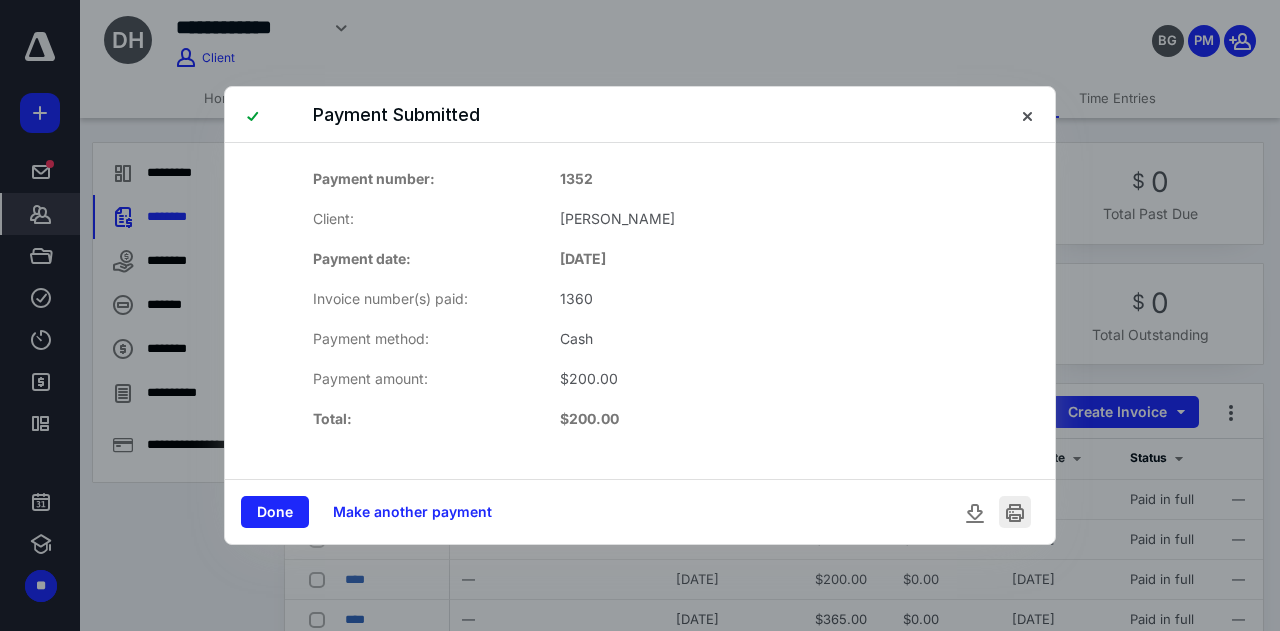 click at bounding box center (1015, 512) 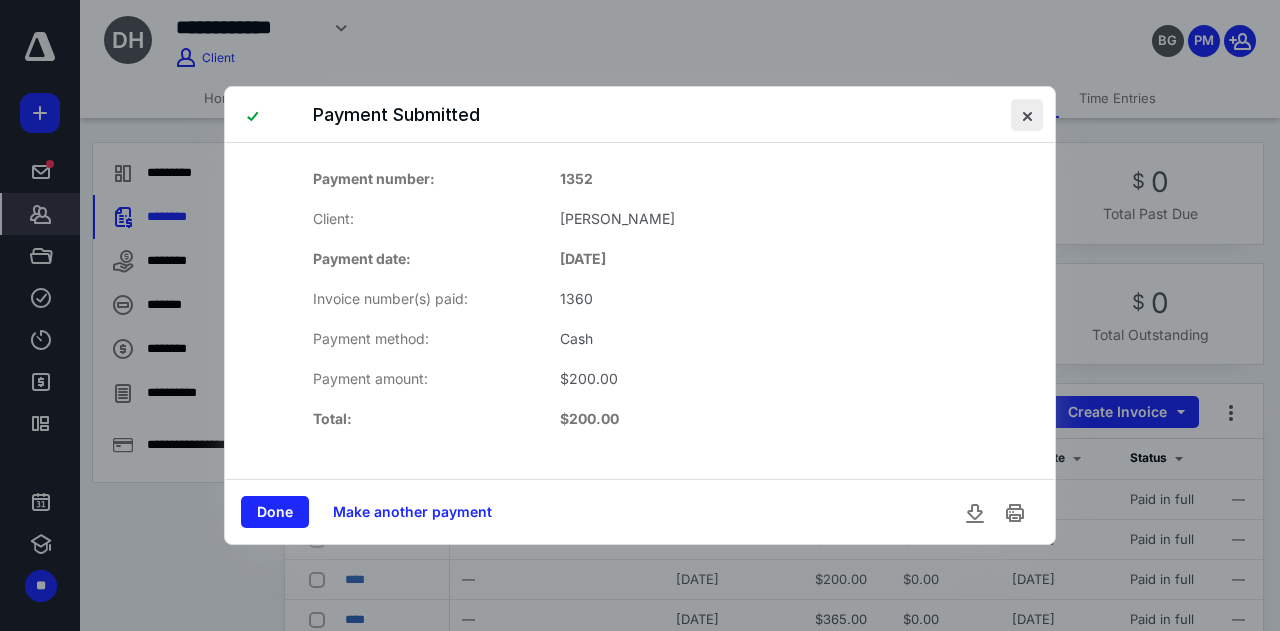 click at bounding box center (1027, 115) 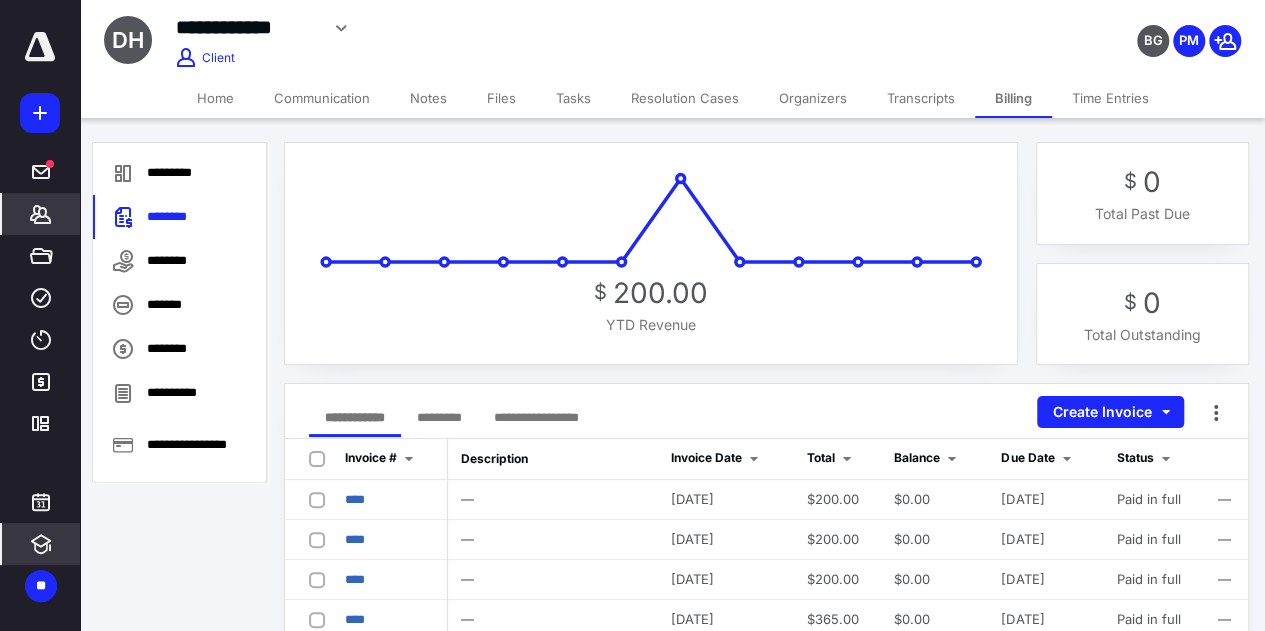 click at bounding box center [41, 544] 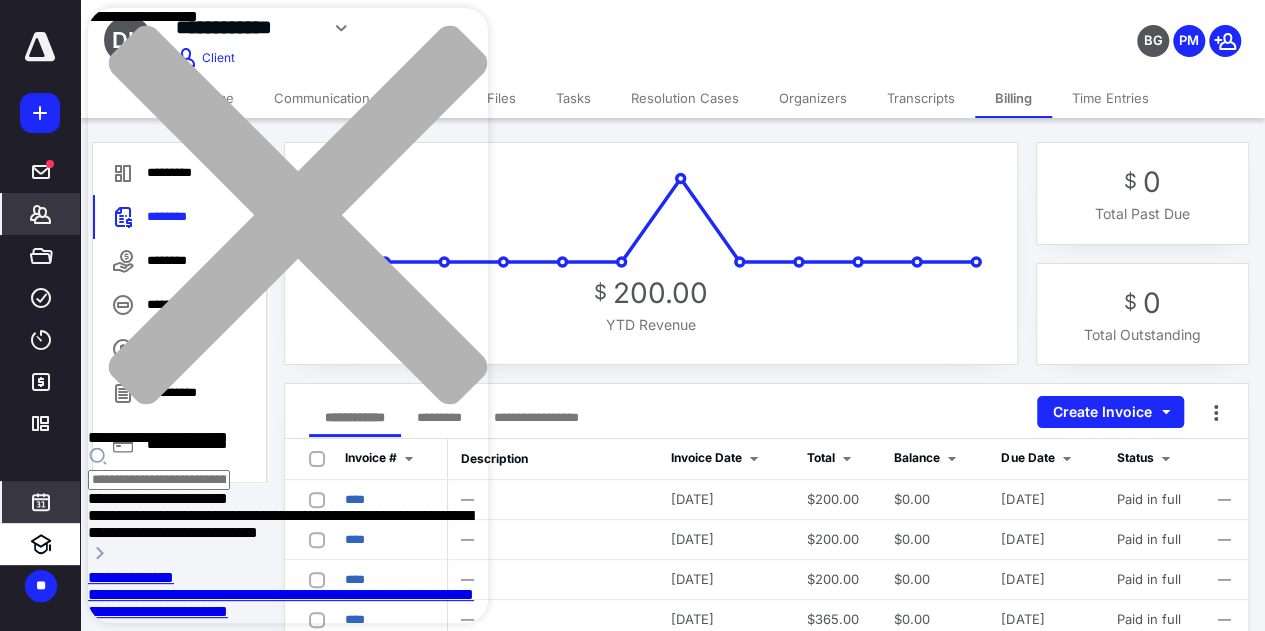 click 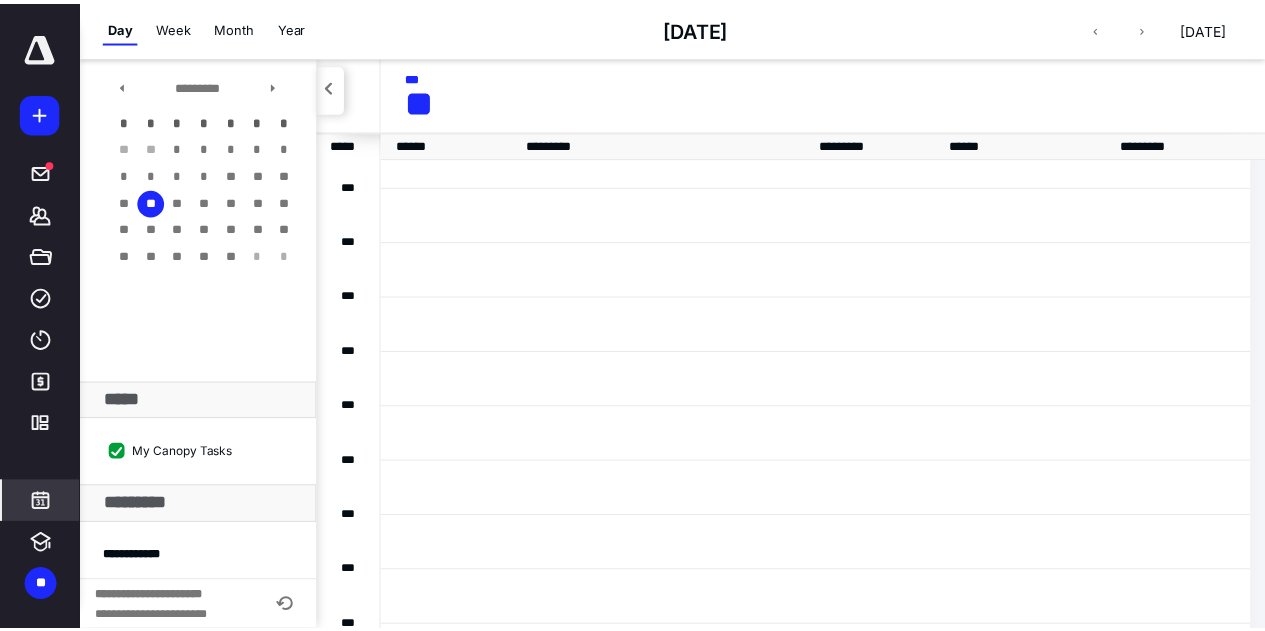 scroll, scrollTop: 385, scrollLeft: 0, axis: vertical 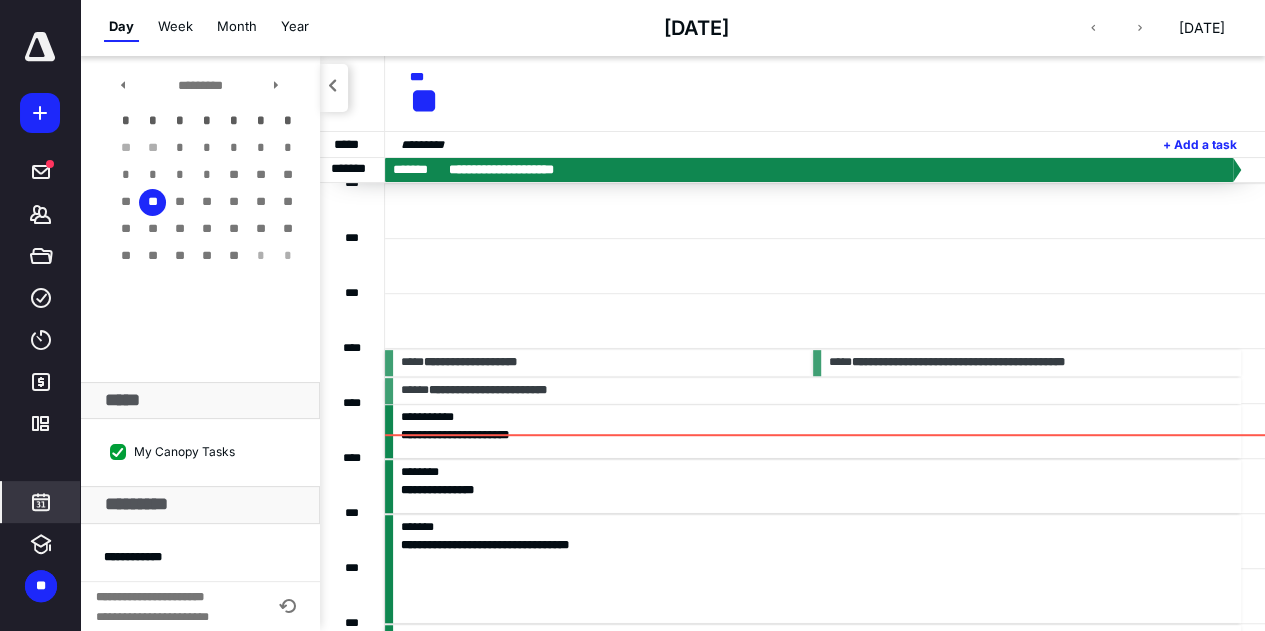 click on "**********" at bounding box center [200, 606] 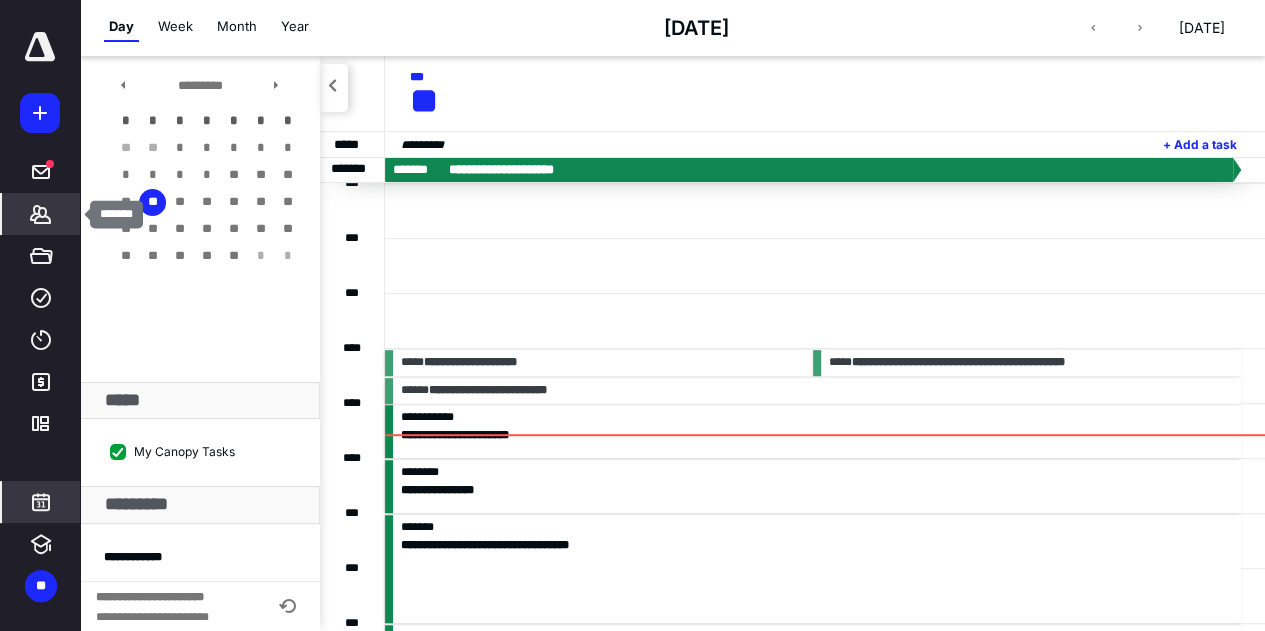 click on "*******" at bounding box center (41, 214) 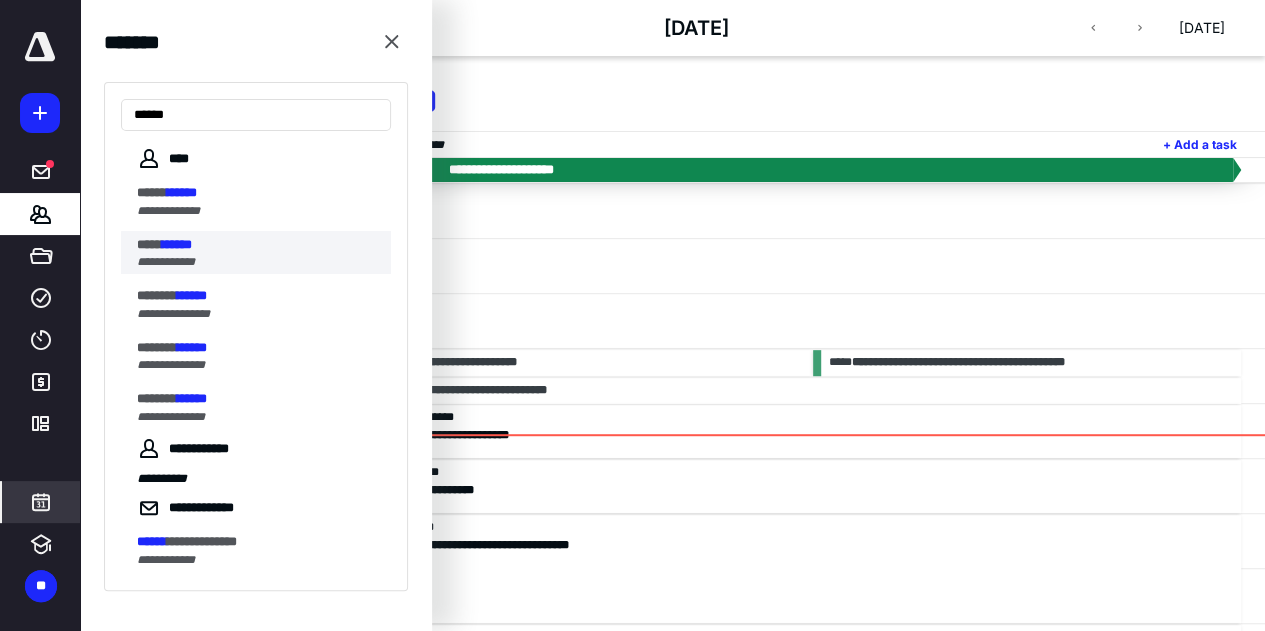 type on "******" 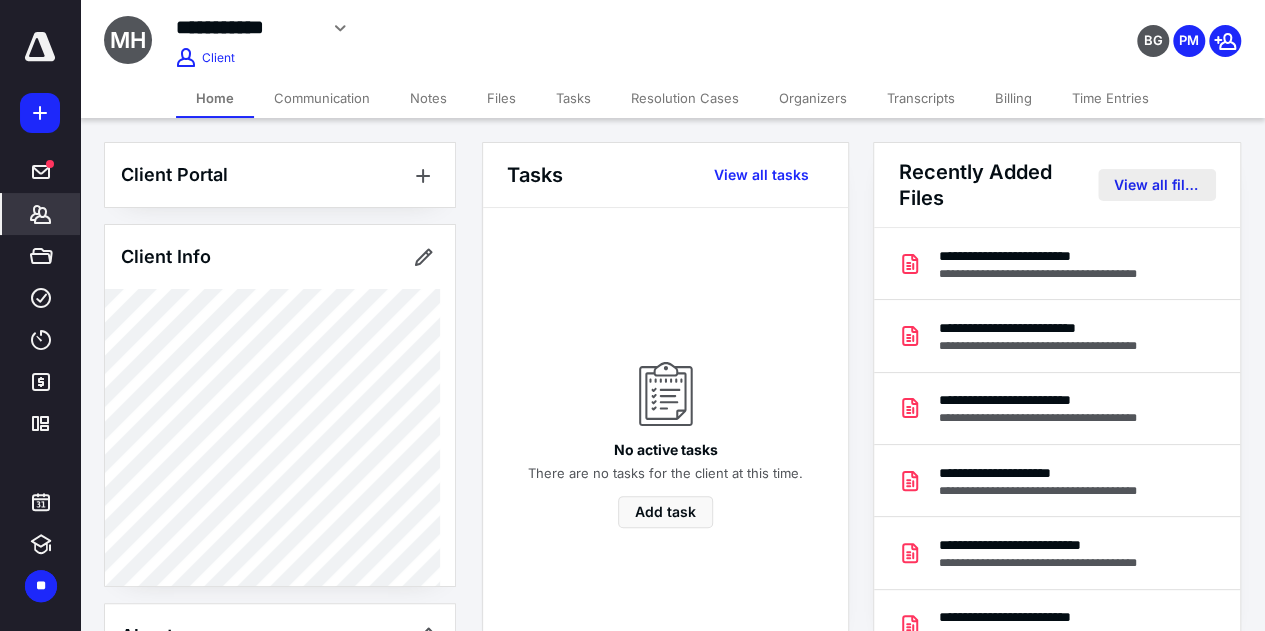 click on "View all files" at bounding box center [1157, 185] 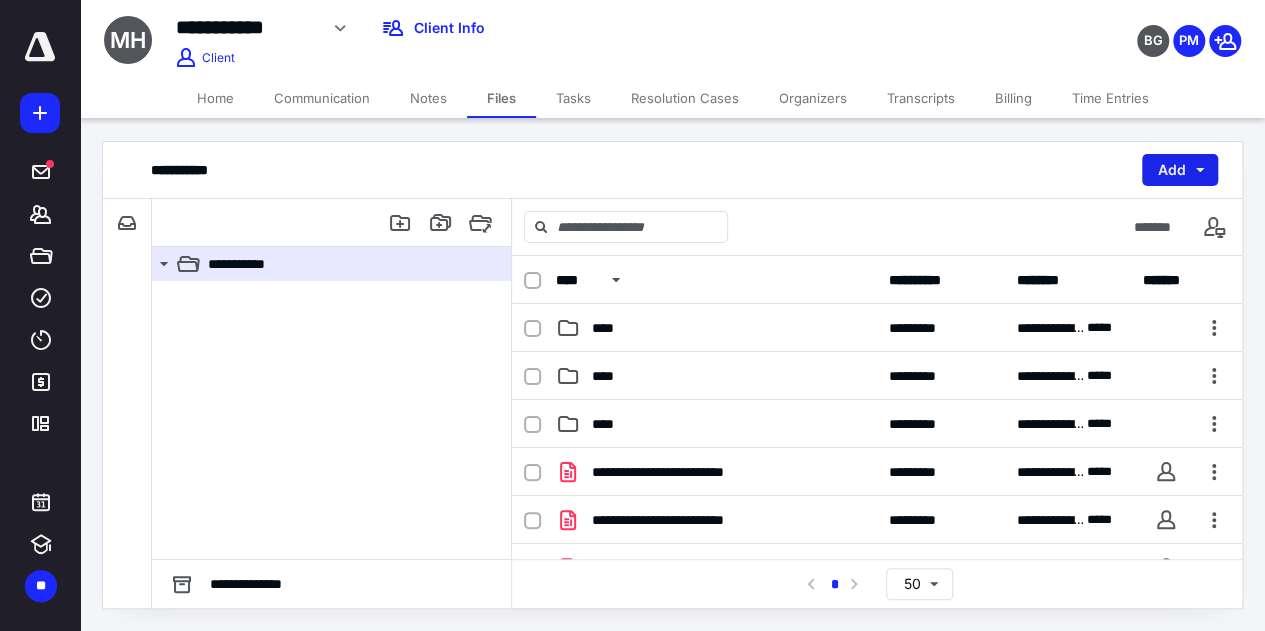 click on "Add" at bounding box center [1180, 170] 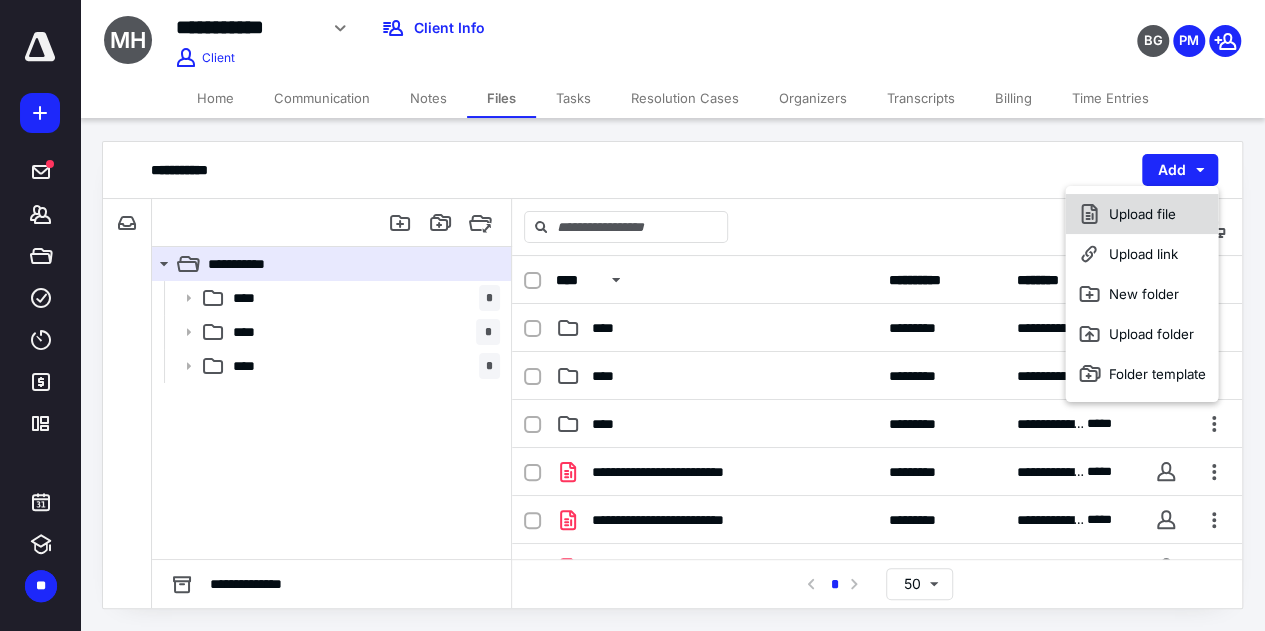 click on "Upload file" at bounding box center (1141, 214) 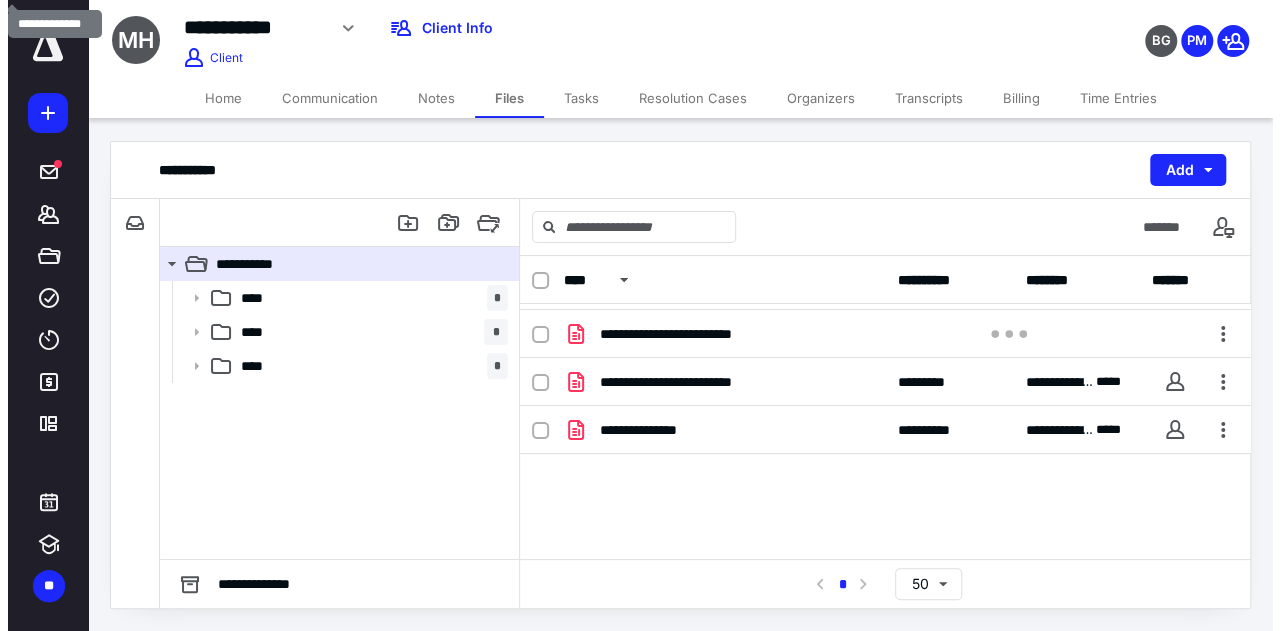scroll, scrollTop: 62, scrollLeft: 0, axis: vertical 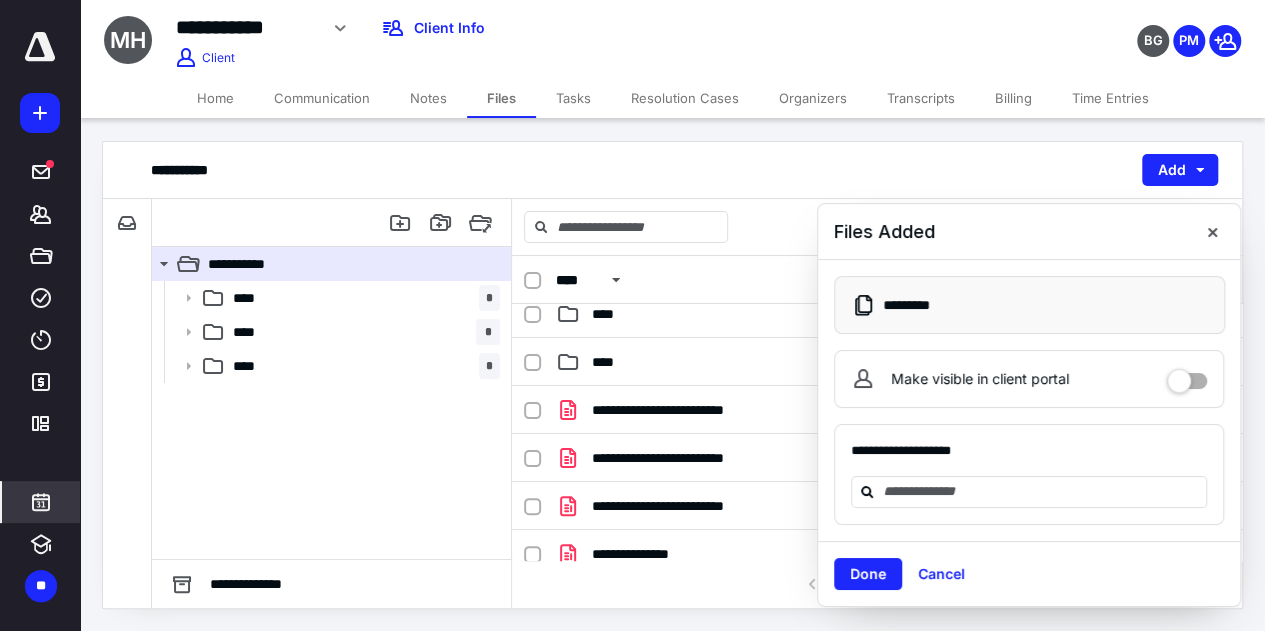 click at bounding box center [41, 502] 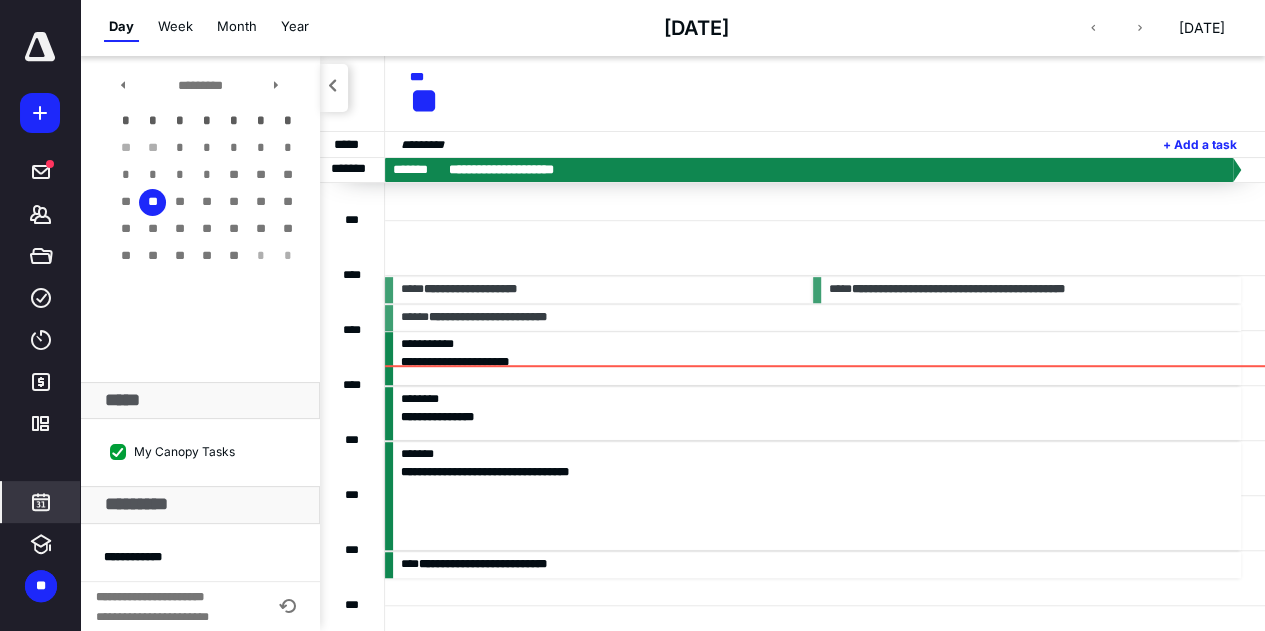 scroll, scrollTop: 510, scrollLeft: 0, axis: vertical 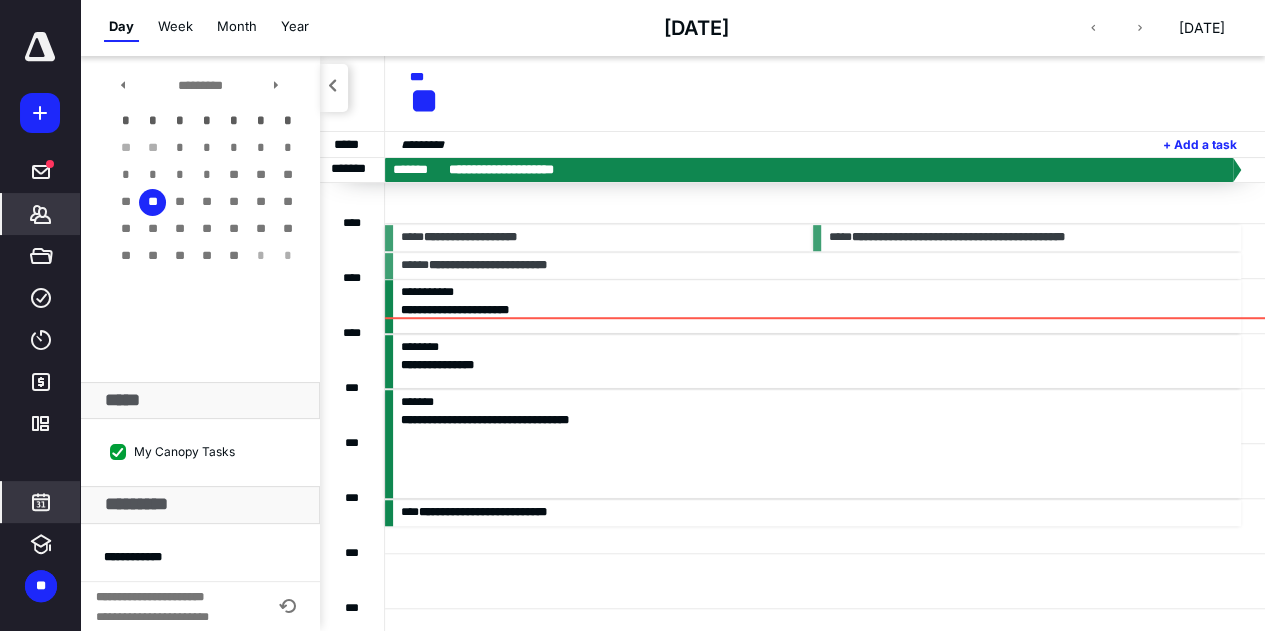 click on "*******" at bounding box center [41, 214] 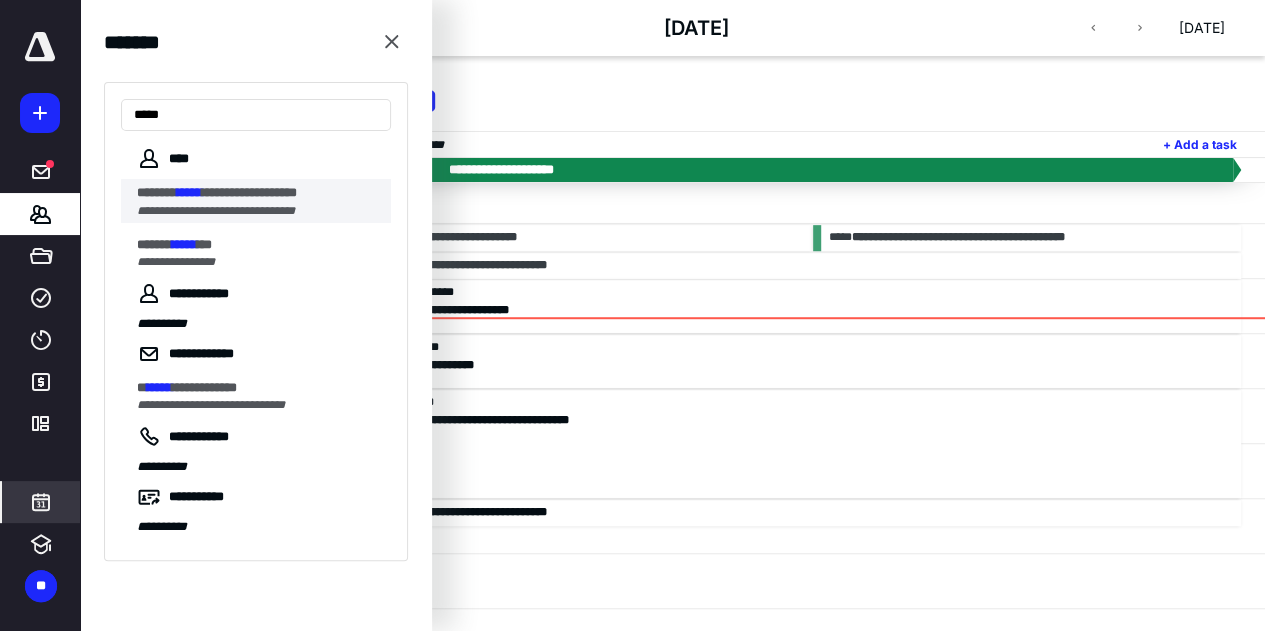 type on "*****" 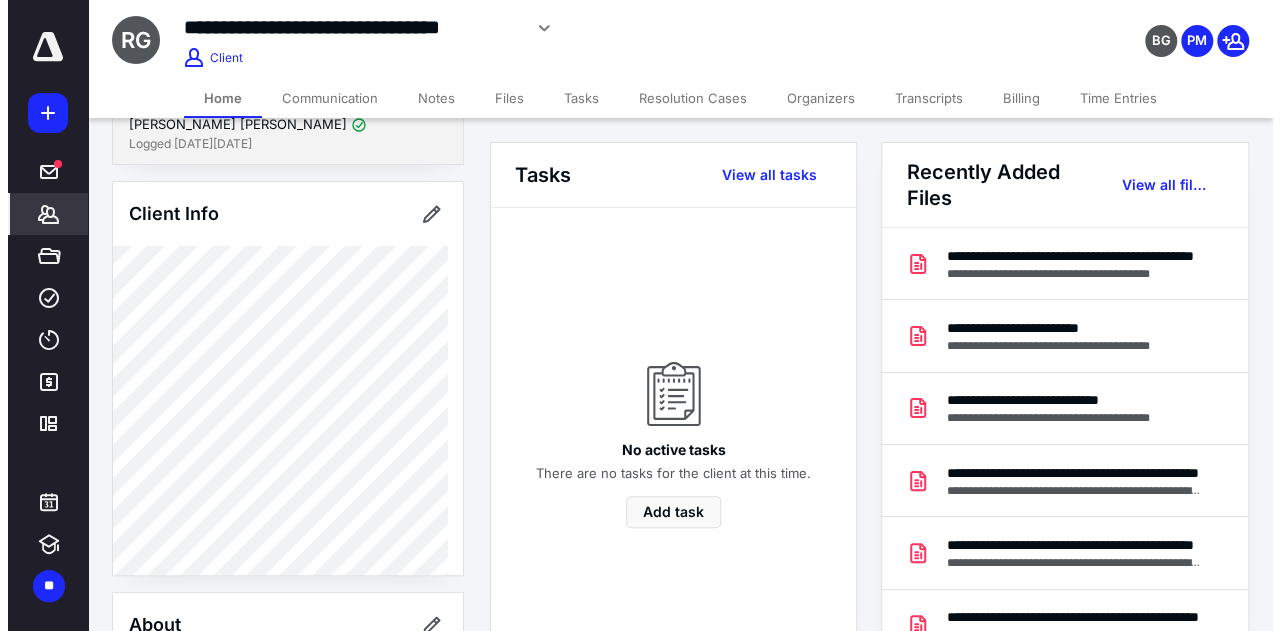 scroll, scrollTop: 0, scrollLeft: 0, axis: both 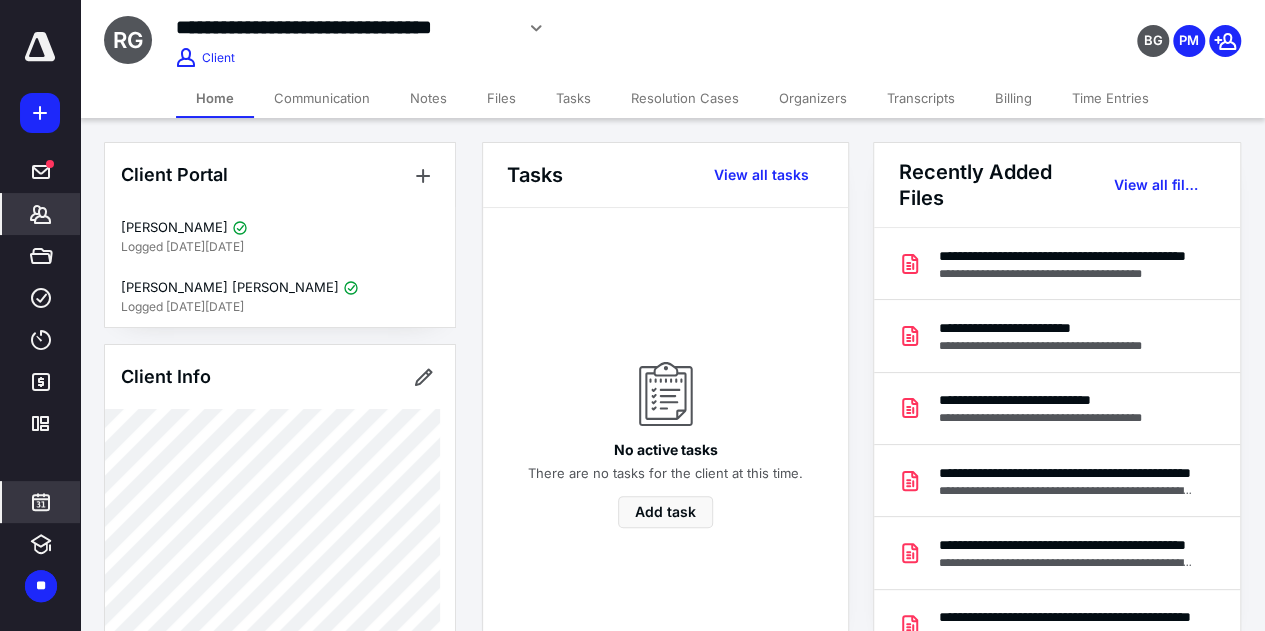 click 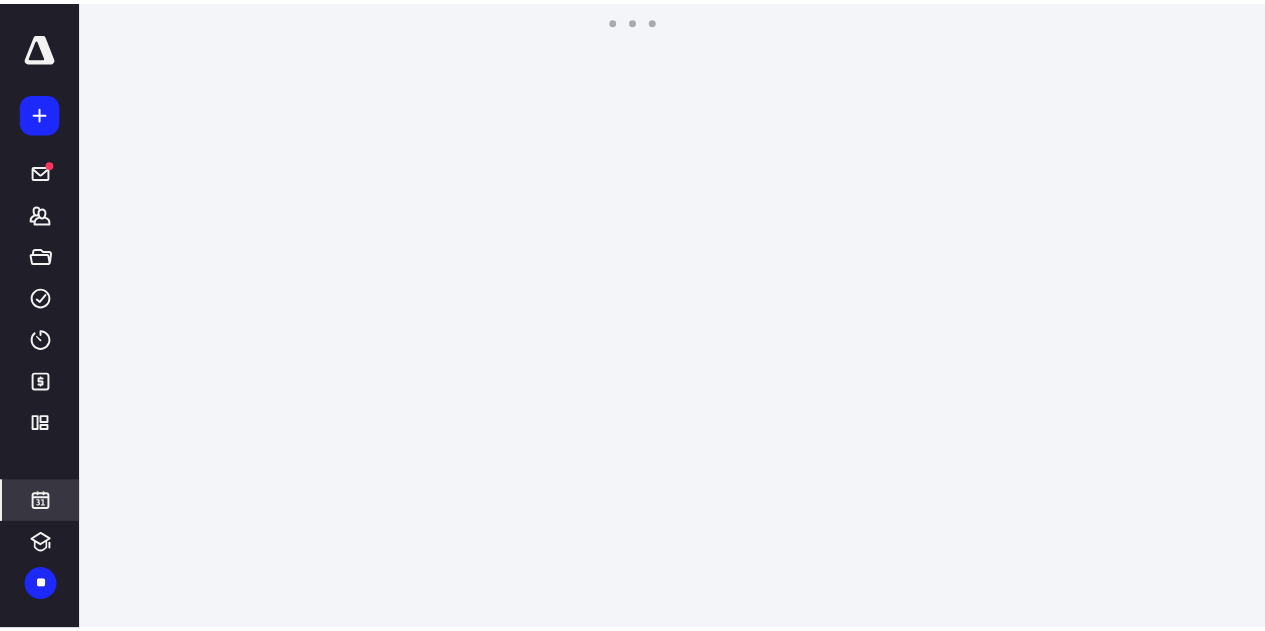 scroll, scrollTop: 385, scrollLeft: 0, axis: vertical 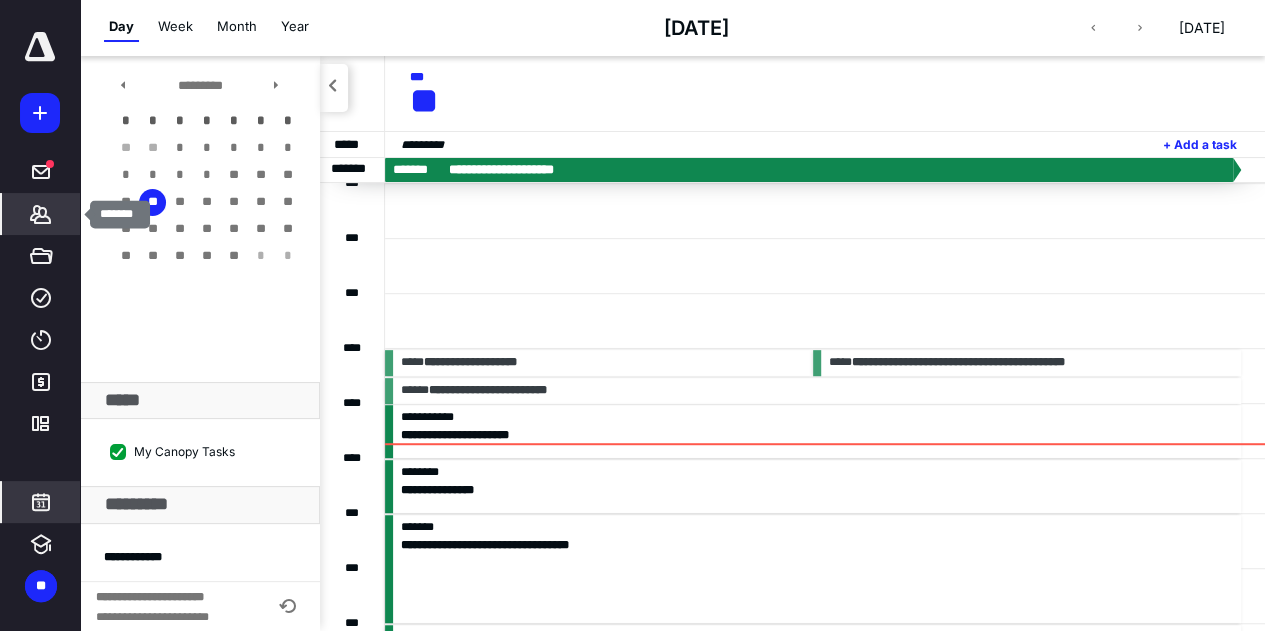 click 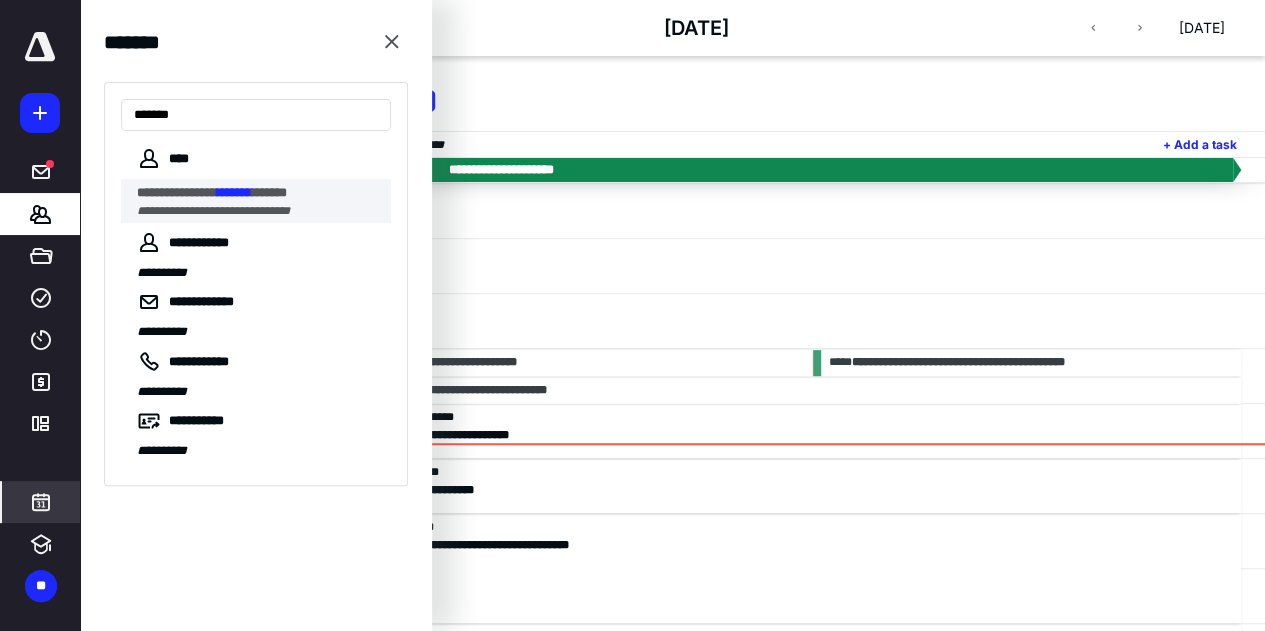 type on "*******" 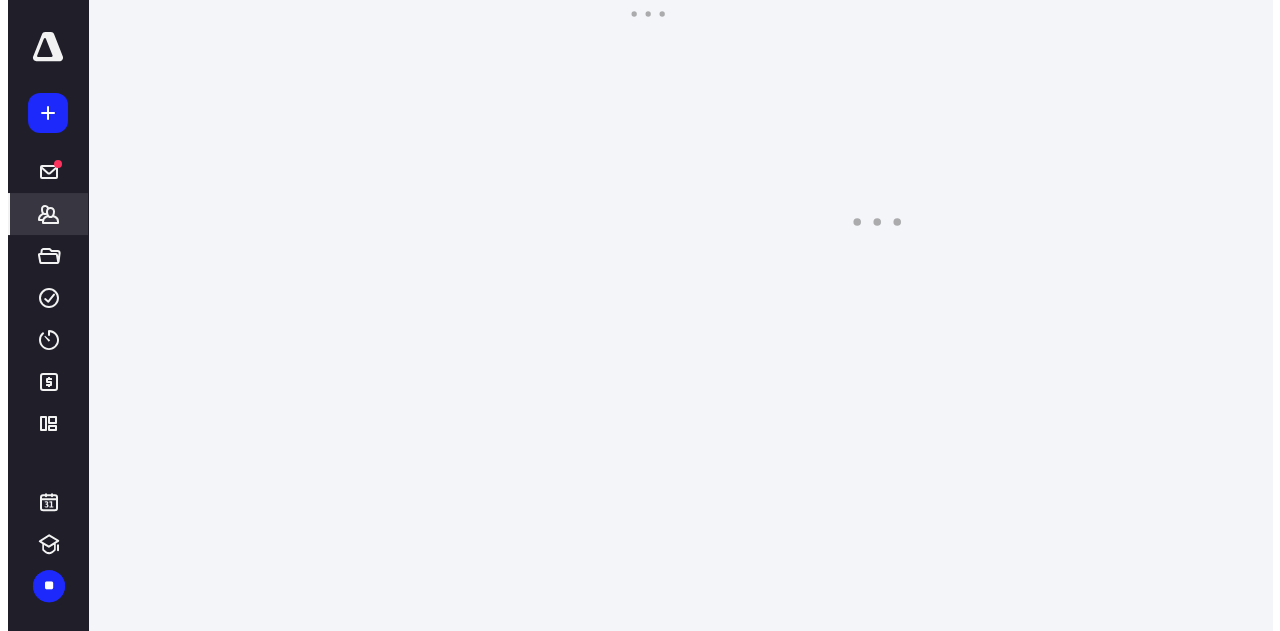 scroll, scrollTop: 0, scrollLeft: 0, axis: both 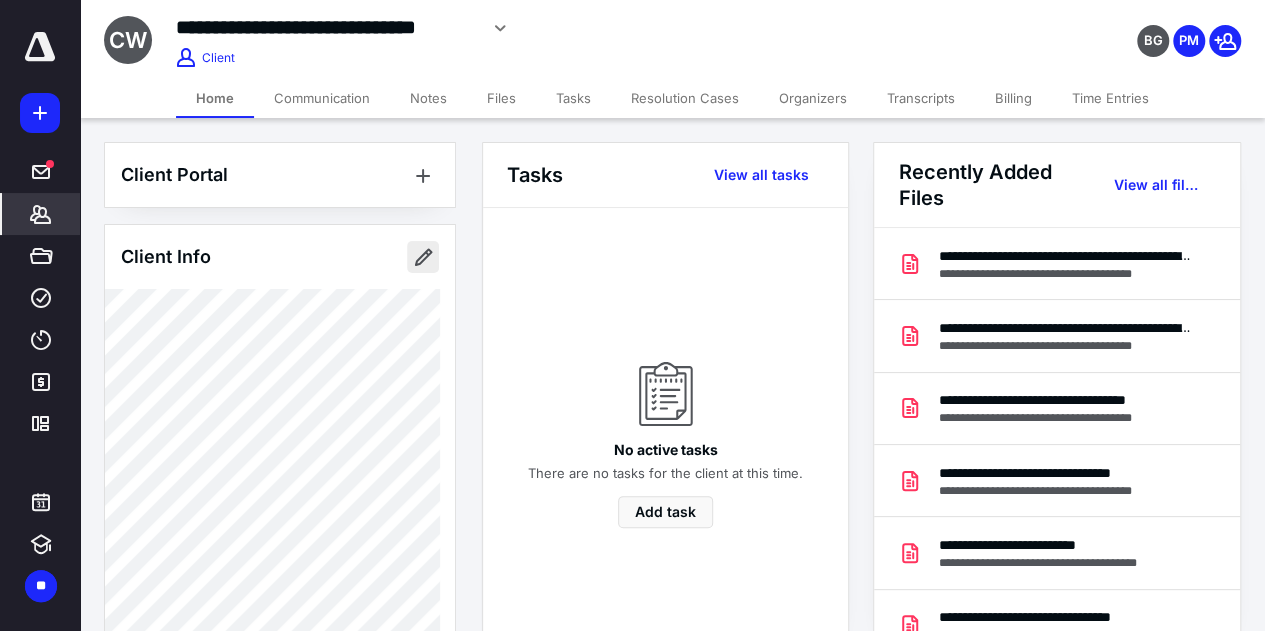 click at bounding box center (423, 257) 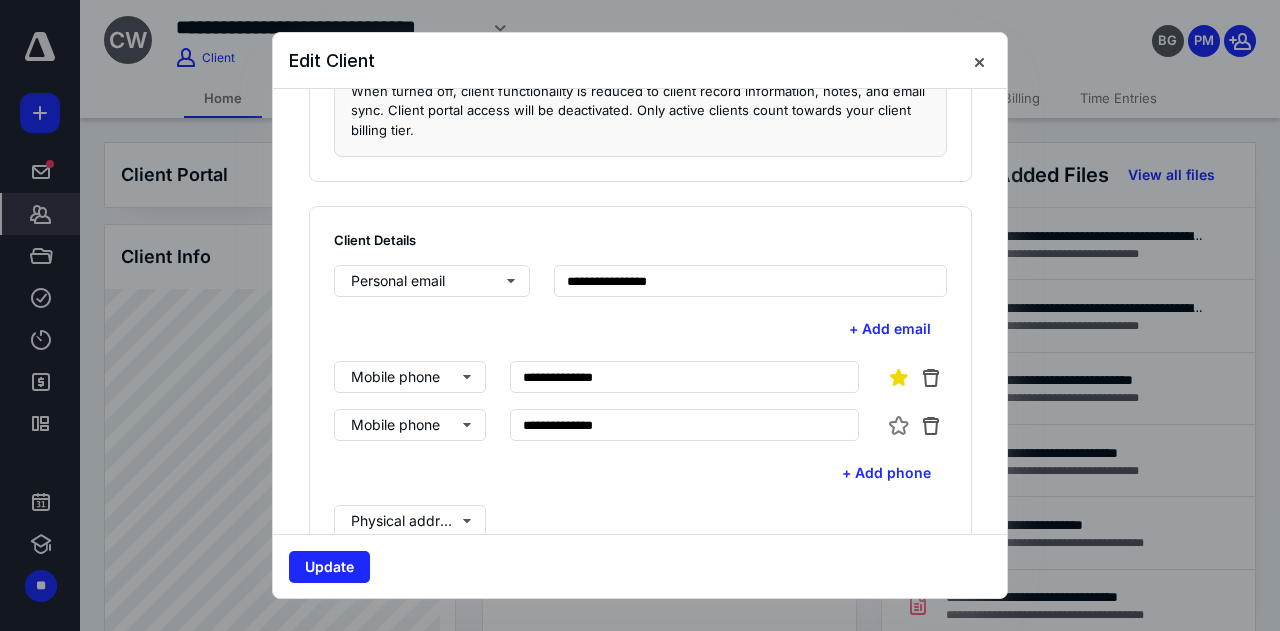 scroll, scrollTop: 341, scrollLeft: 0, axis: vertical 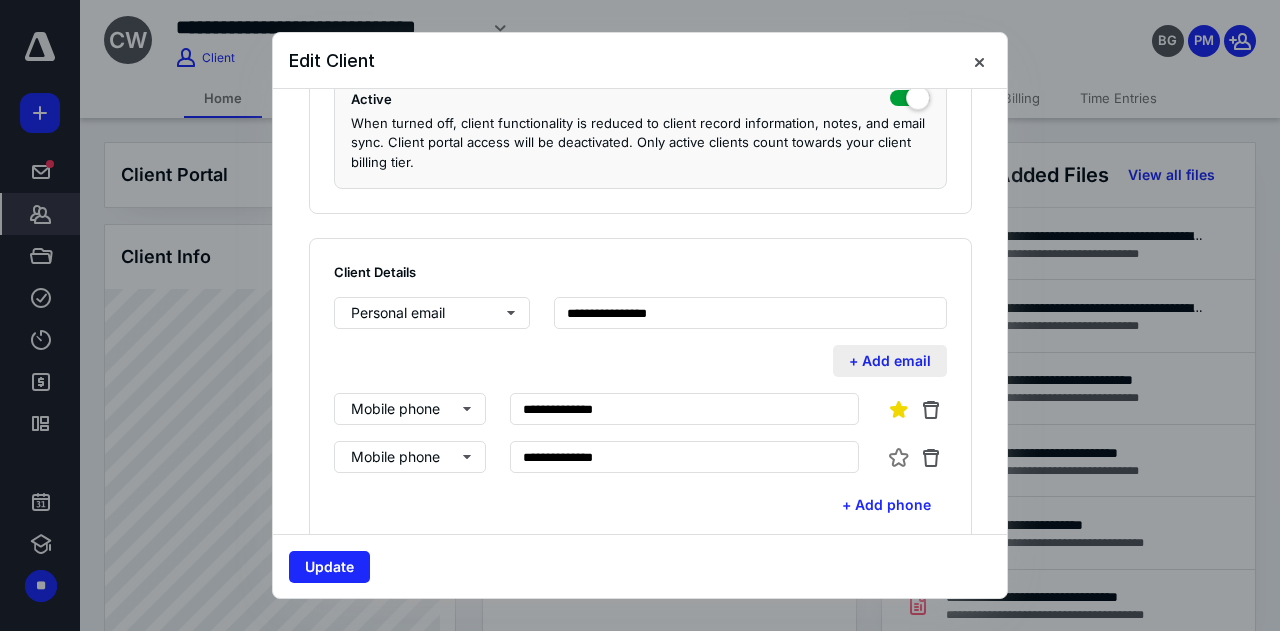 click on "+ Add email" at bounding box center [890, 361] 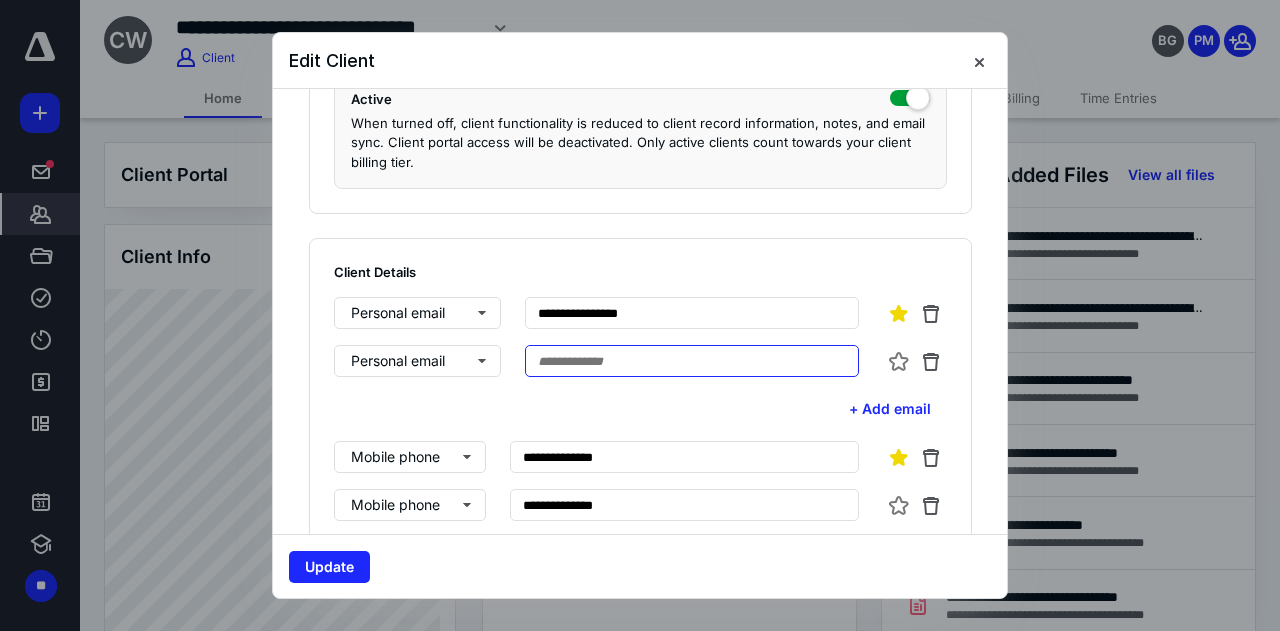 click at bounding box center [692, 361] 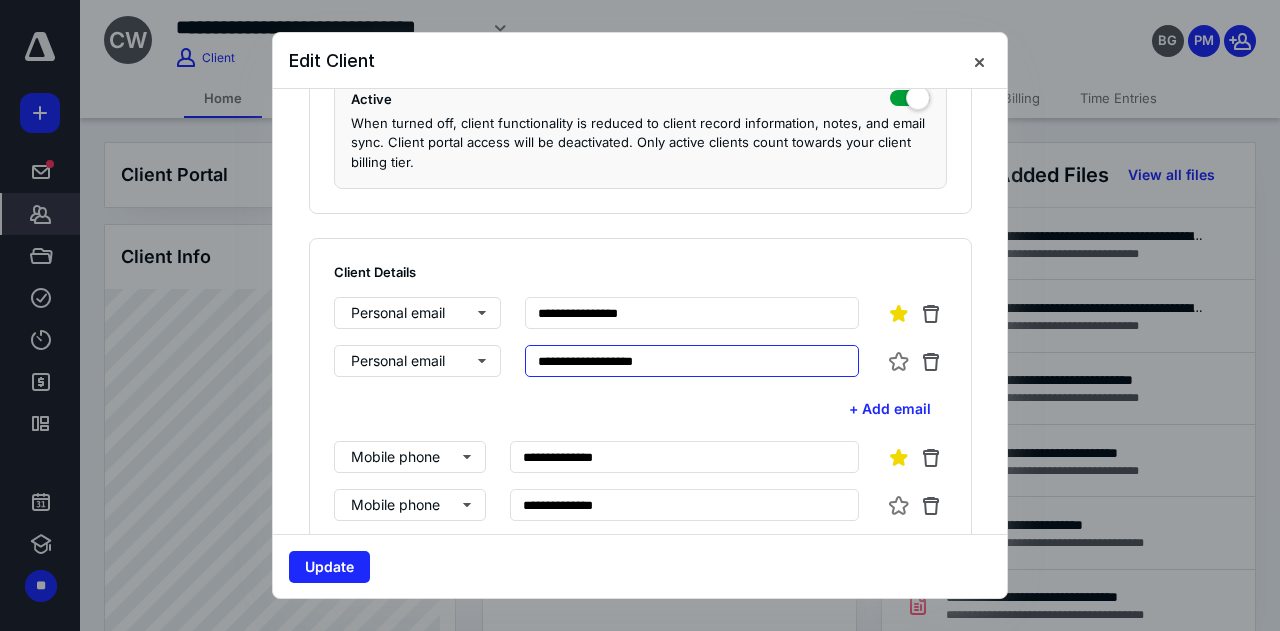 click on "**********" at bounding box center [692, 361] 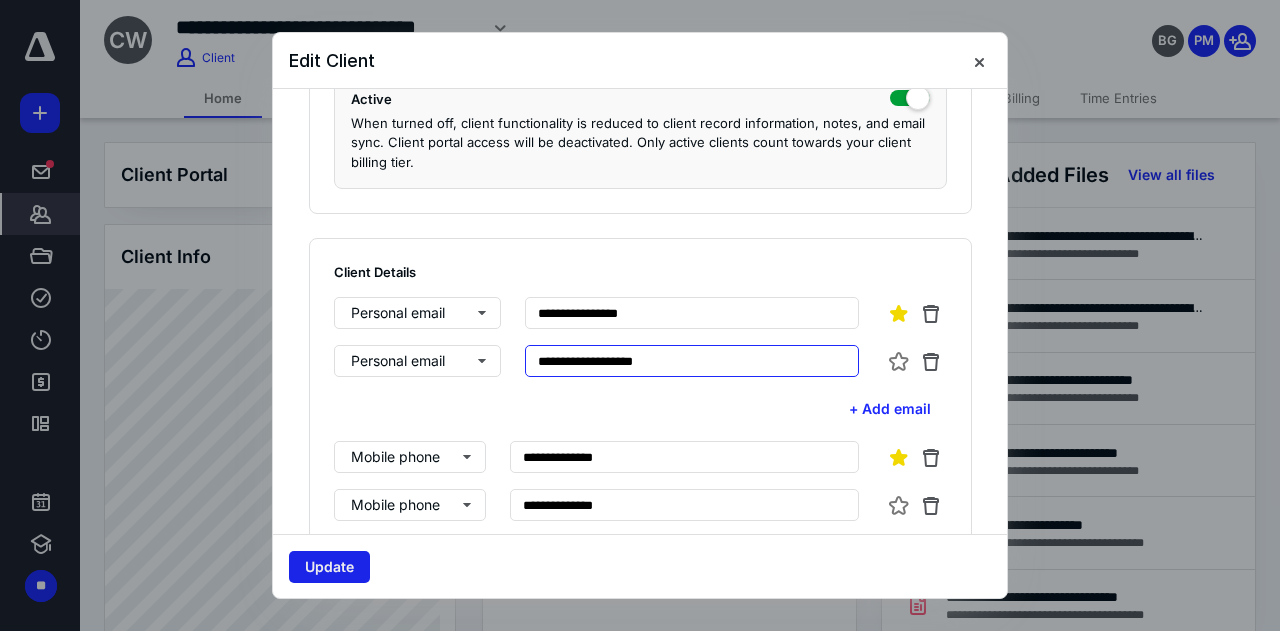 type on "**********" 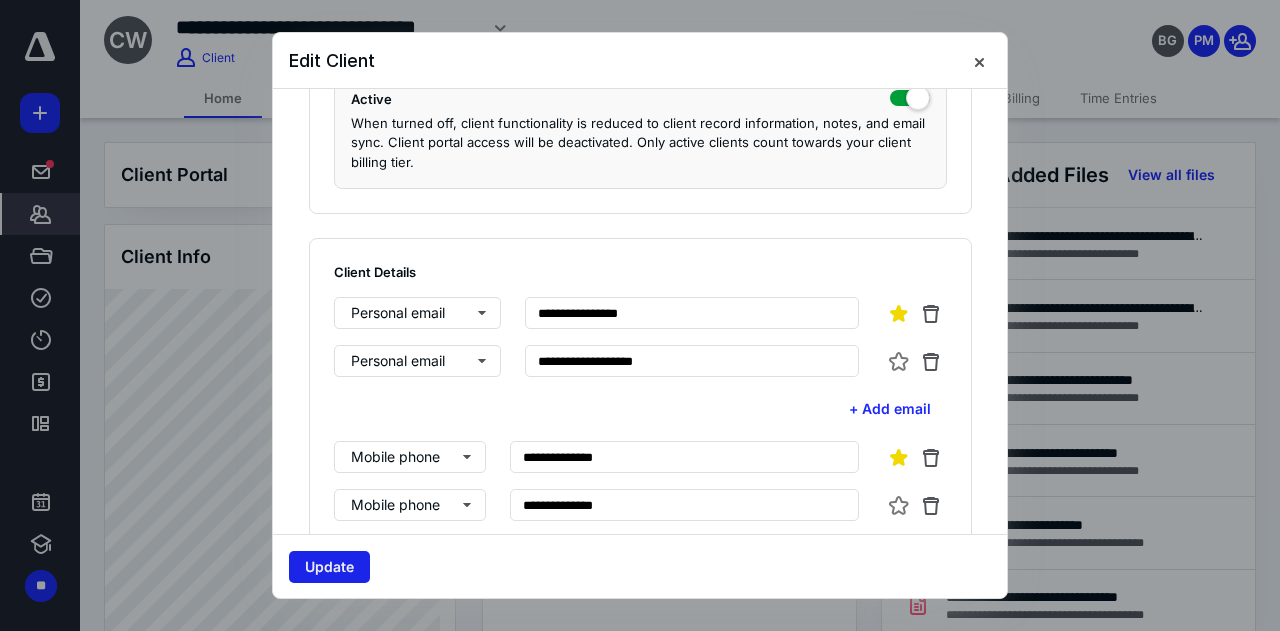 click on "Update" at bounding box center (329, 567) 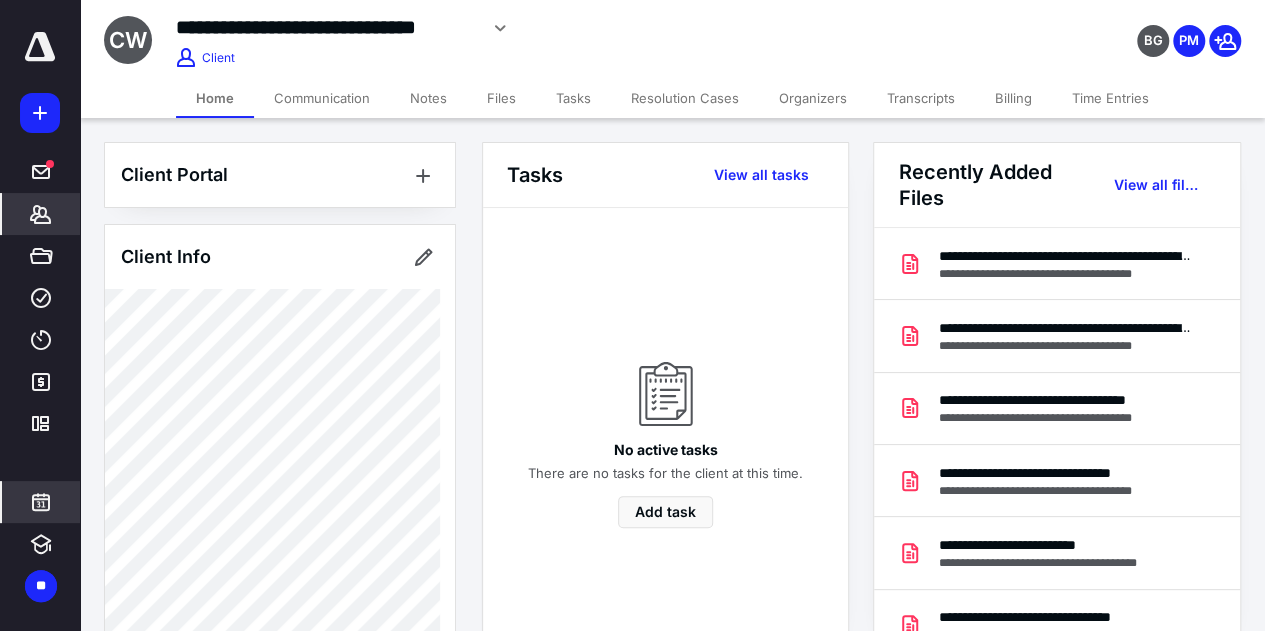 click at bounding box center [41, 502] 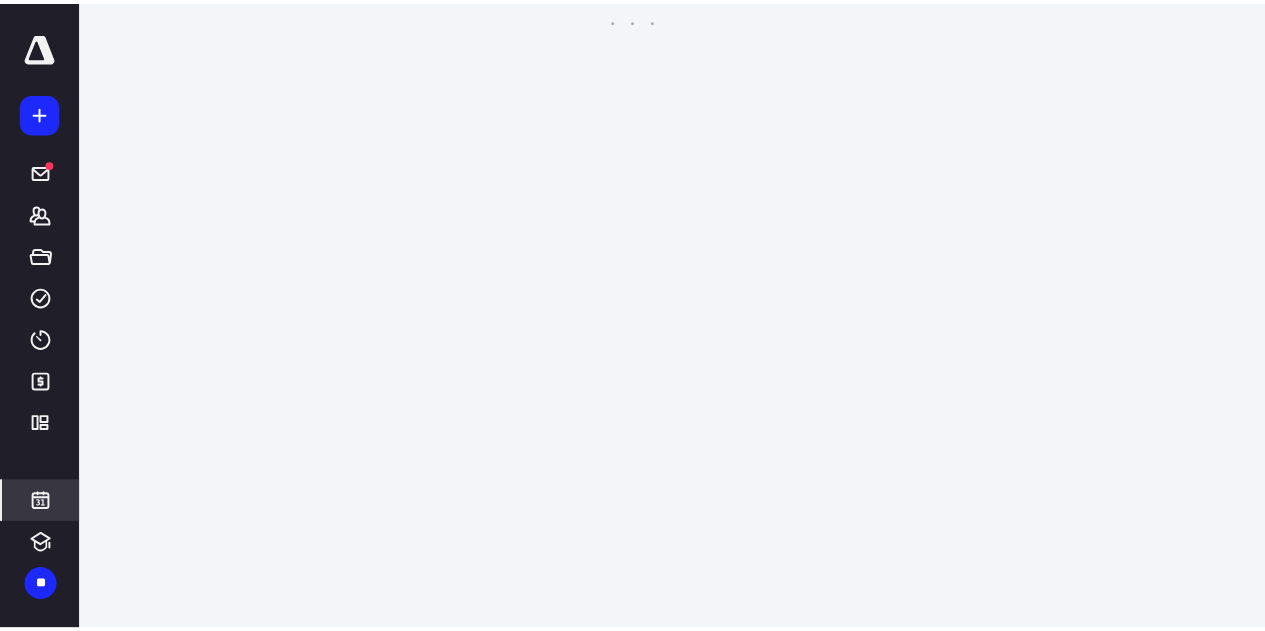 scroll, scrollTop: 385, scrollLeft: 0, axis: vertical 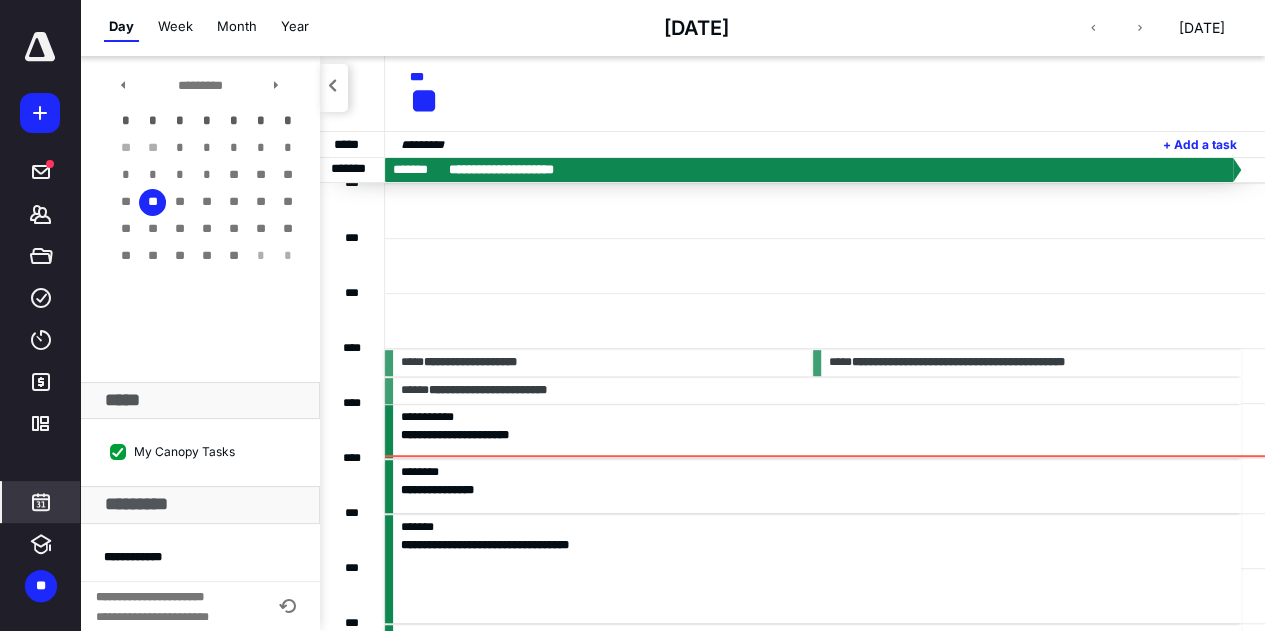 click 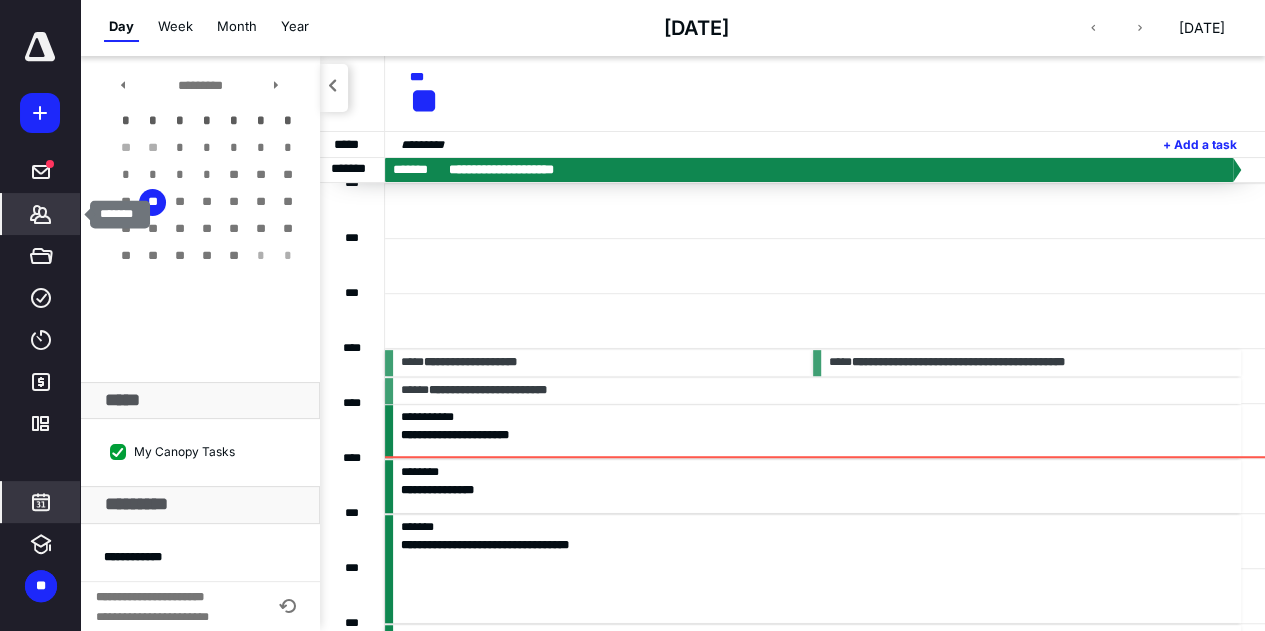 click 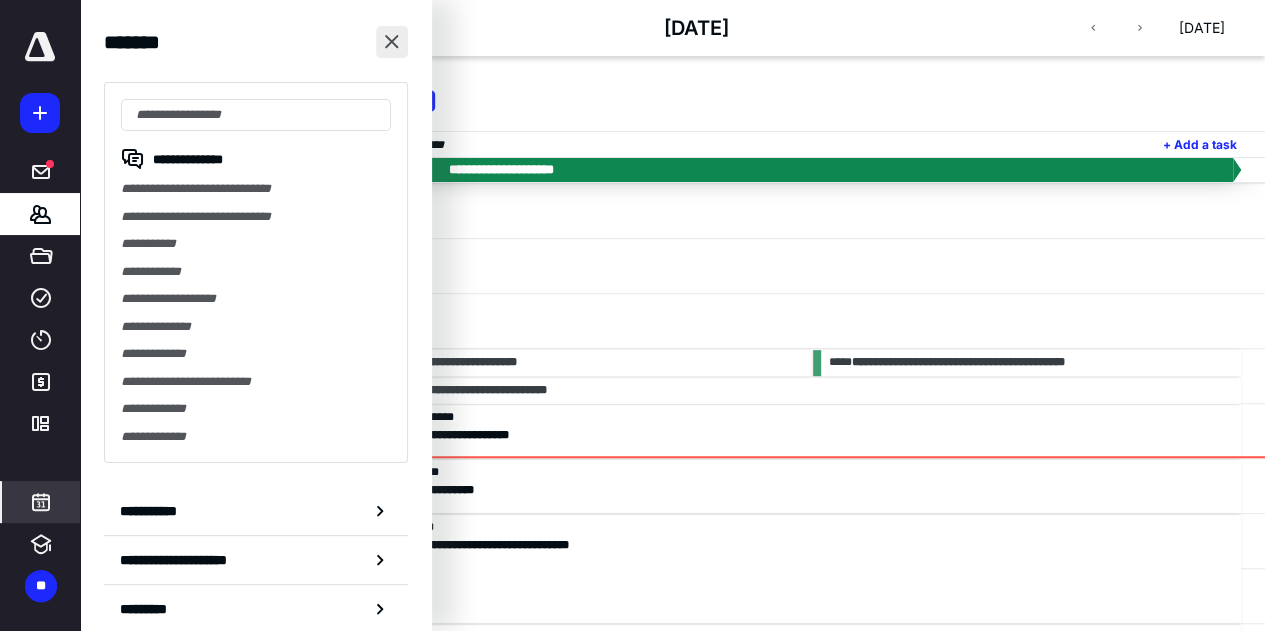 click at bounding box center [392, 42] 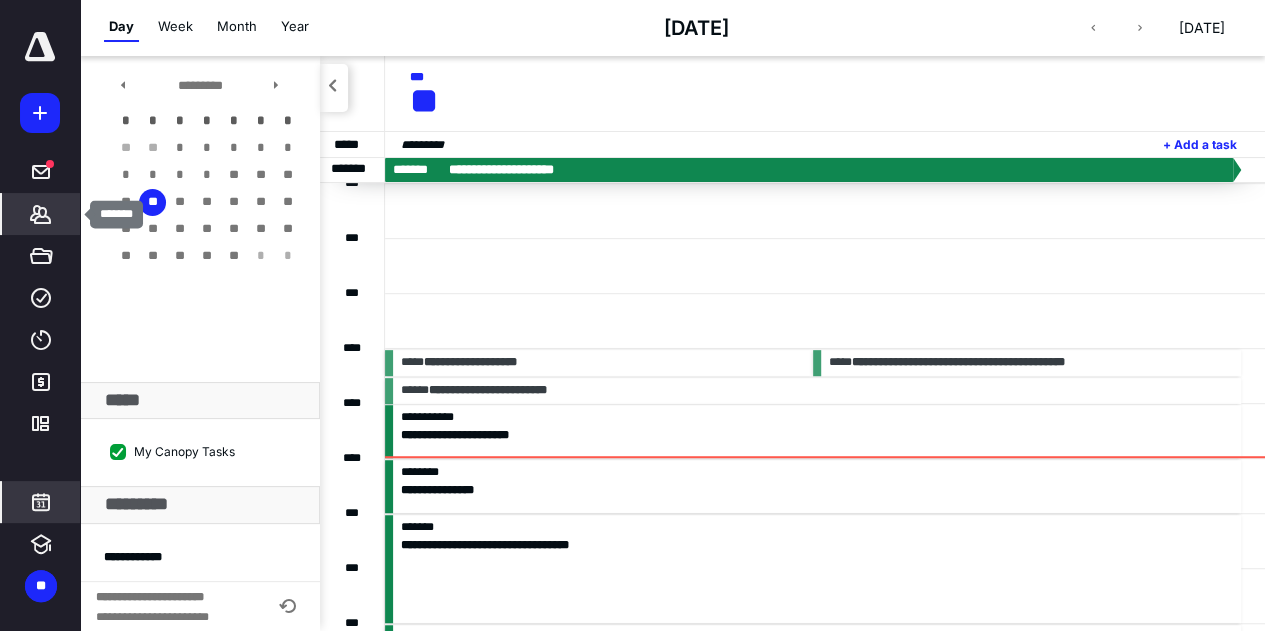 click 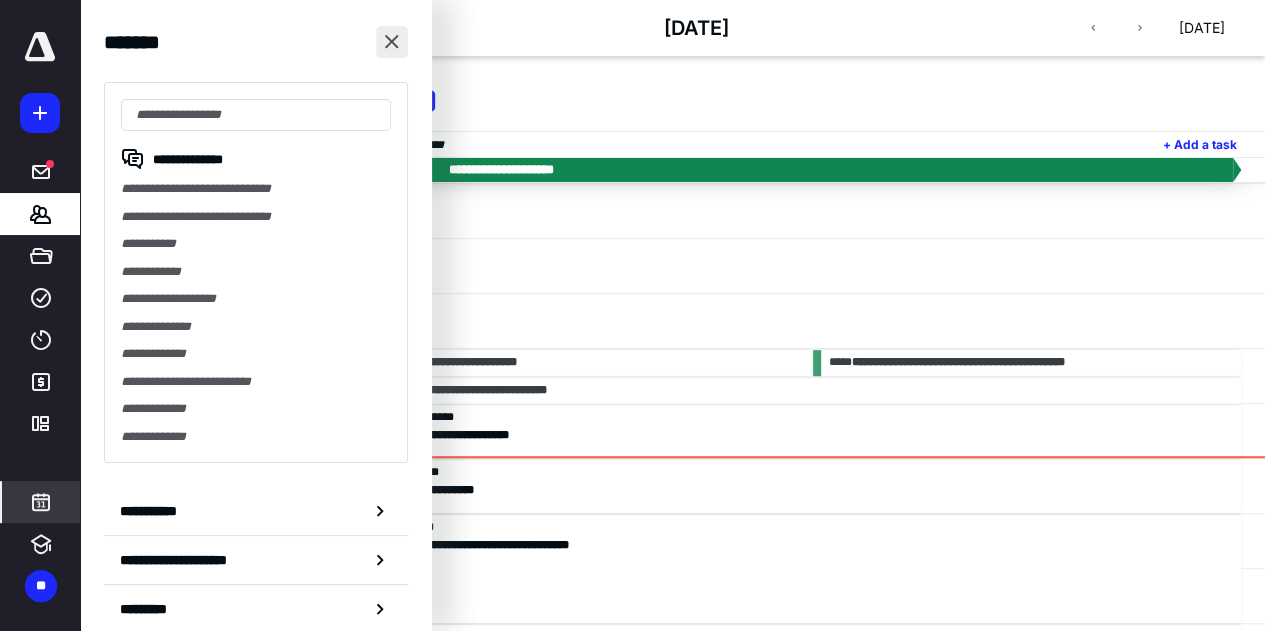click at bounding box center (392, 42) 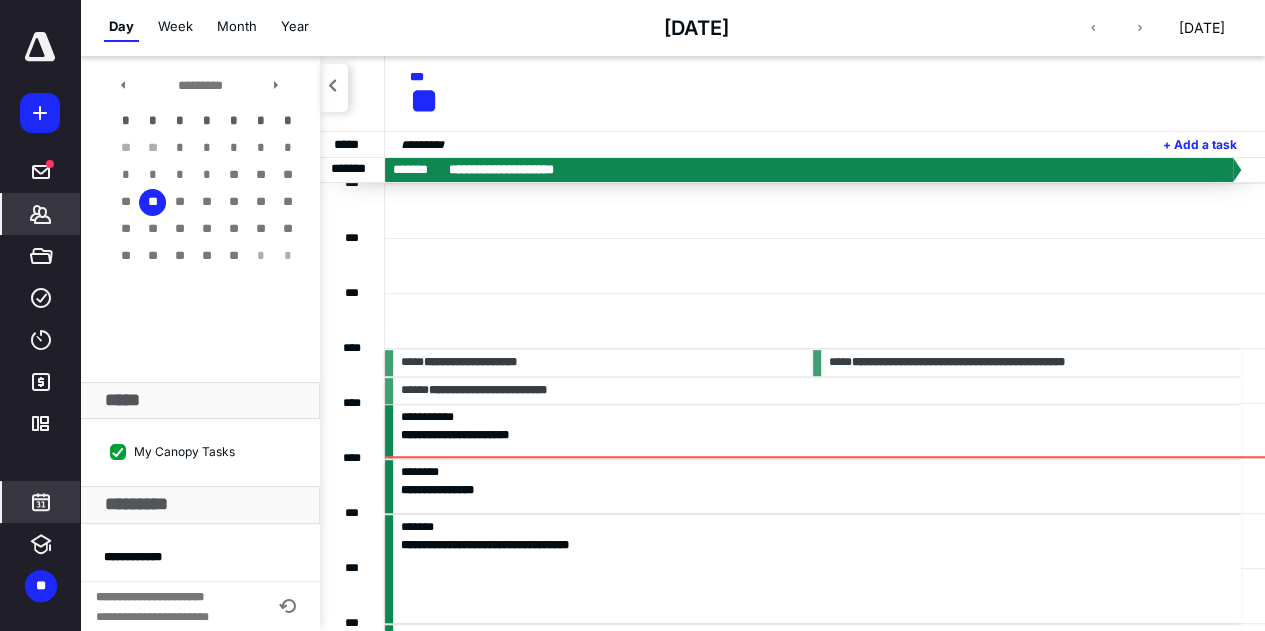 click 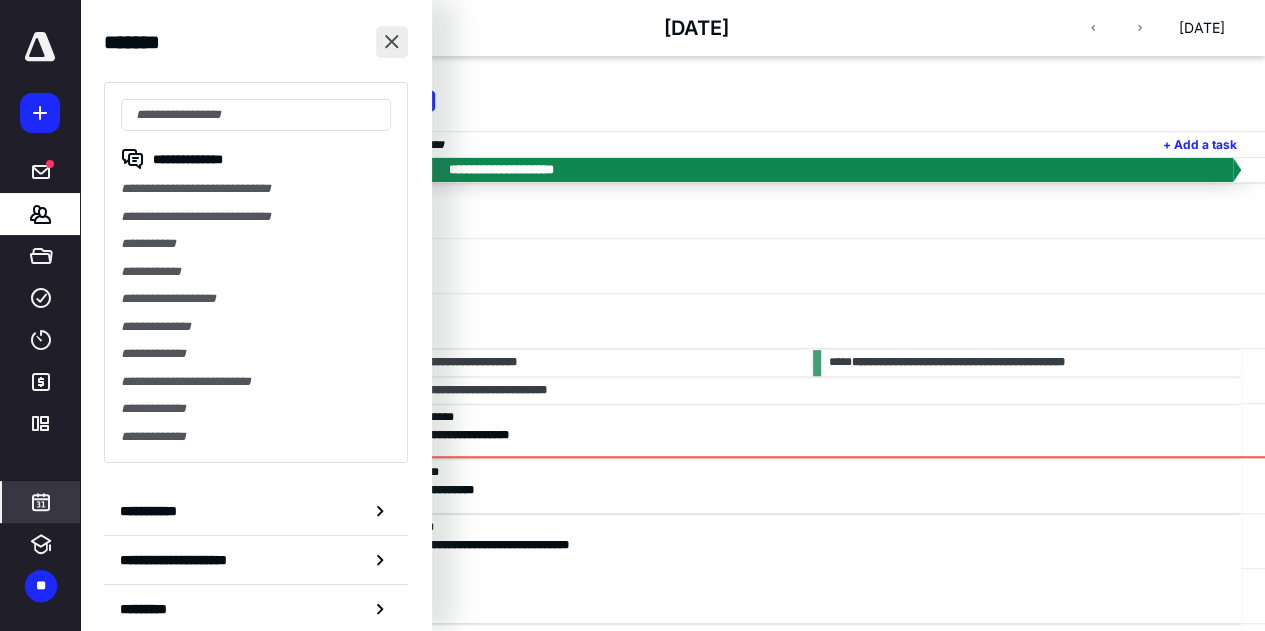 click at bounding box center (392, 42) 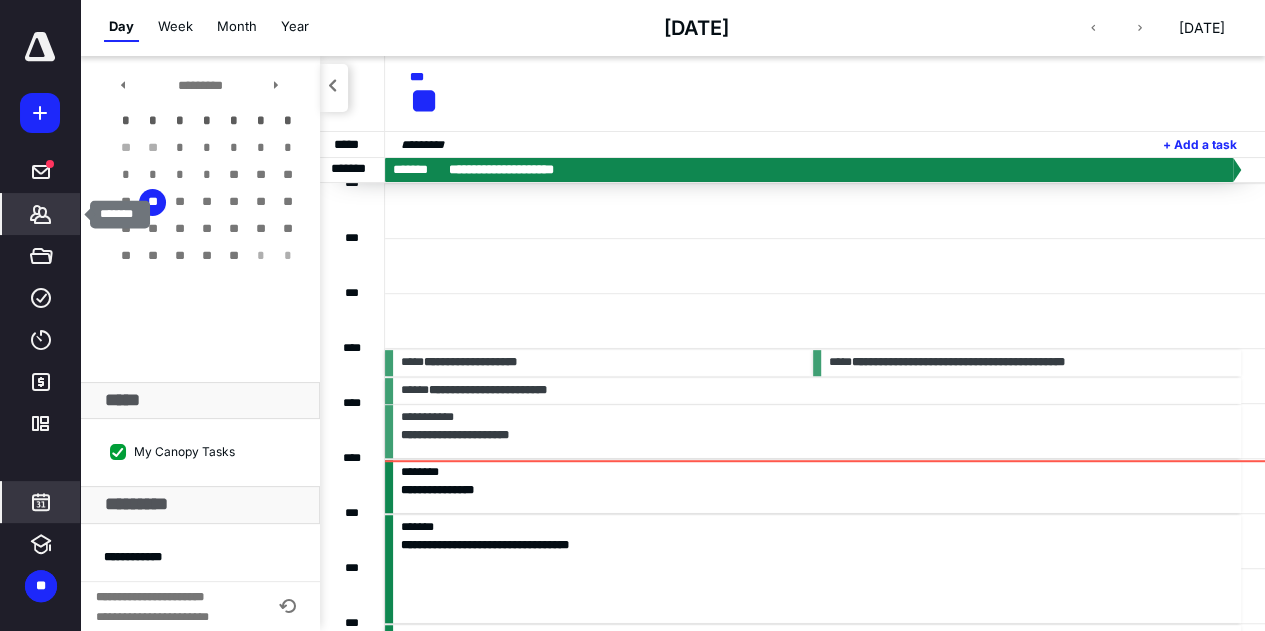 click on "*******" at bounding box center [41, 214] 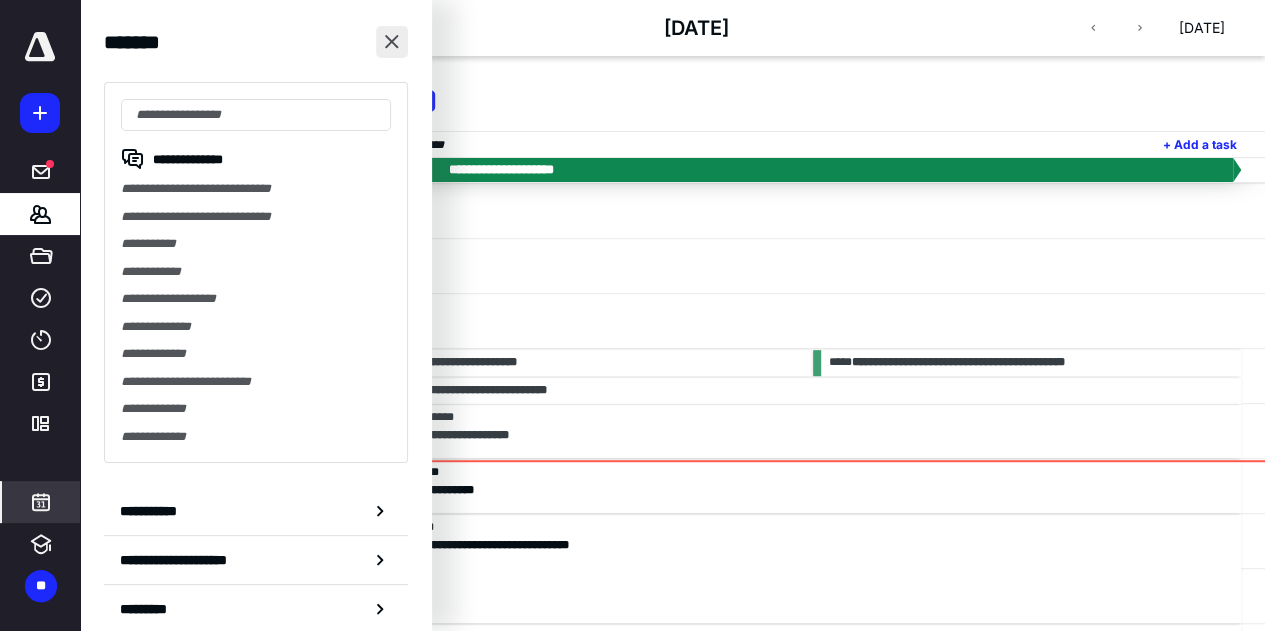 click at bounding box center (392, 42) 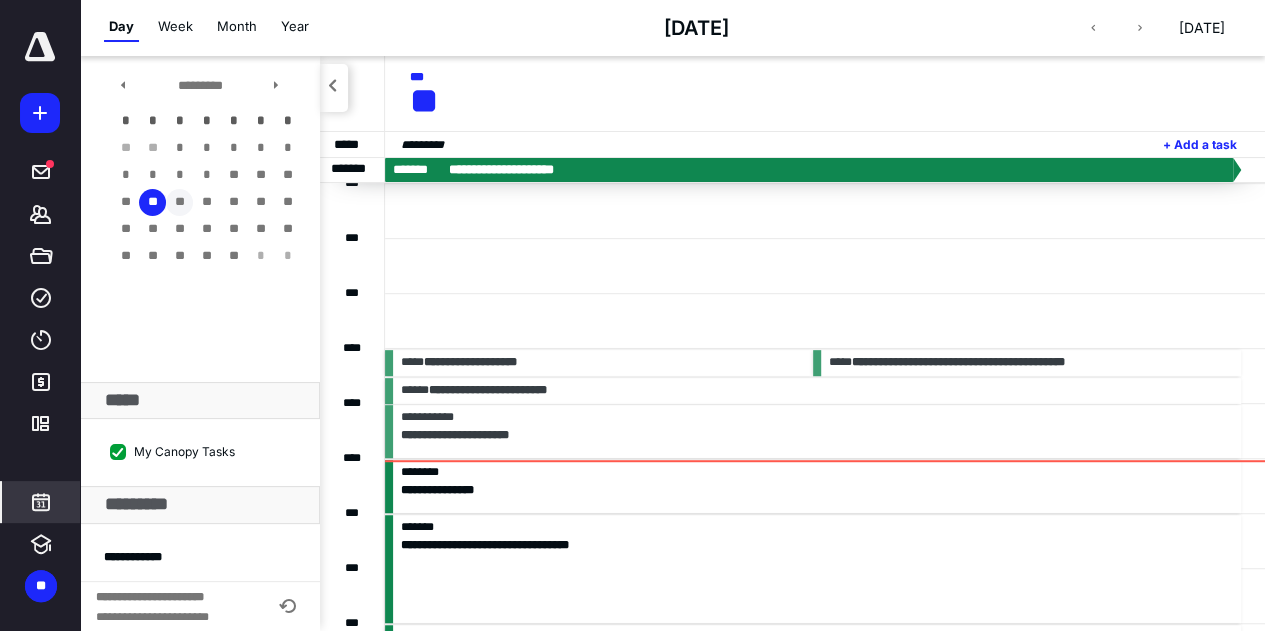 click on "**" at bounding box center [179, 202] 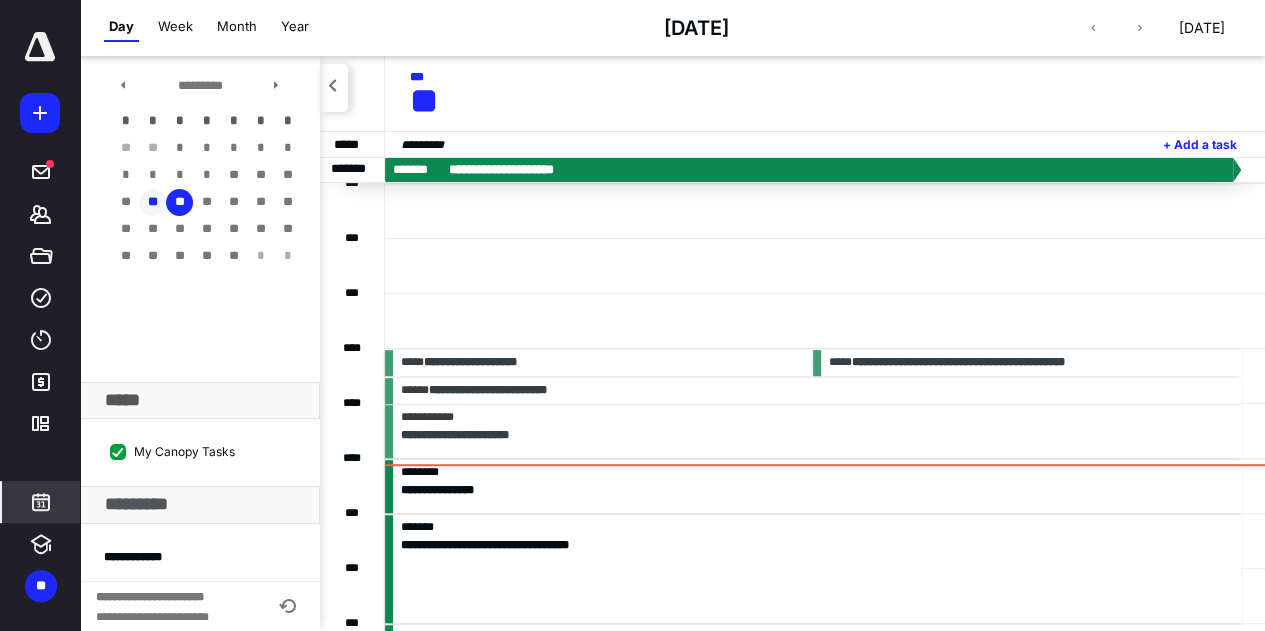 click on "**" at bounding box center (152, 202) 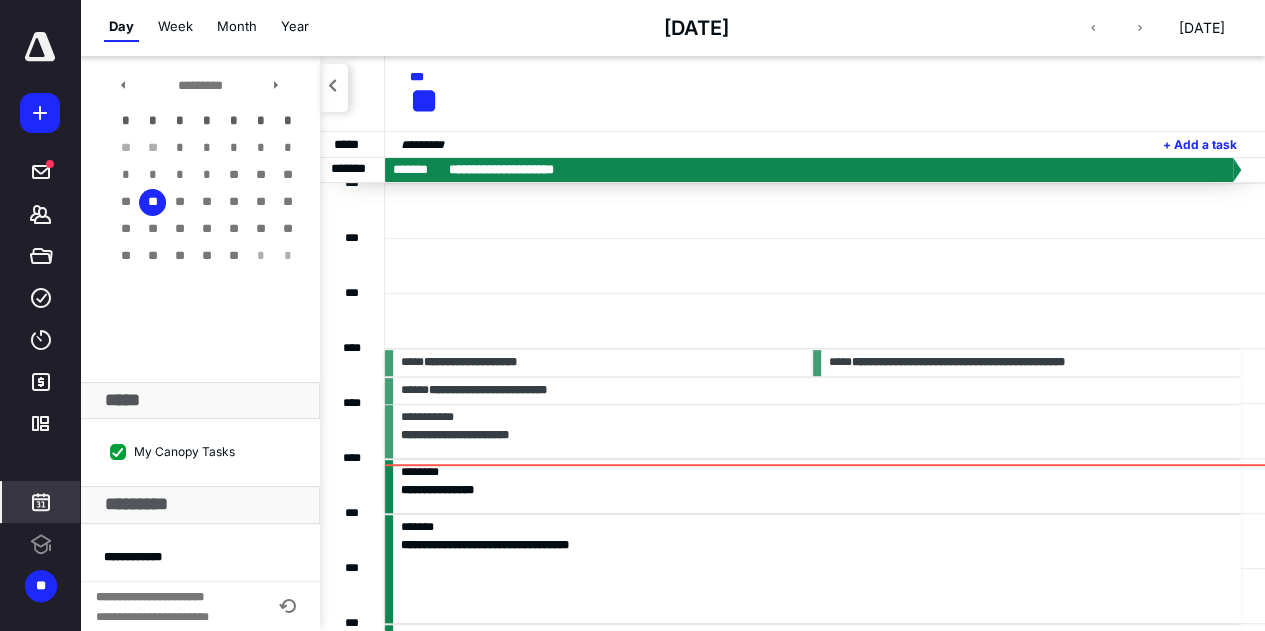 scroll, scrollTop: 0, scrollLeft: 0, axis: both 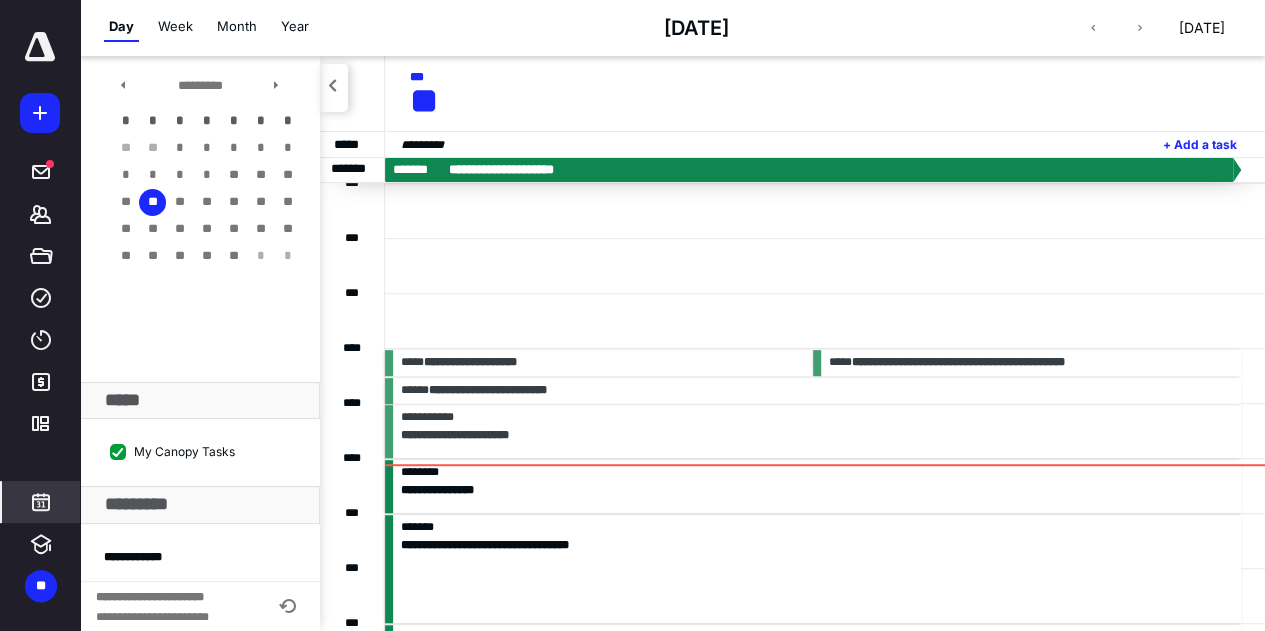 click 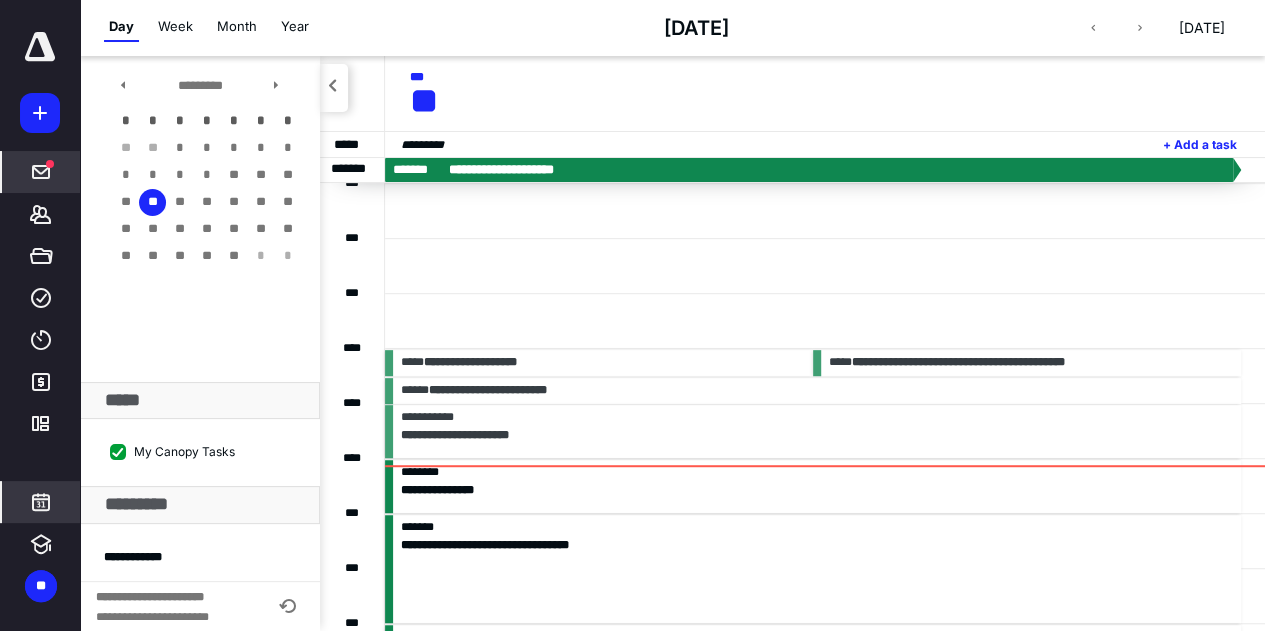 click on "*****" at bounding box center [41, 172] 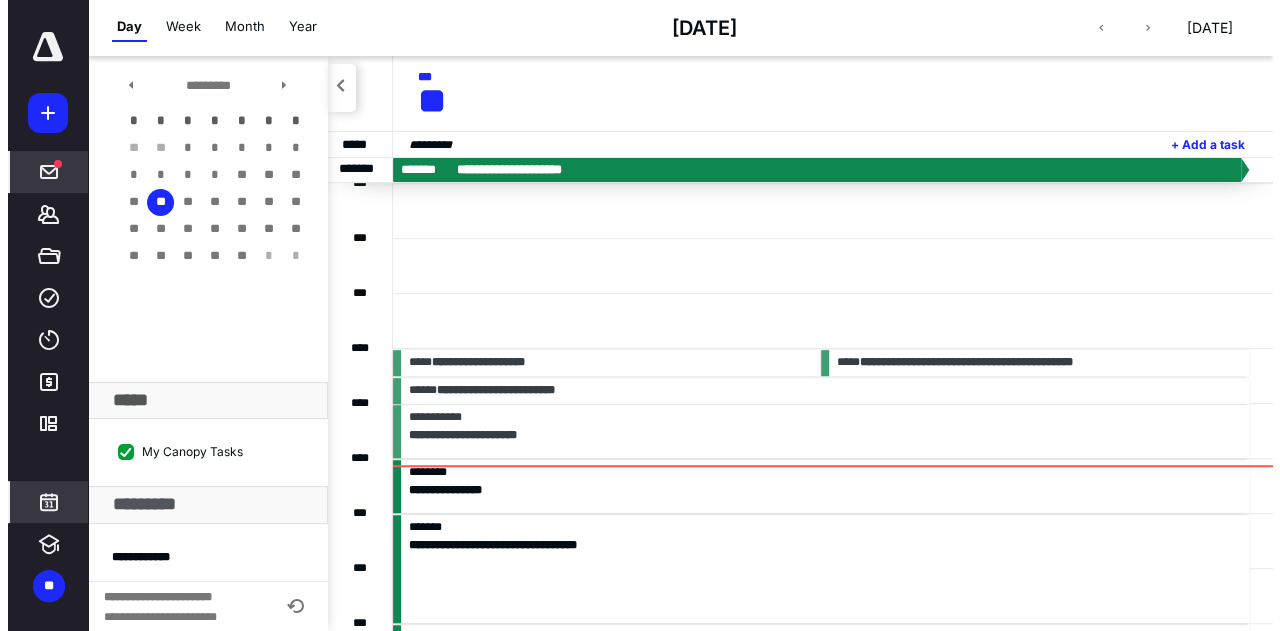 scroll, scrollTop: 0, scrollLeft: 0, axis: both 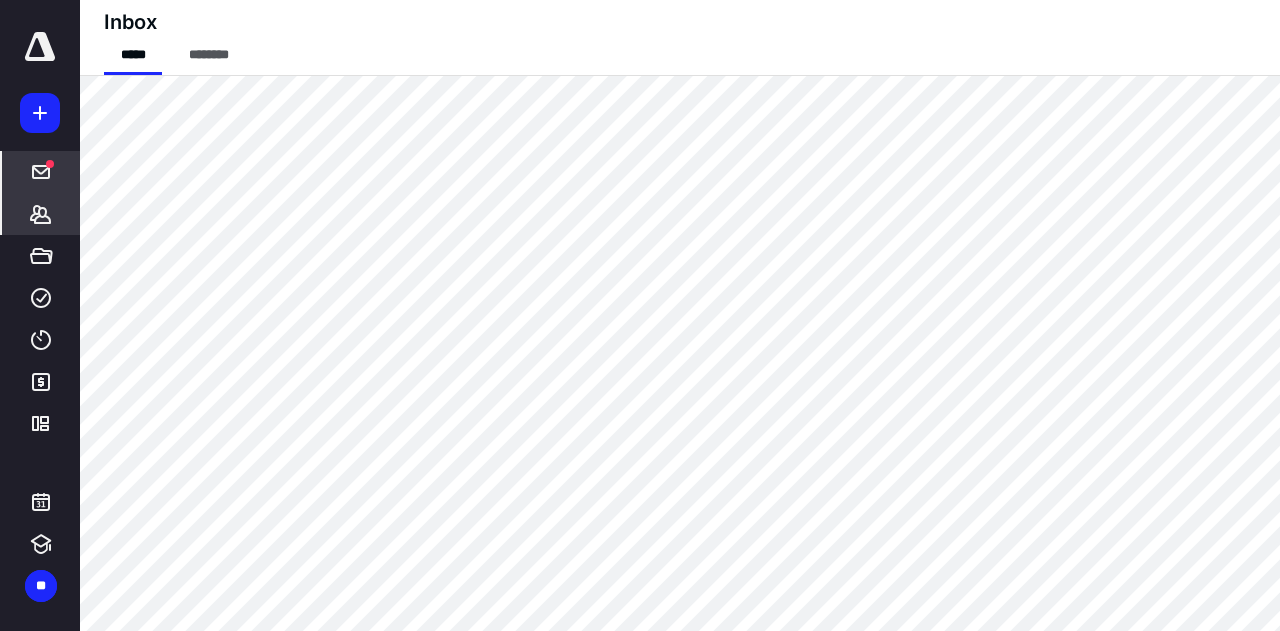 click 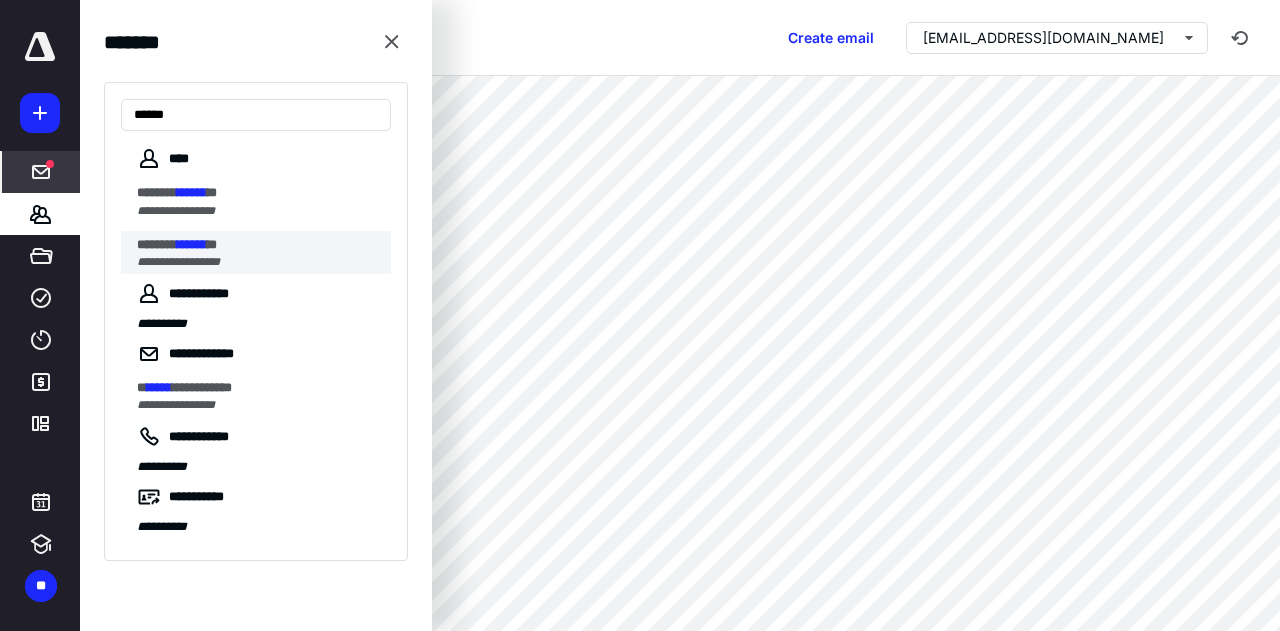 type on "******" 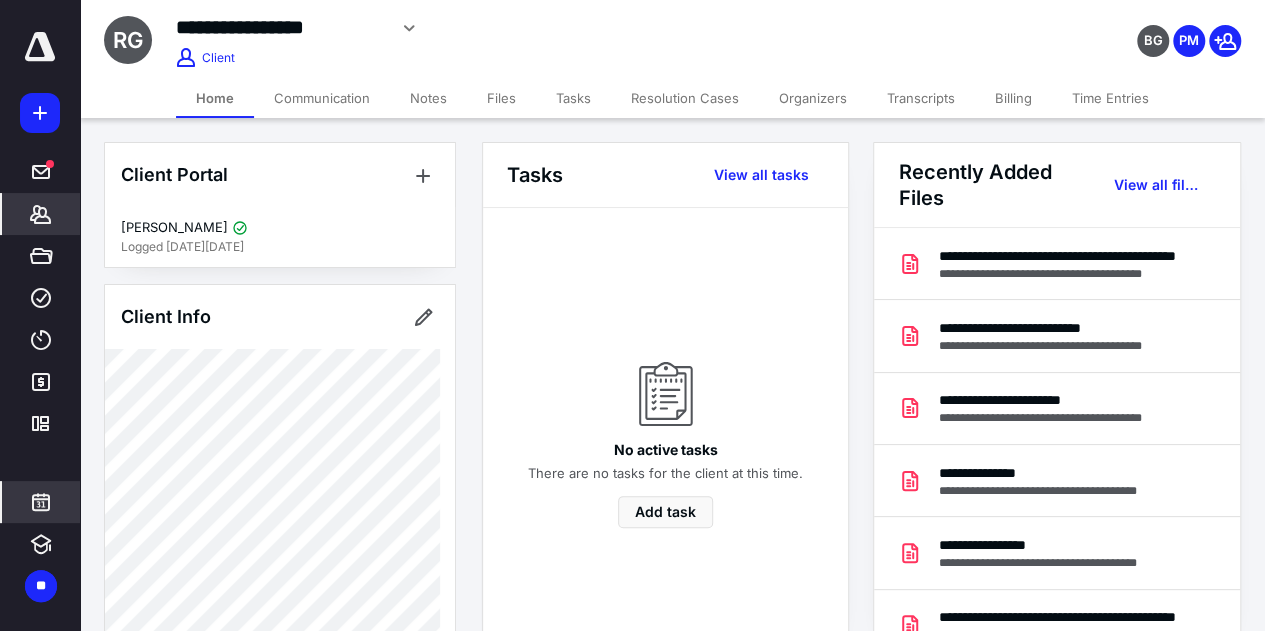 click at bounding box center (41, 502) 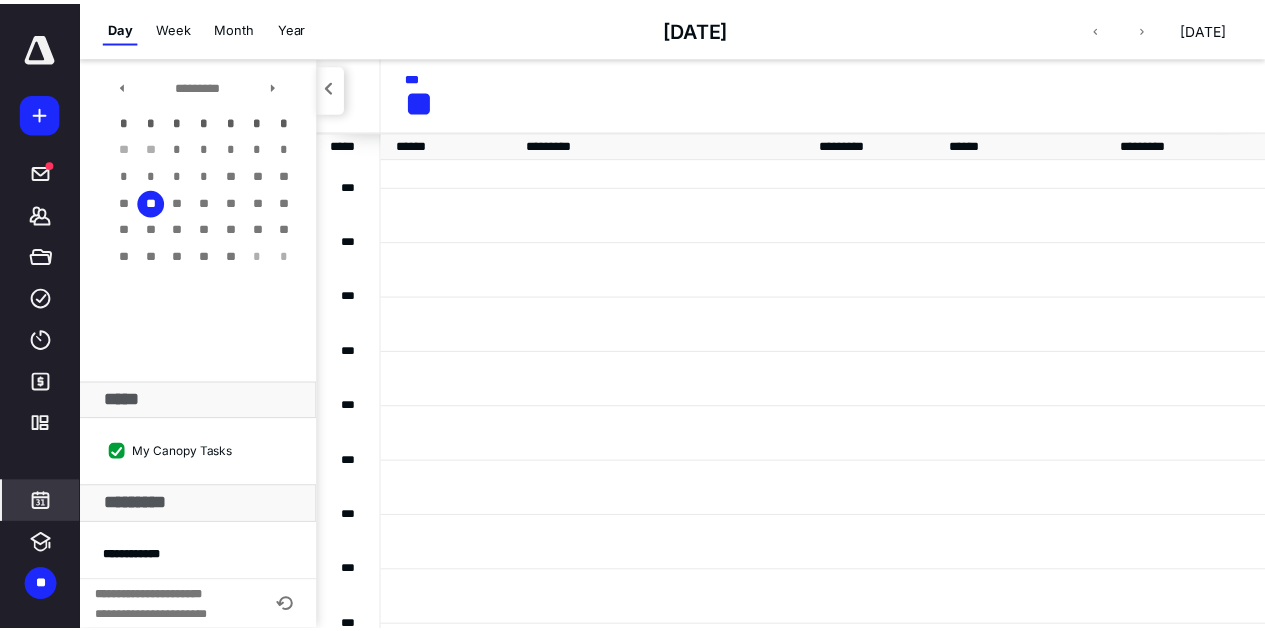 scroll, scrollTop: 385, scrollLeft: 0, axis: vertical 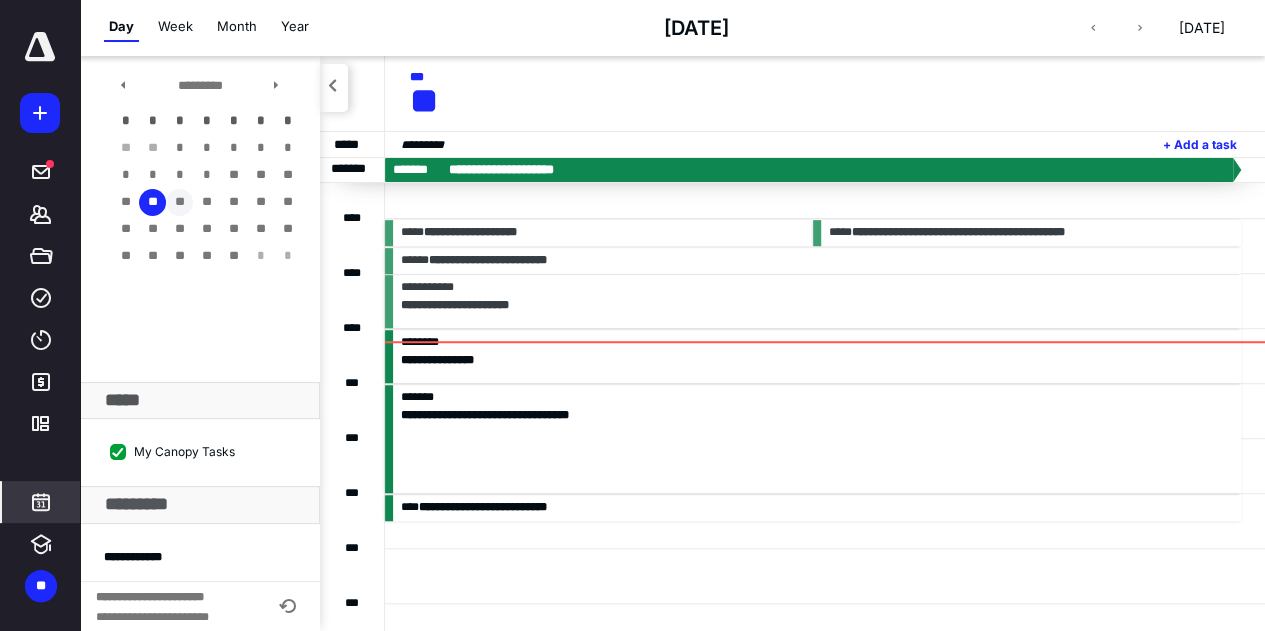 click on "**" at bounding box center (179, 202) 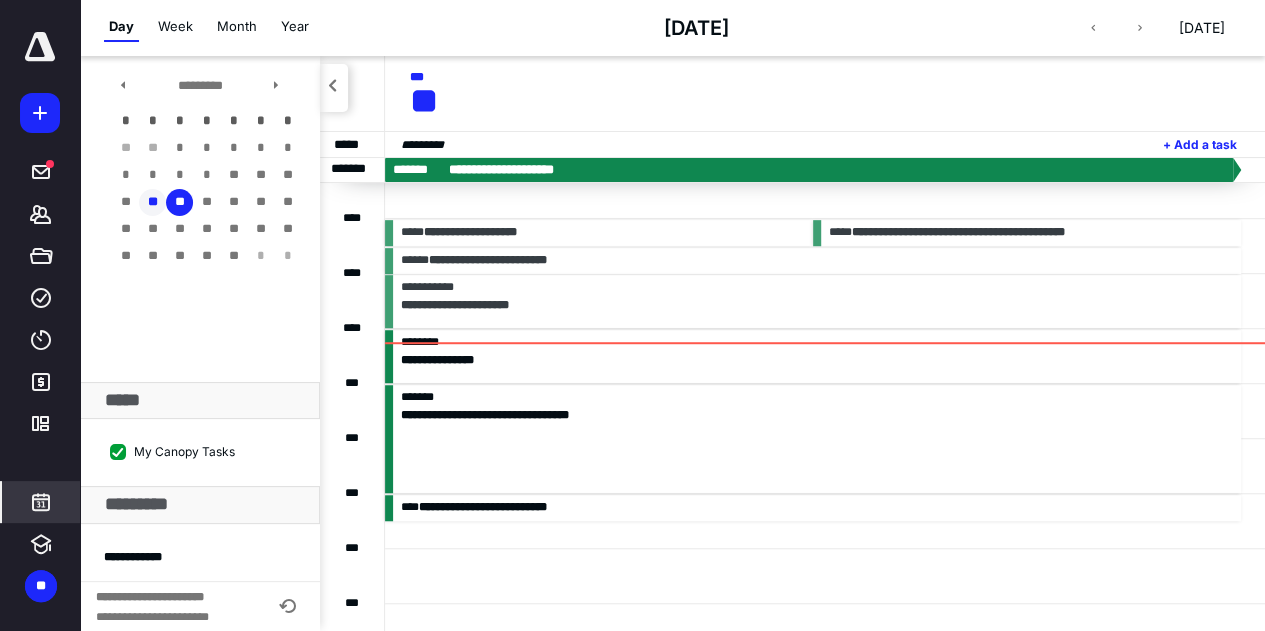 click on "**" at bounding box center [152, 202] 